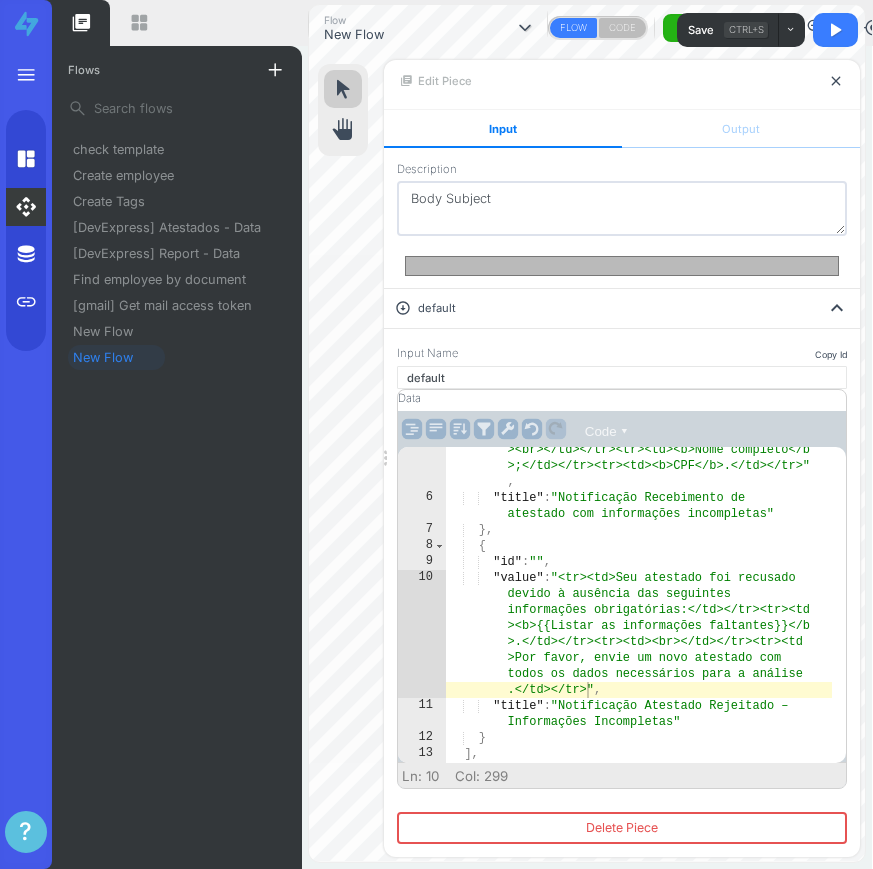 scroll, scrollTop: 0, scrollLeft: 0, axis: both 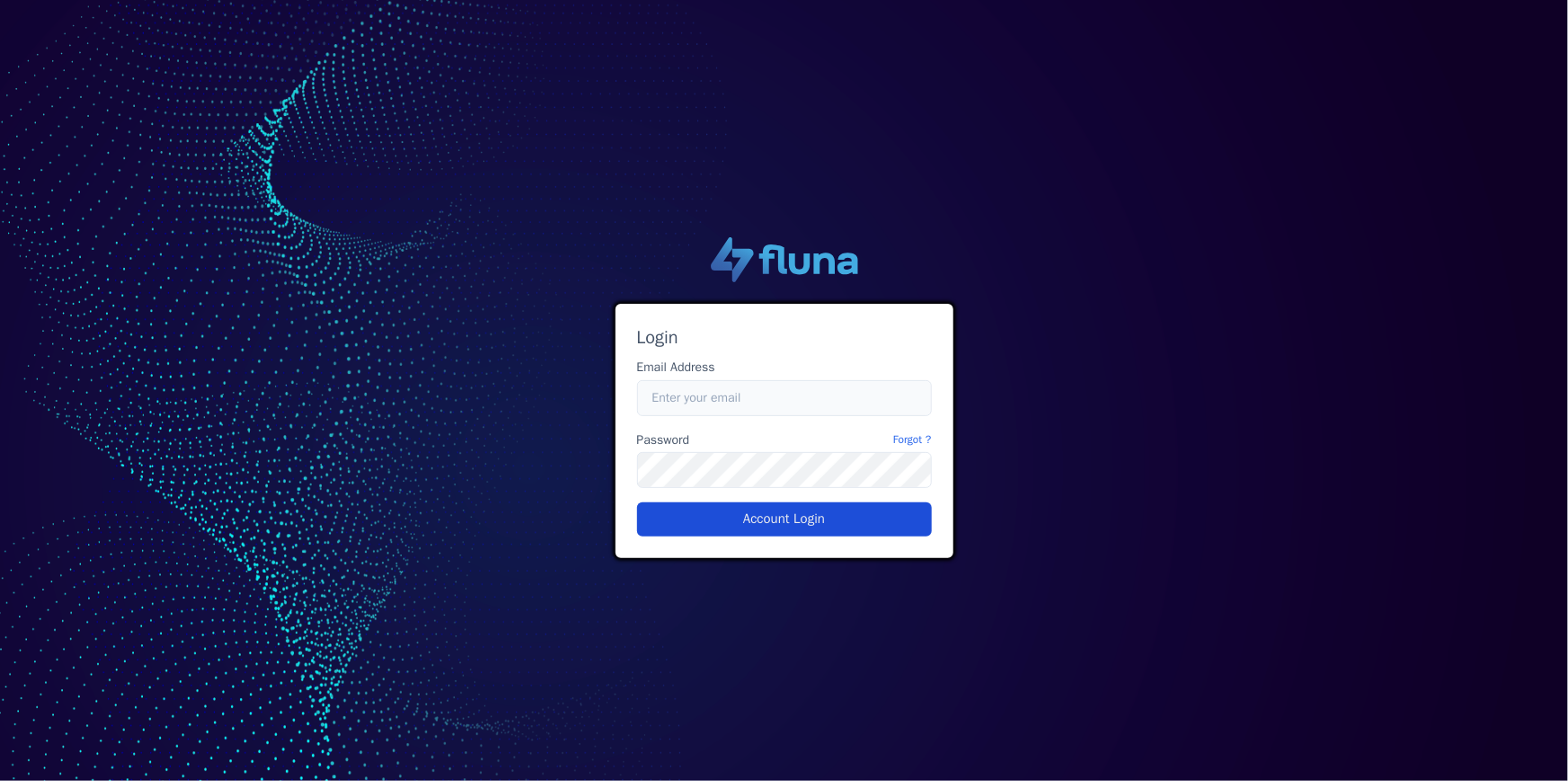 type on "fernando.maia@fluna.io" 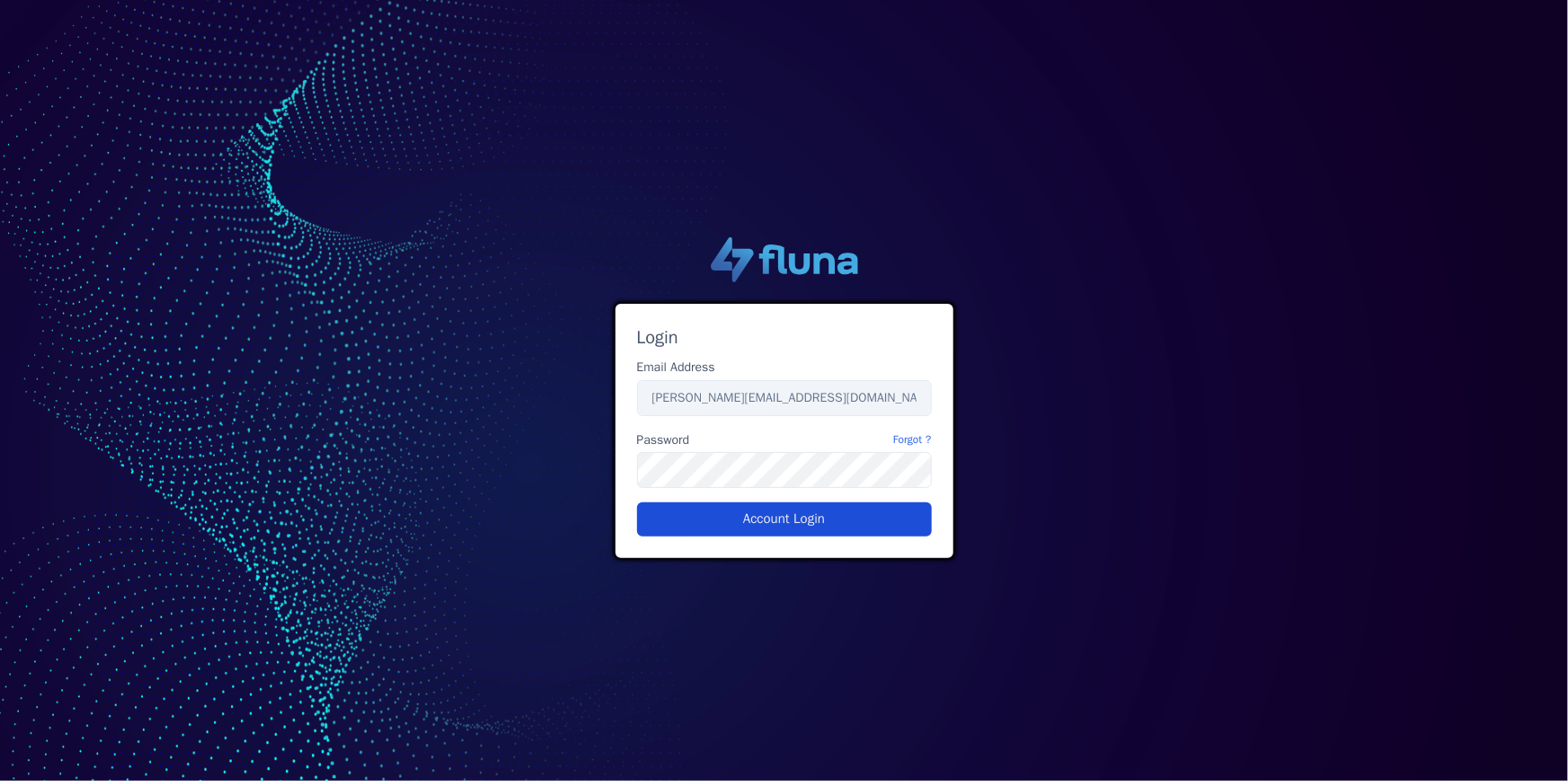 click on "Account Login" at bounding box center (784, 519) 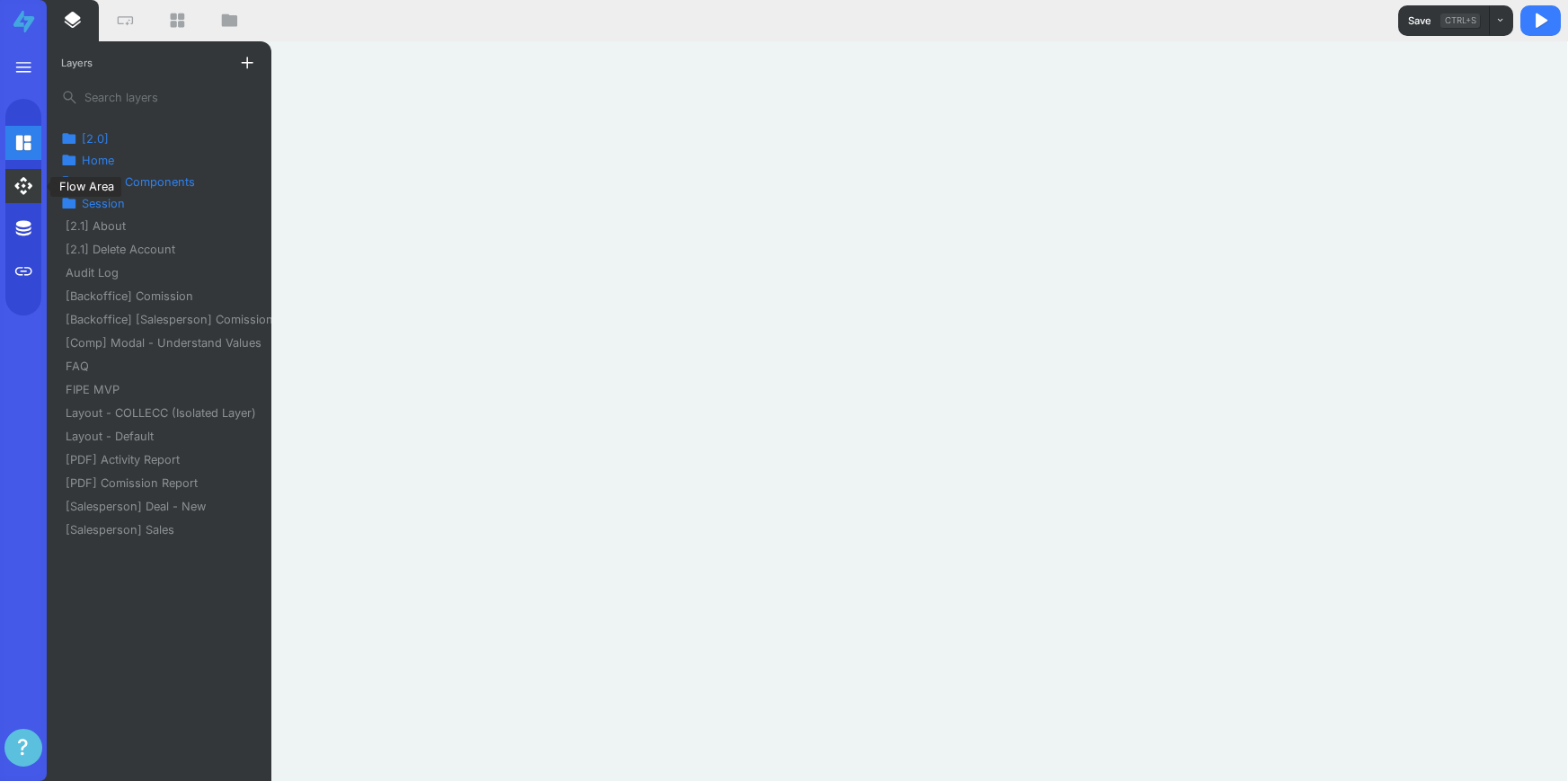 click on "api" at bounding box center [23, 186] 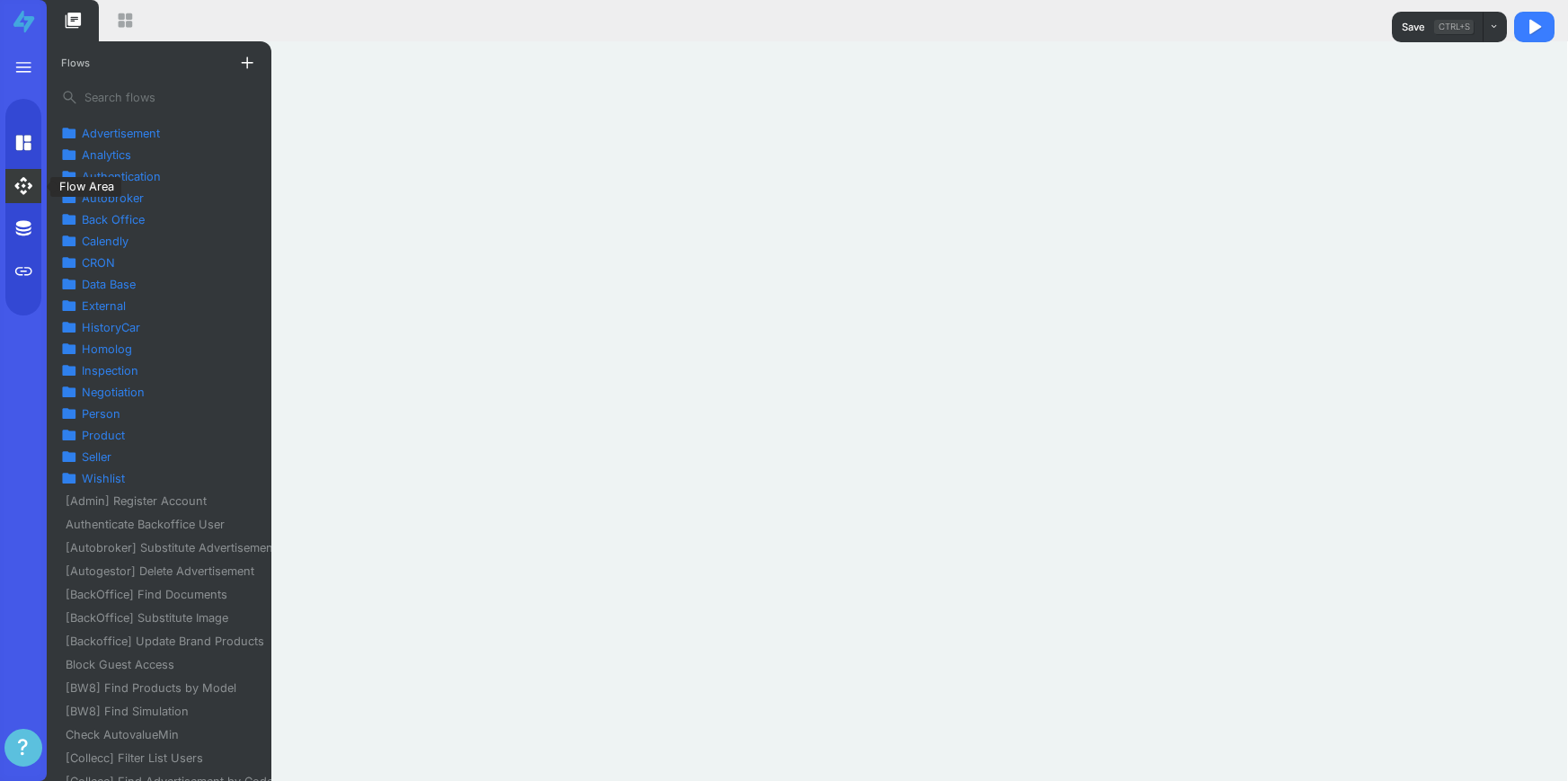 scroll, scrollTop: 0, scrollLeft: 0, axis: both 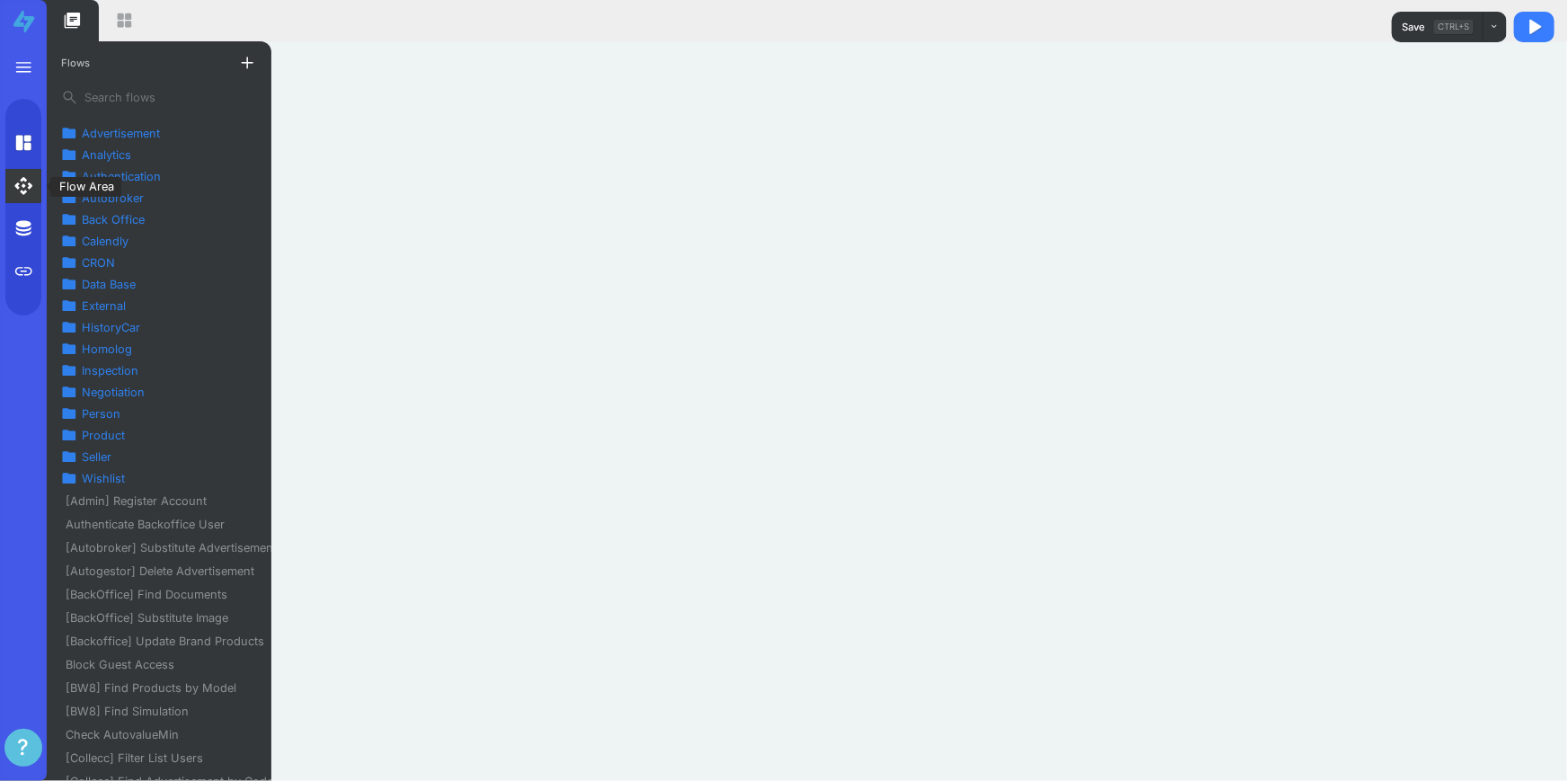 click at bounding box center [159, 97] 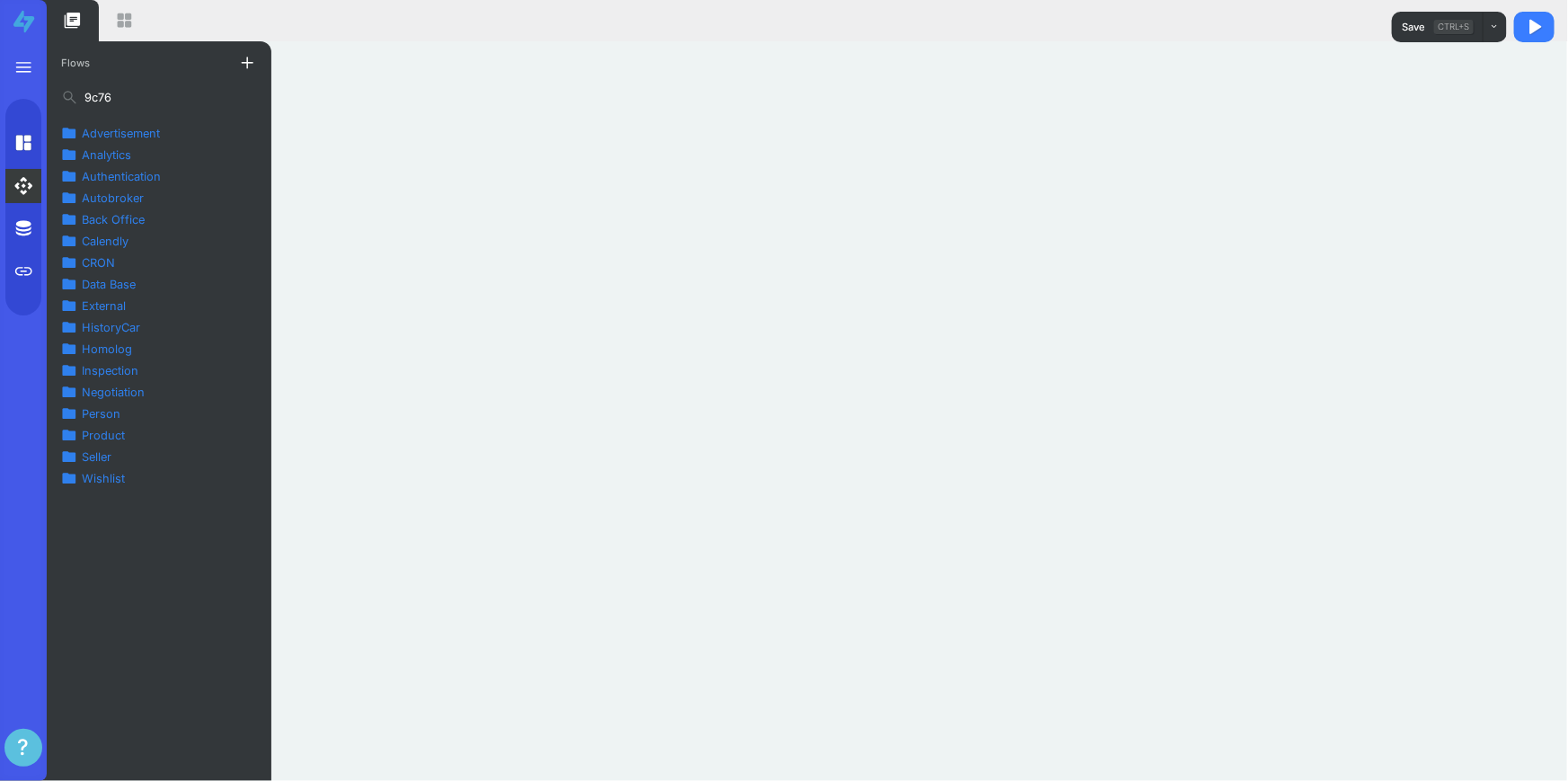 click on "Advertisement" at bounding box center (120, 133) 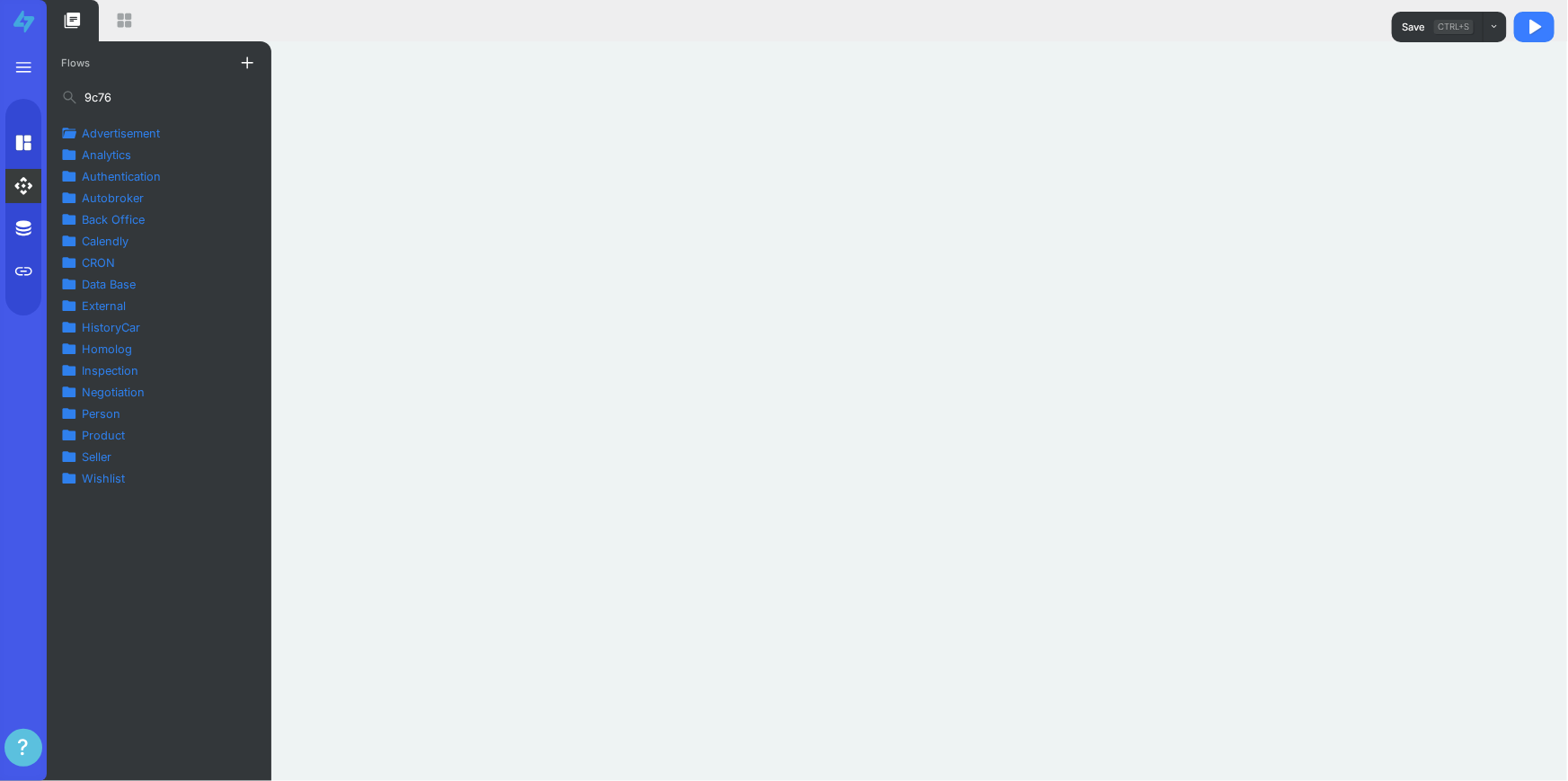 click on "Product" at bounding box center (103, 435) 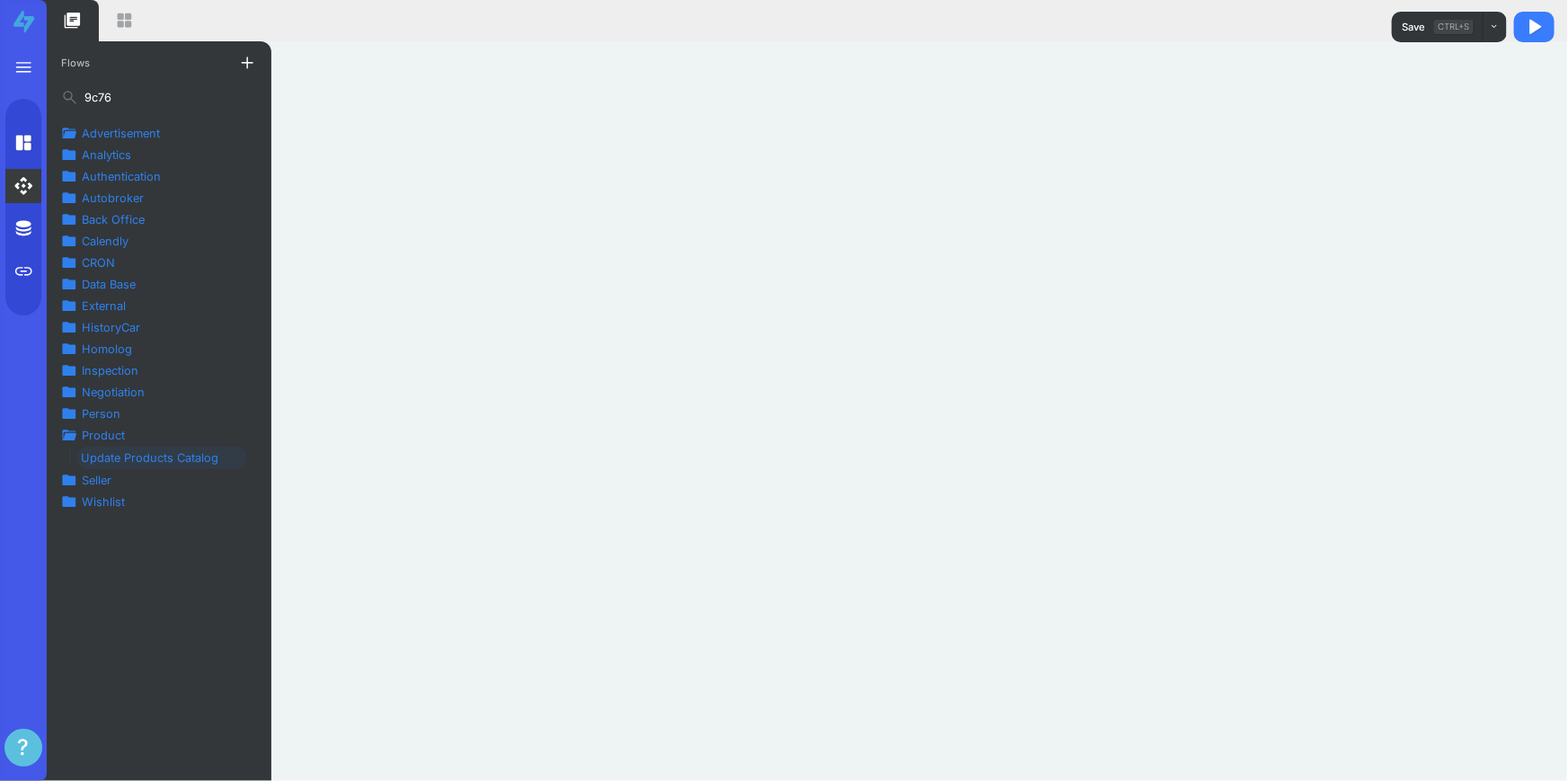 click on "Update Products Catalog" at bounding box center (156, 457) 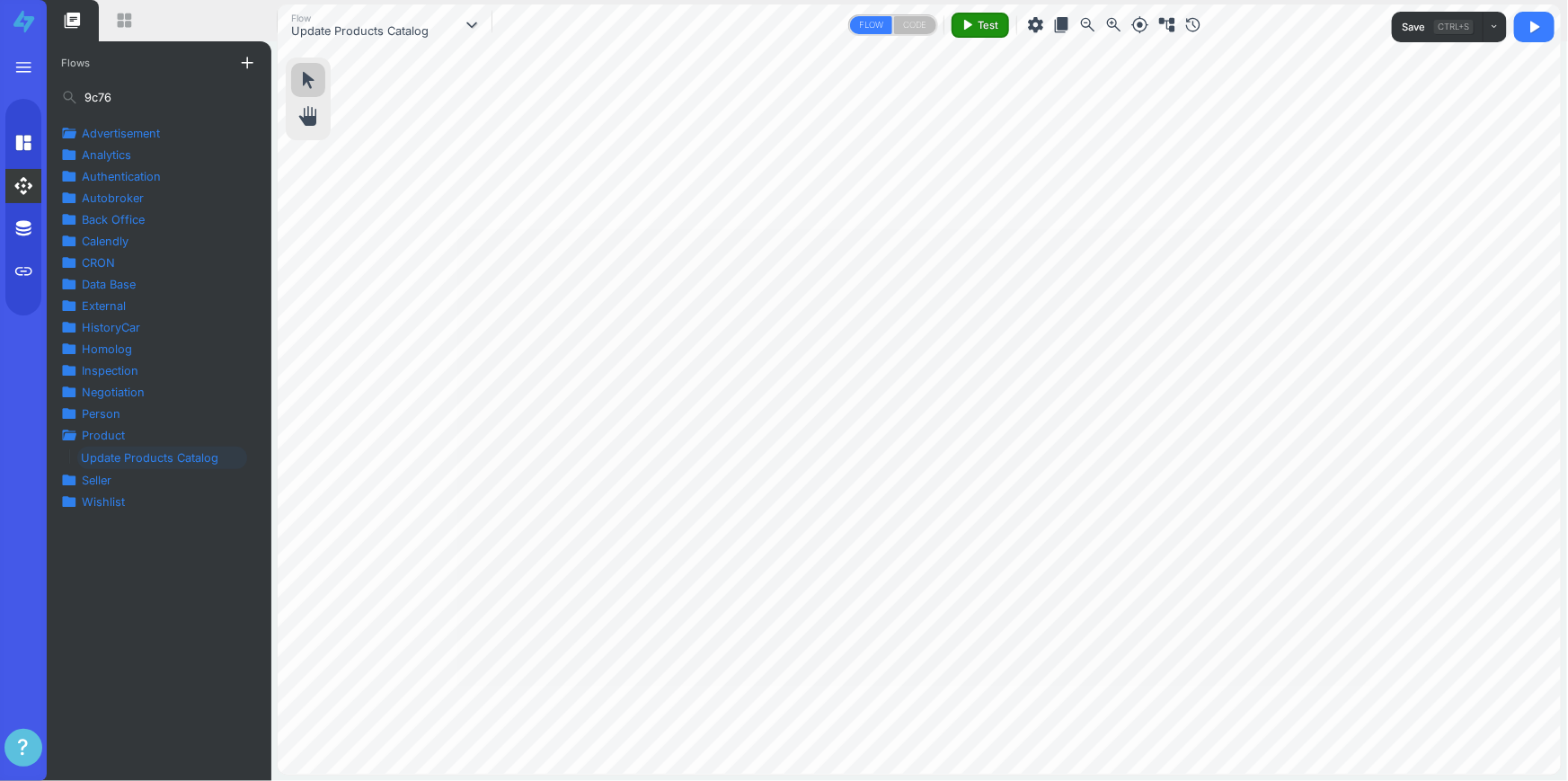 type on "9c76" 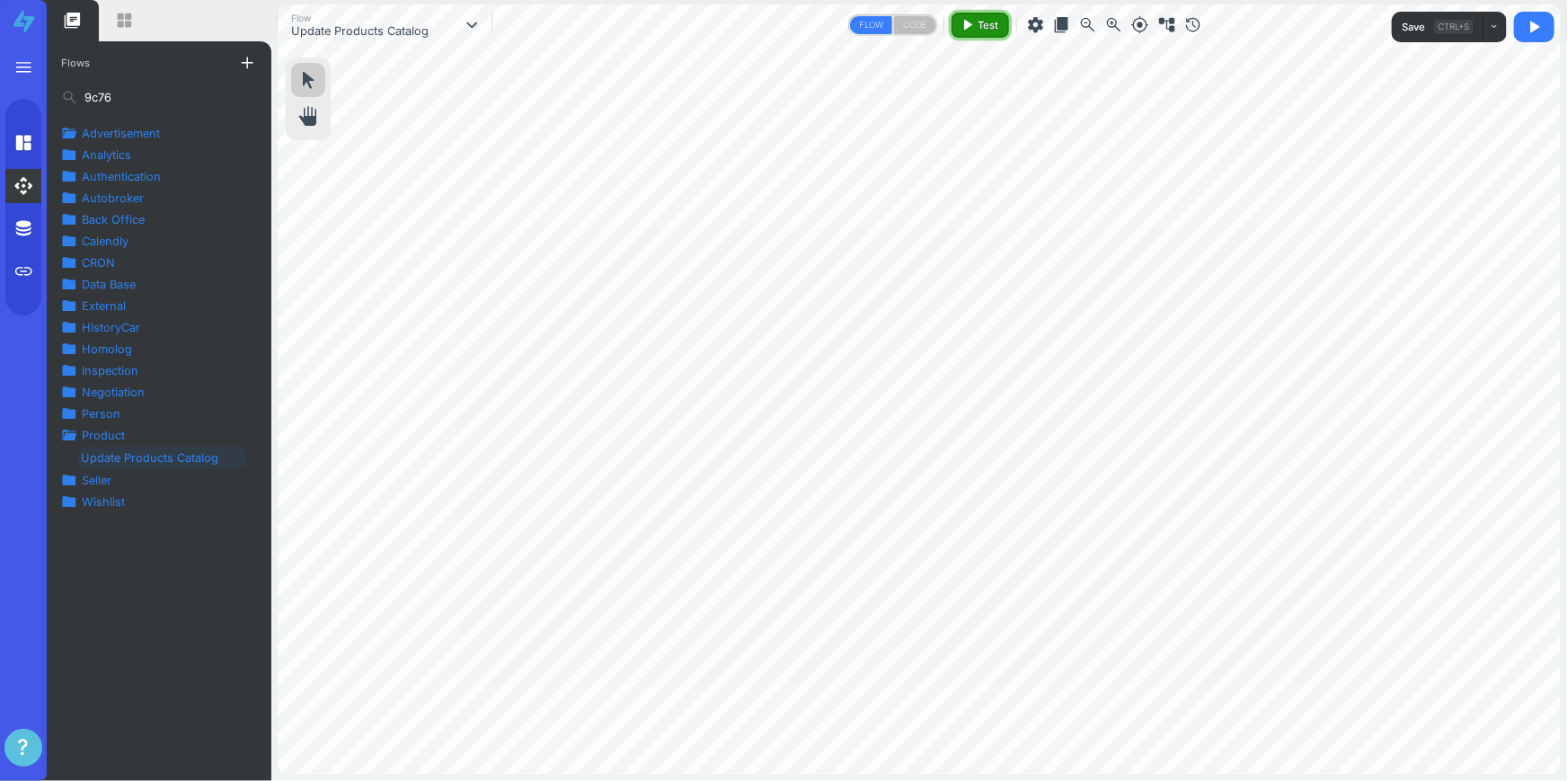 click on "play_arrow  Test" at bounding box center (979, 25) 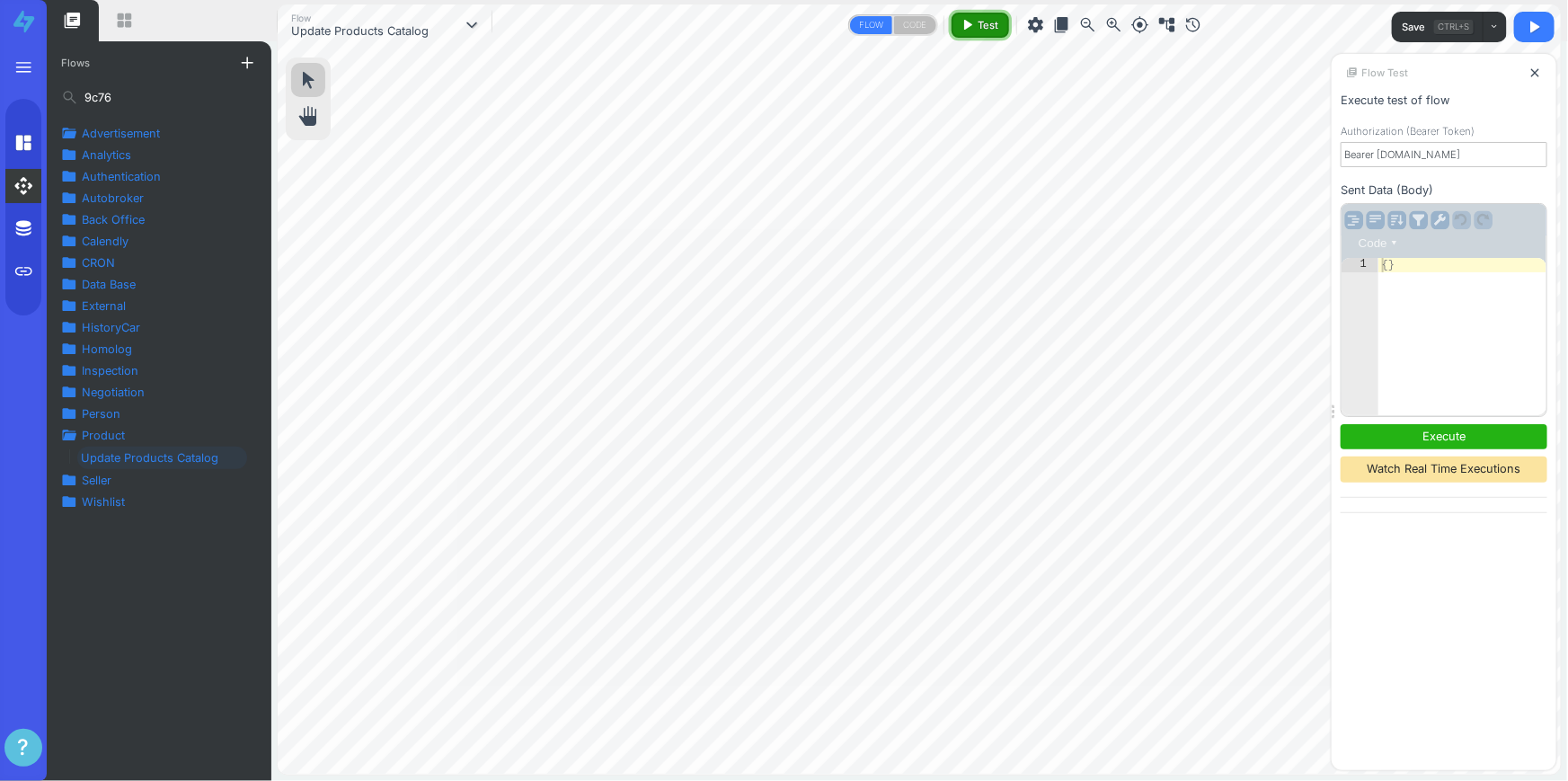 select 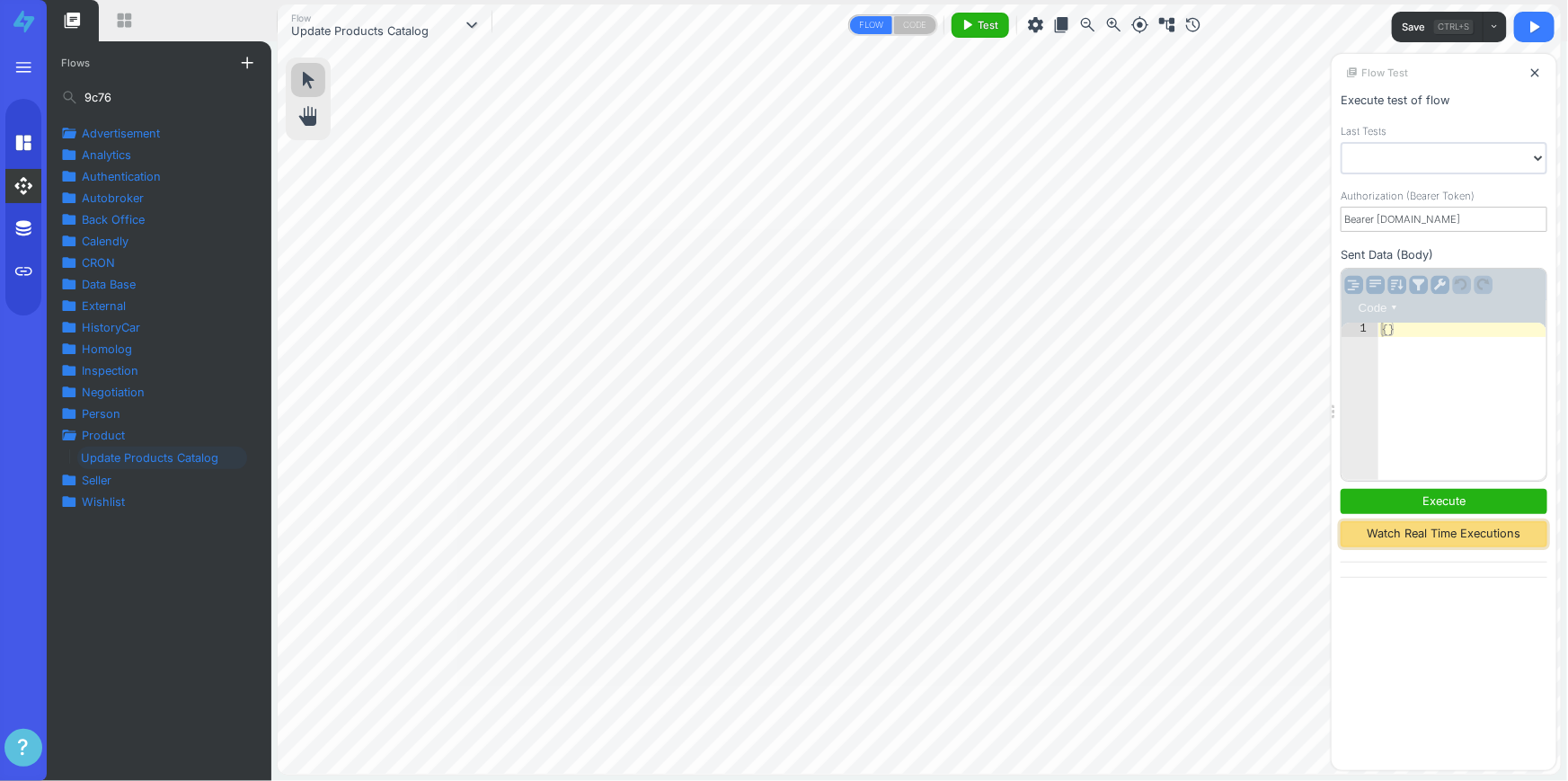 click on "Watch Real Time Executions" at bounding box center [1444, 534] 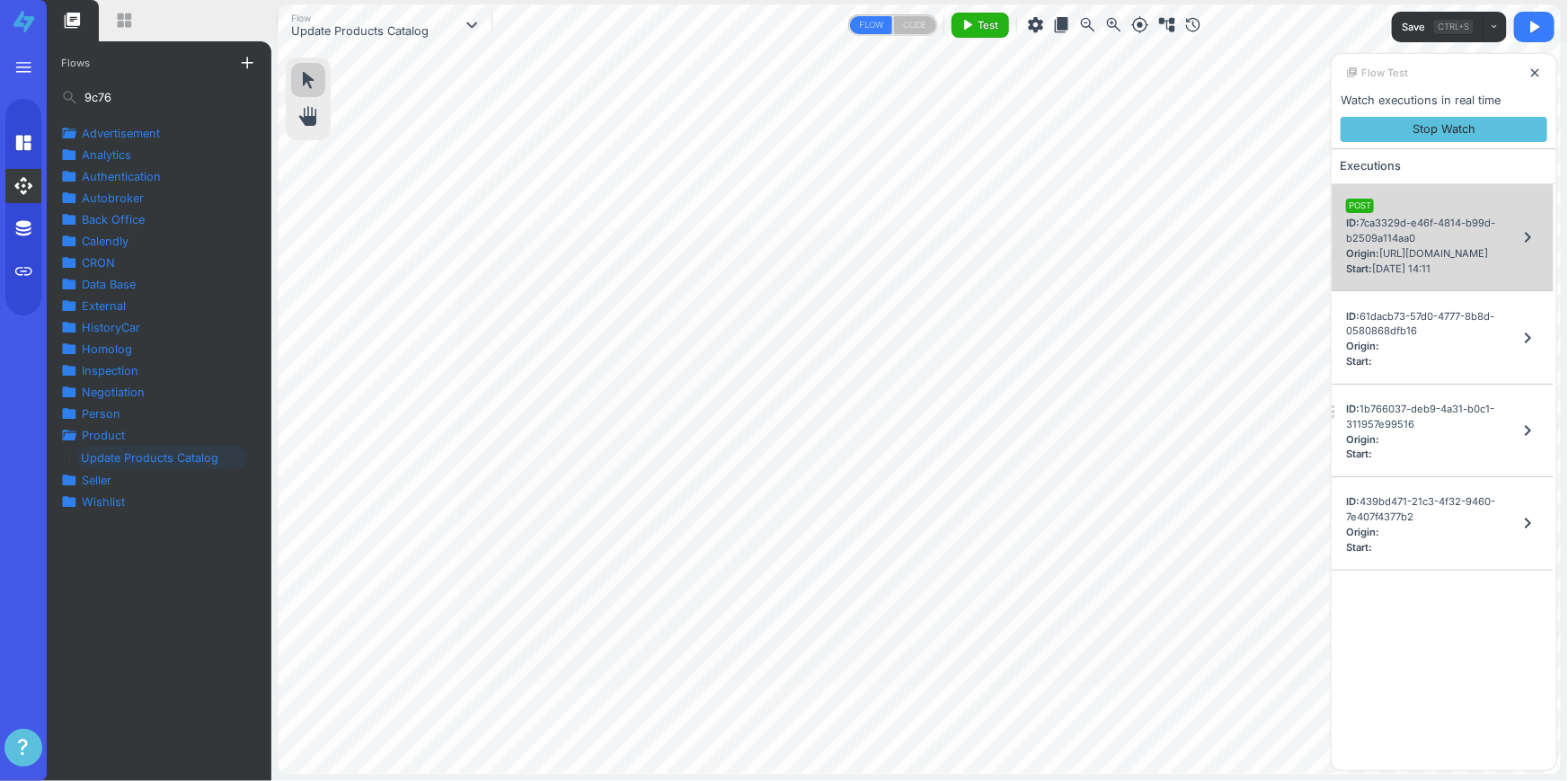 click on "POST" at bounding box center (1431, 206) 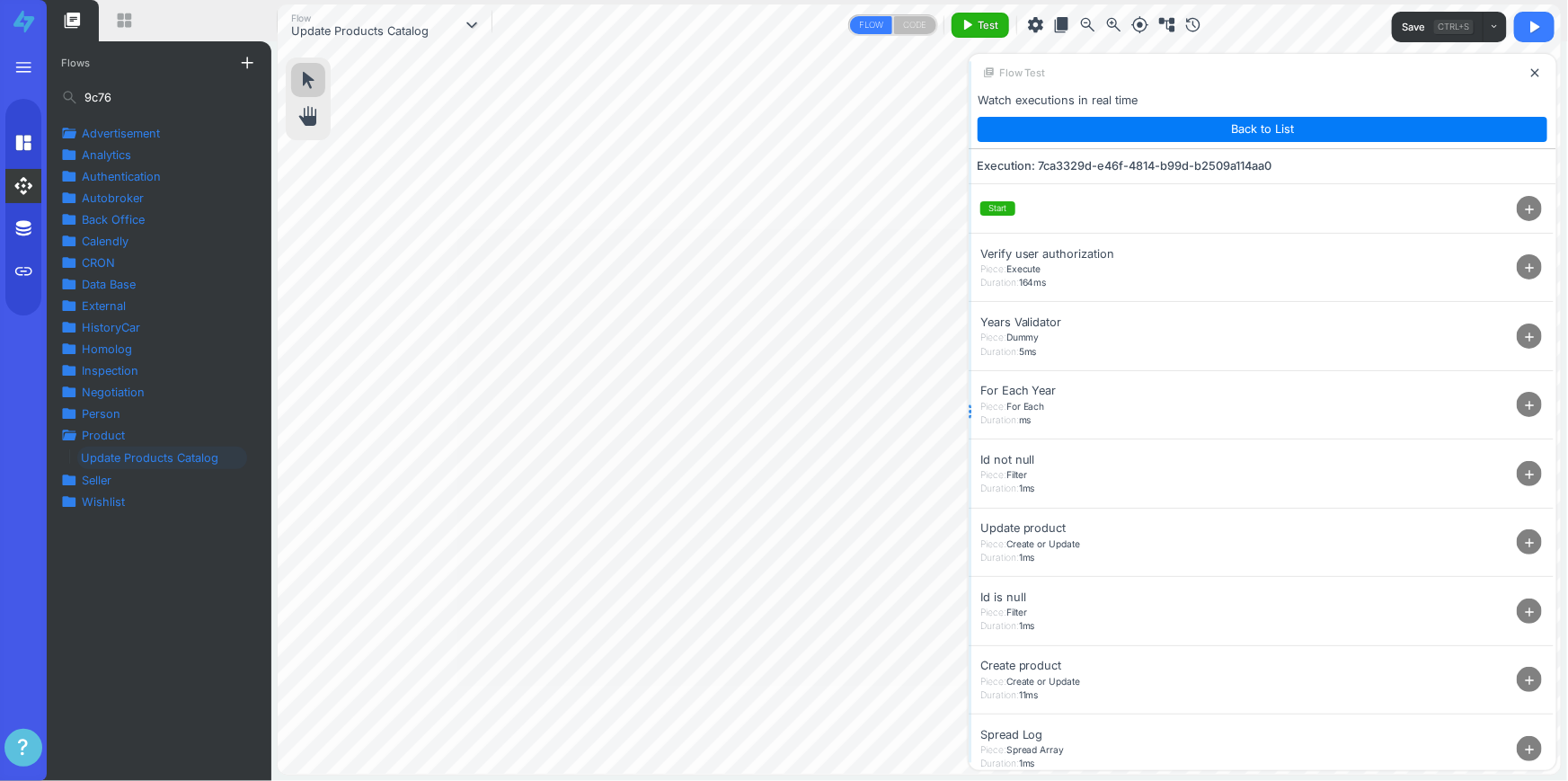 click at bounding box center [970, 412] 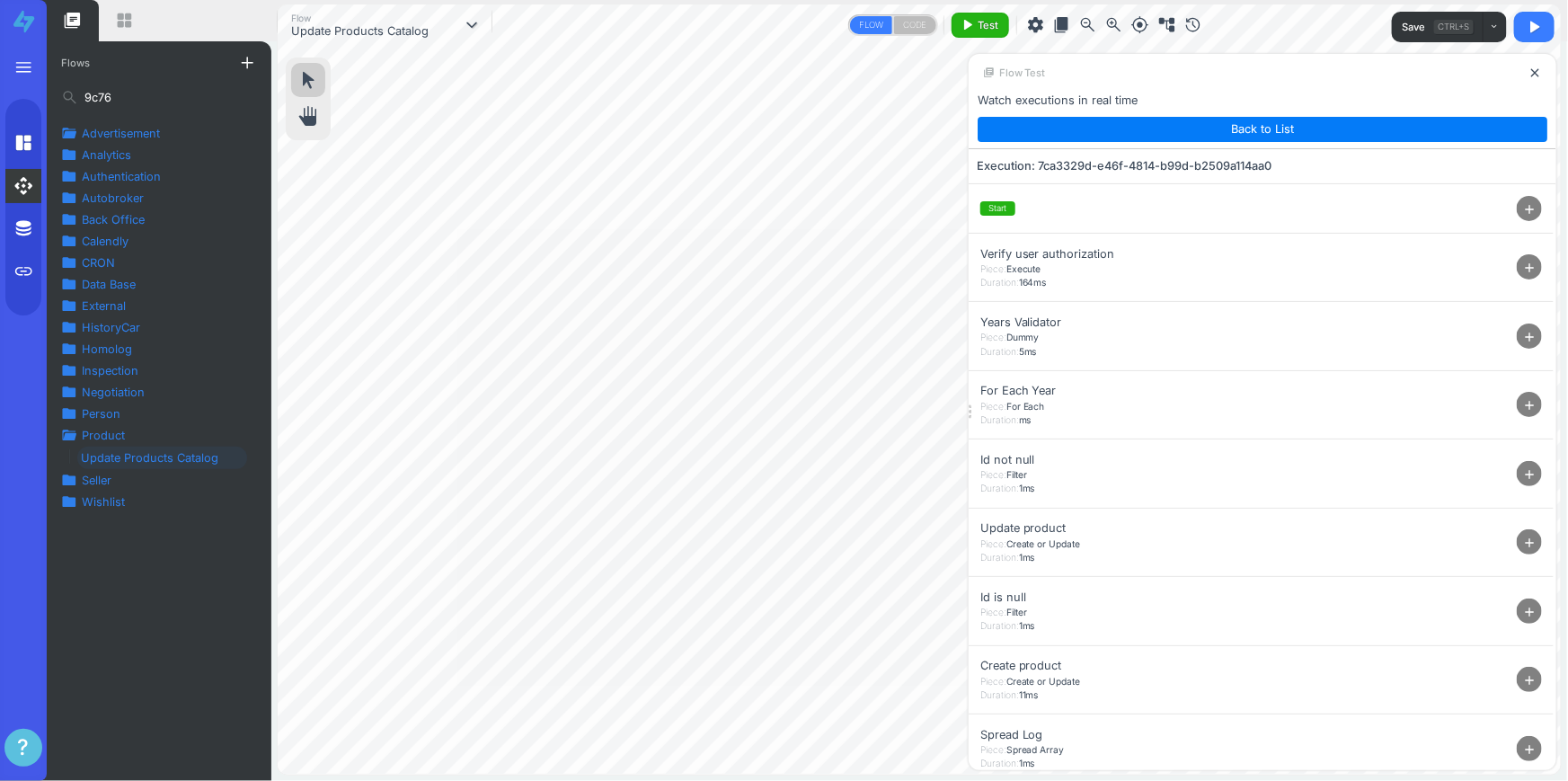 scroll, scrollTop: 94, scrollLeft: 0, axis: vertical 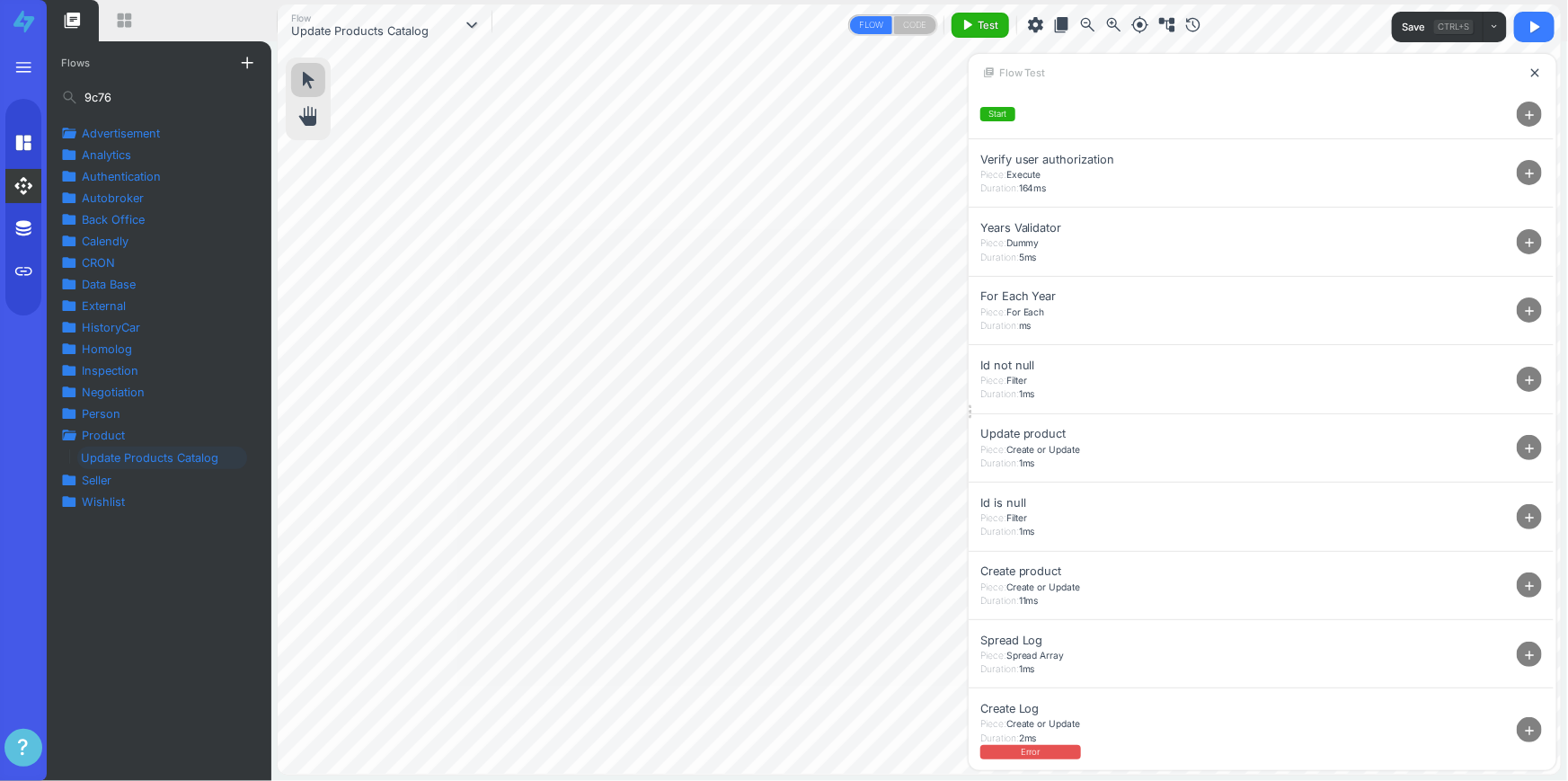 click on "add" at bounding box center (1530, 731) 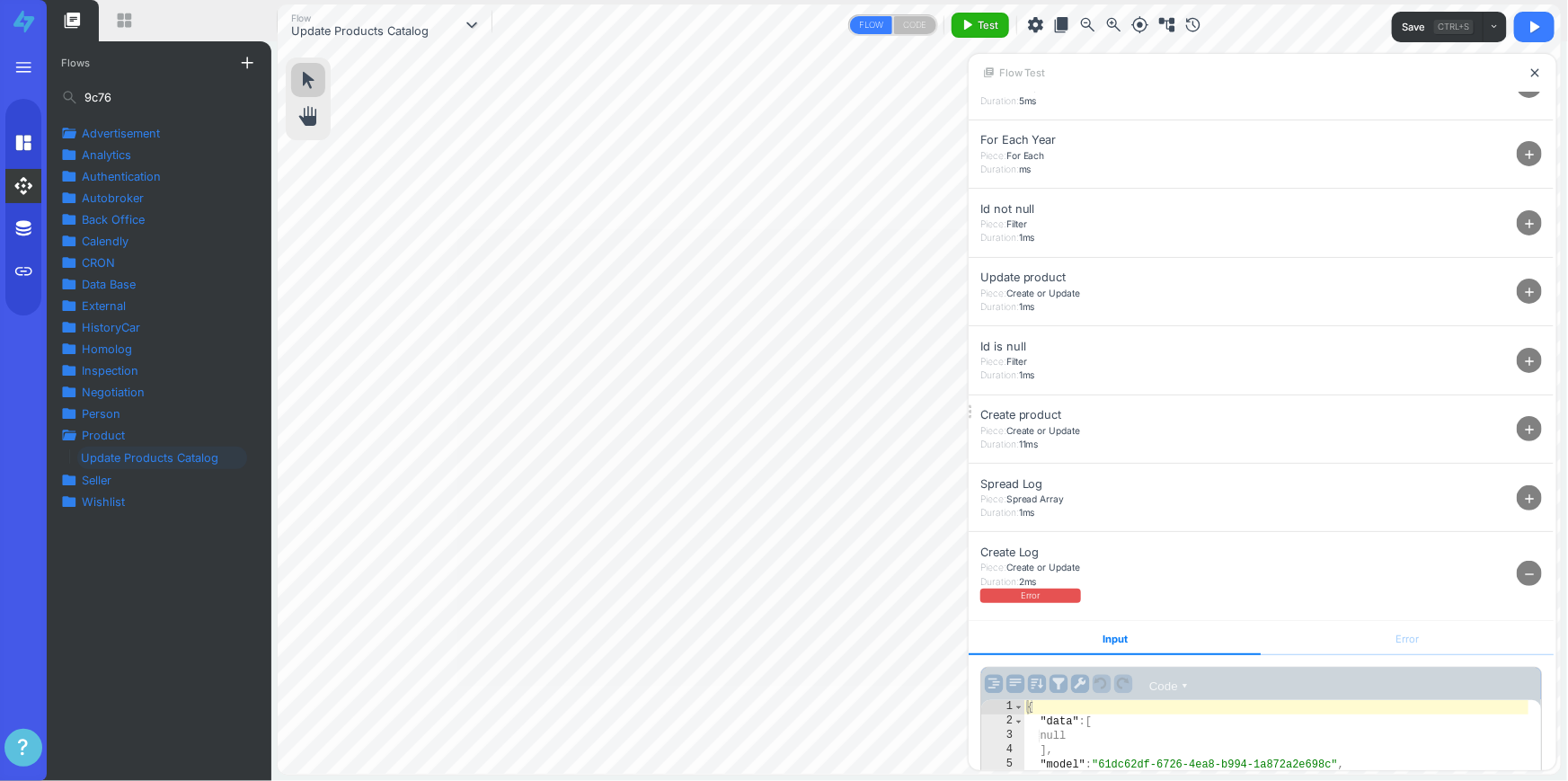 scroll, scrollTop: 351, scrollLeft: 0, axis: vertical 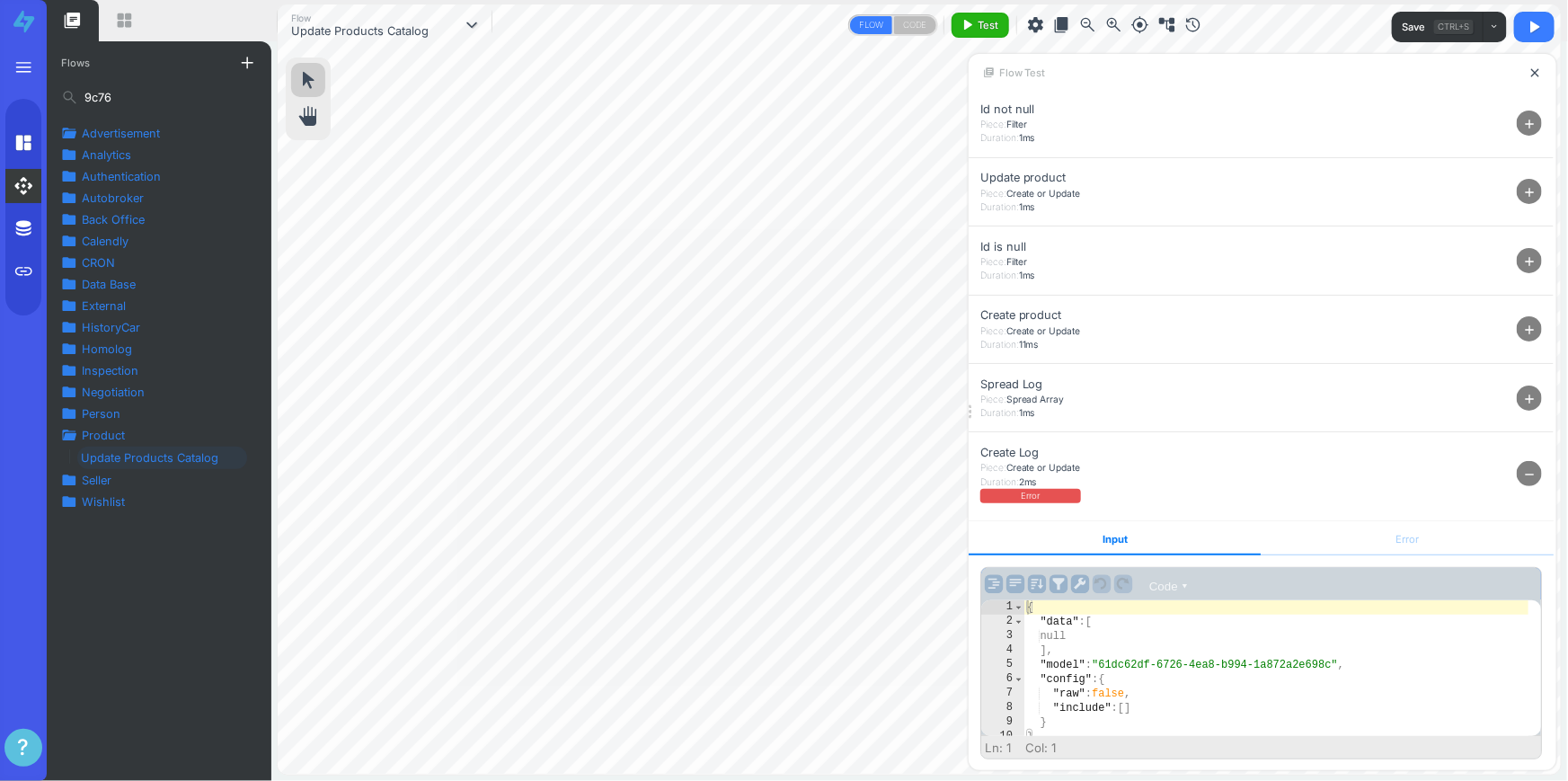 click on "add" at bounding box center (1530, 330) 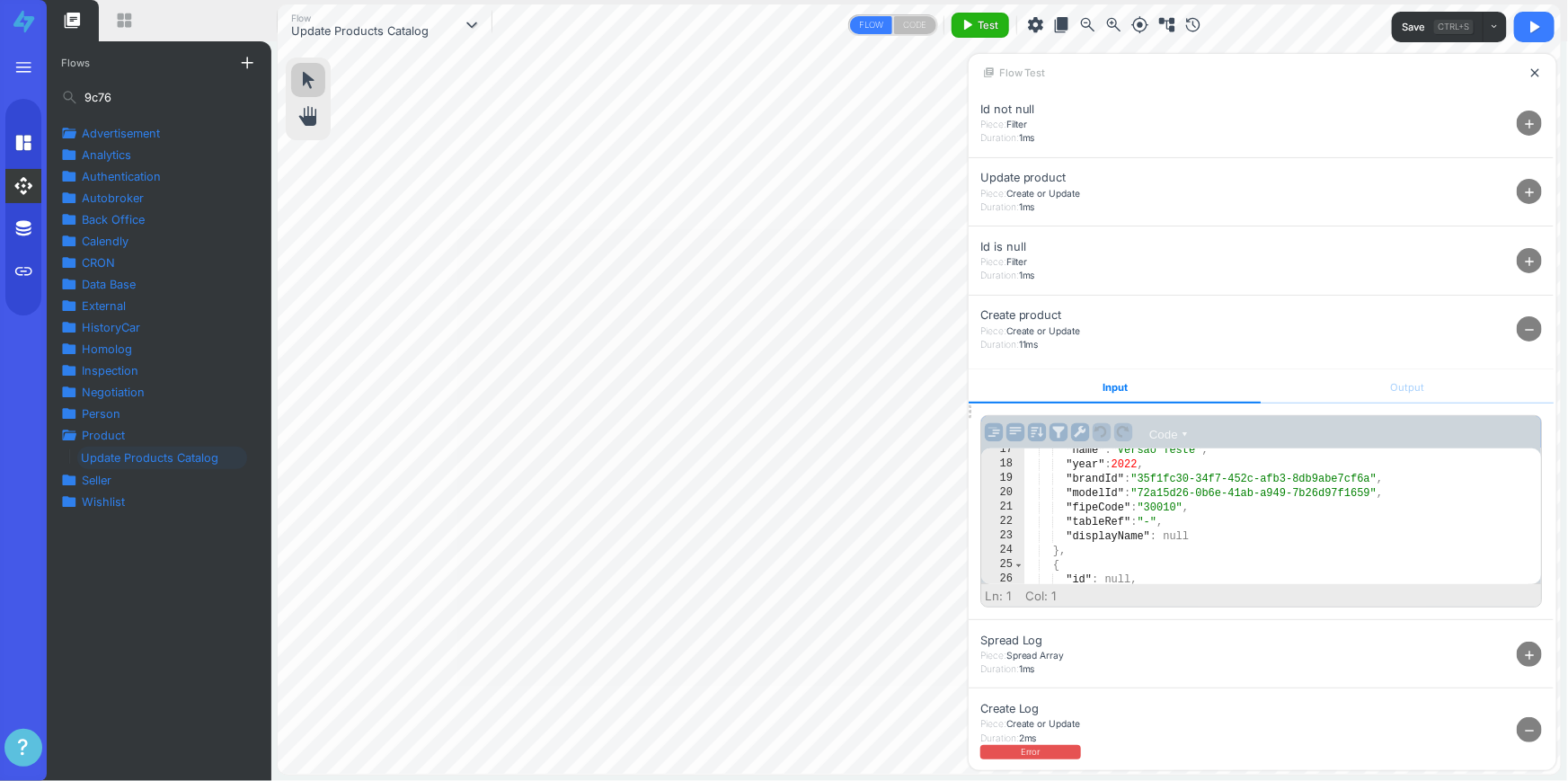 scroll, scrollTop: 235, scrollLeft: 0, axis: vertical 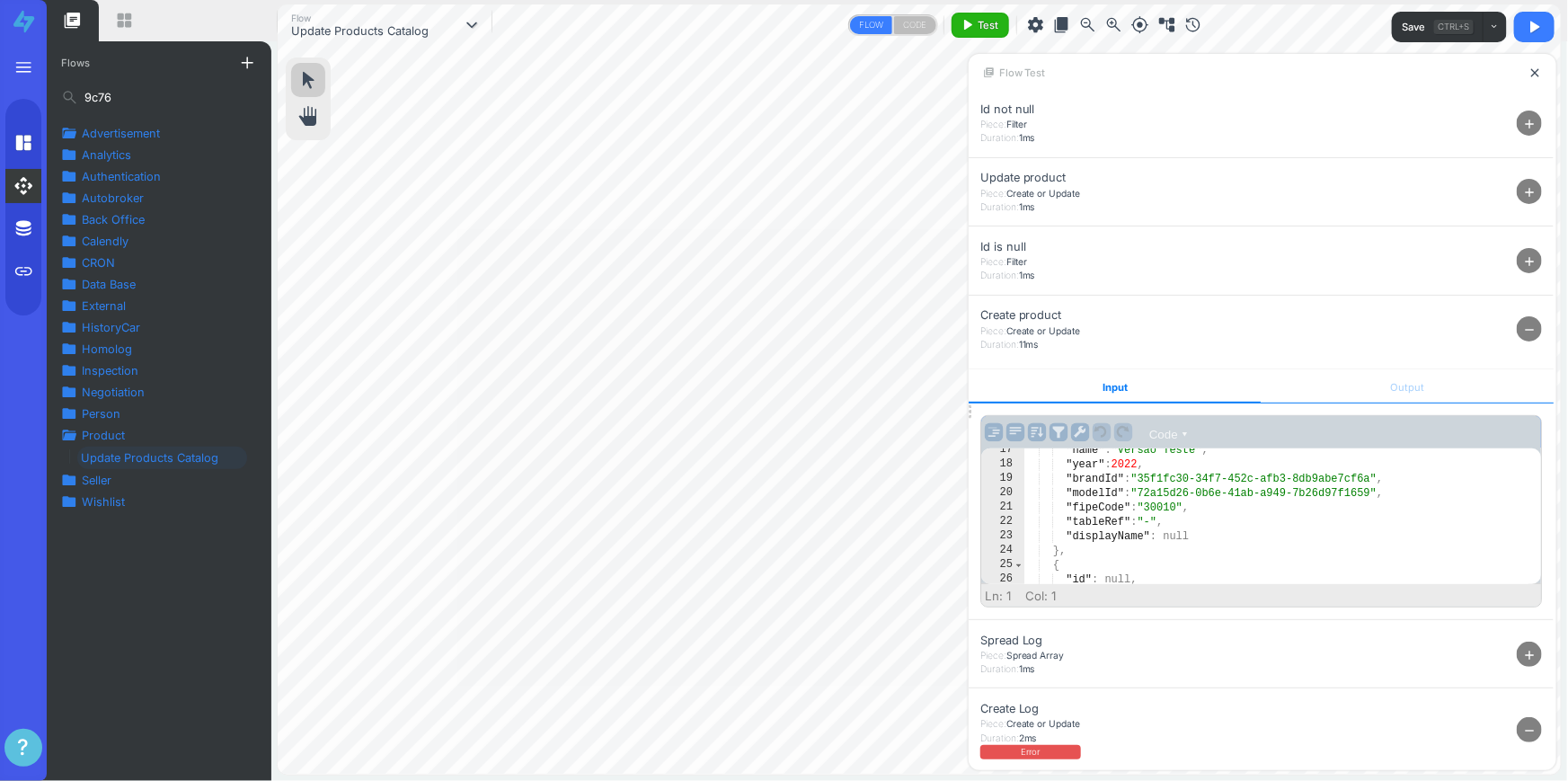 click on "Output" at bounding box center [1406, 386] 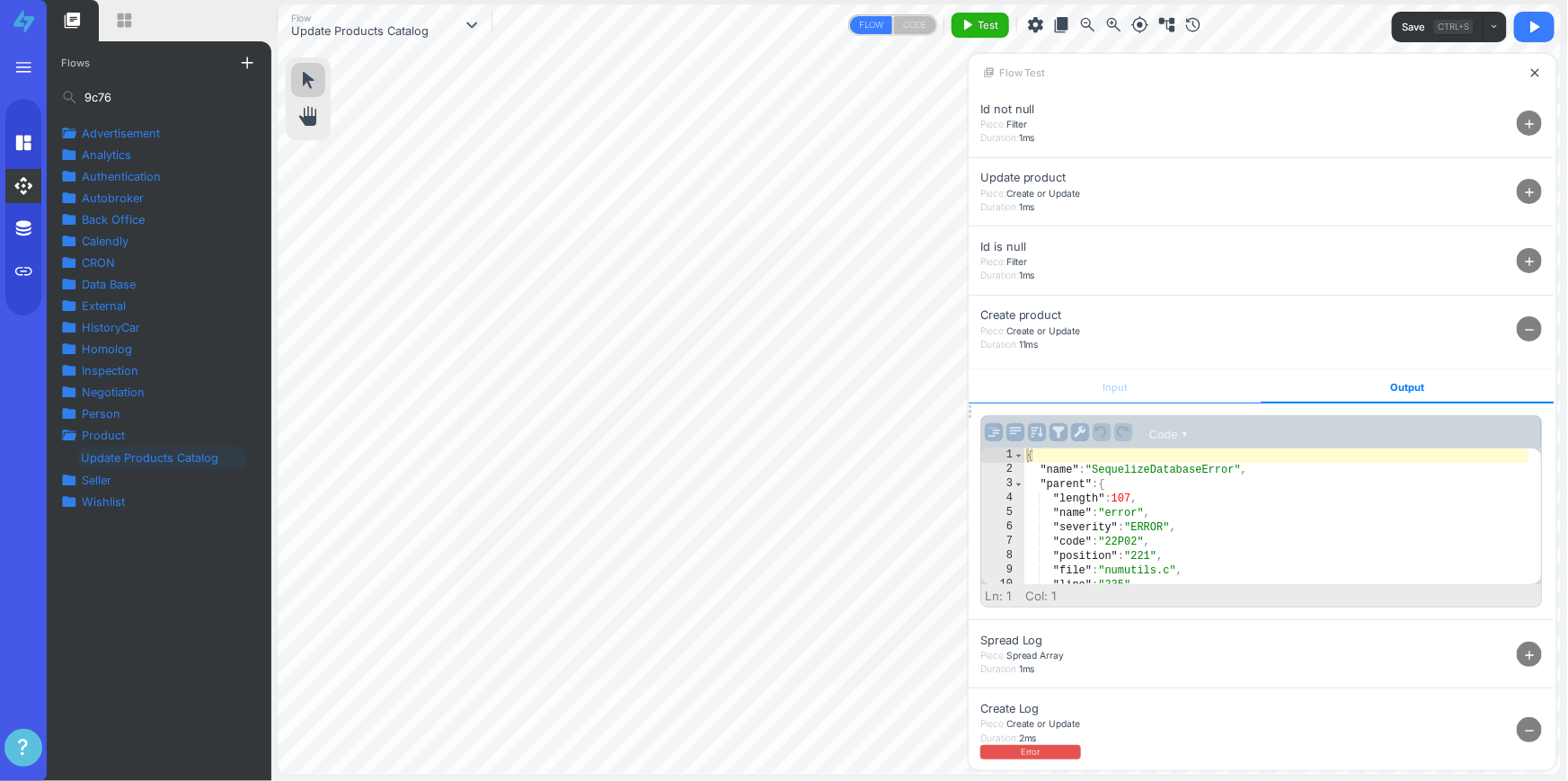 click on "Input" at bounding box center [1114, 386] 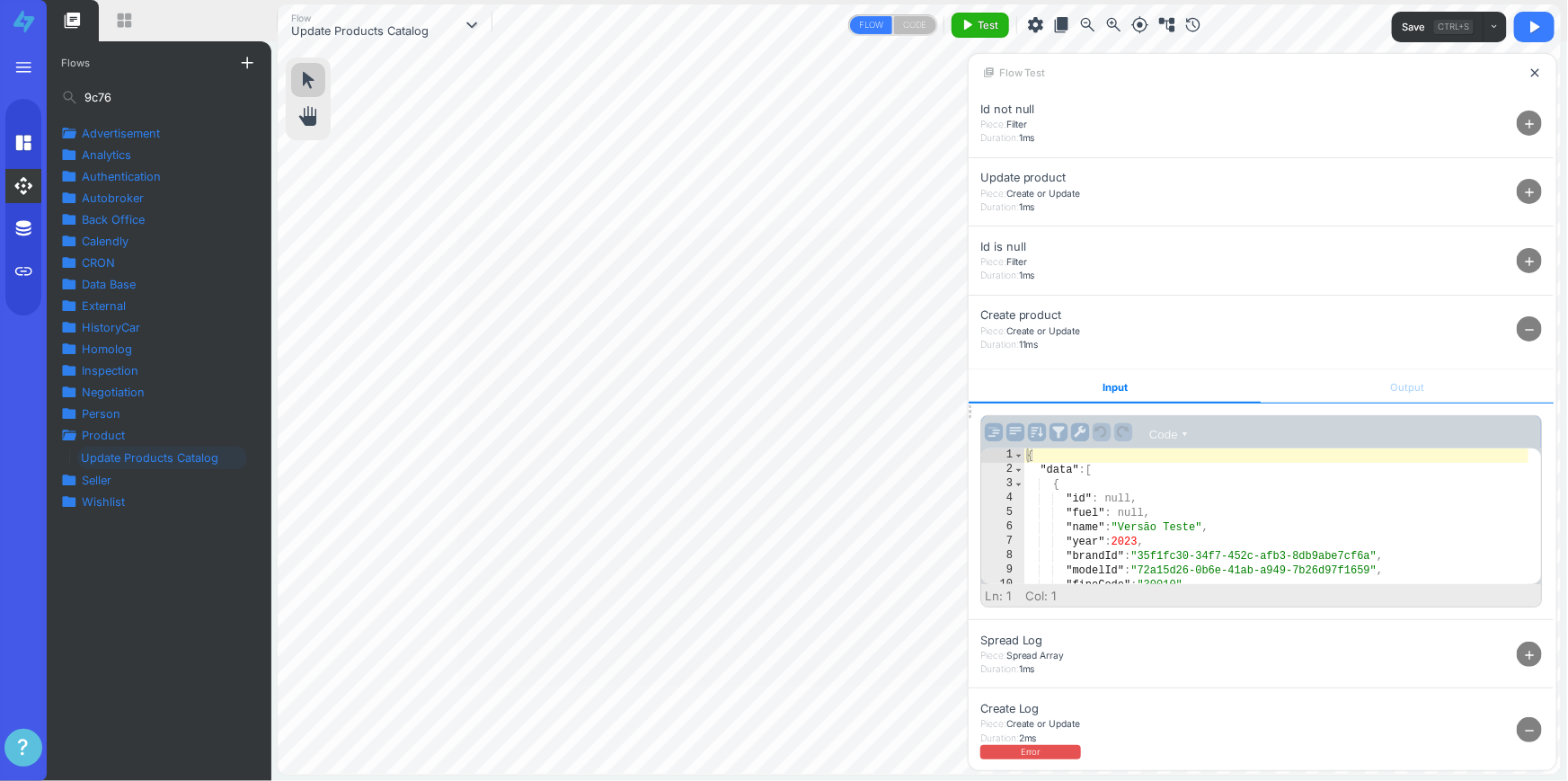 click on "Output" at bounding box center [1406, 386] 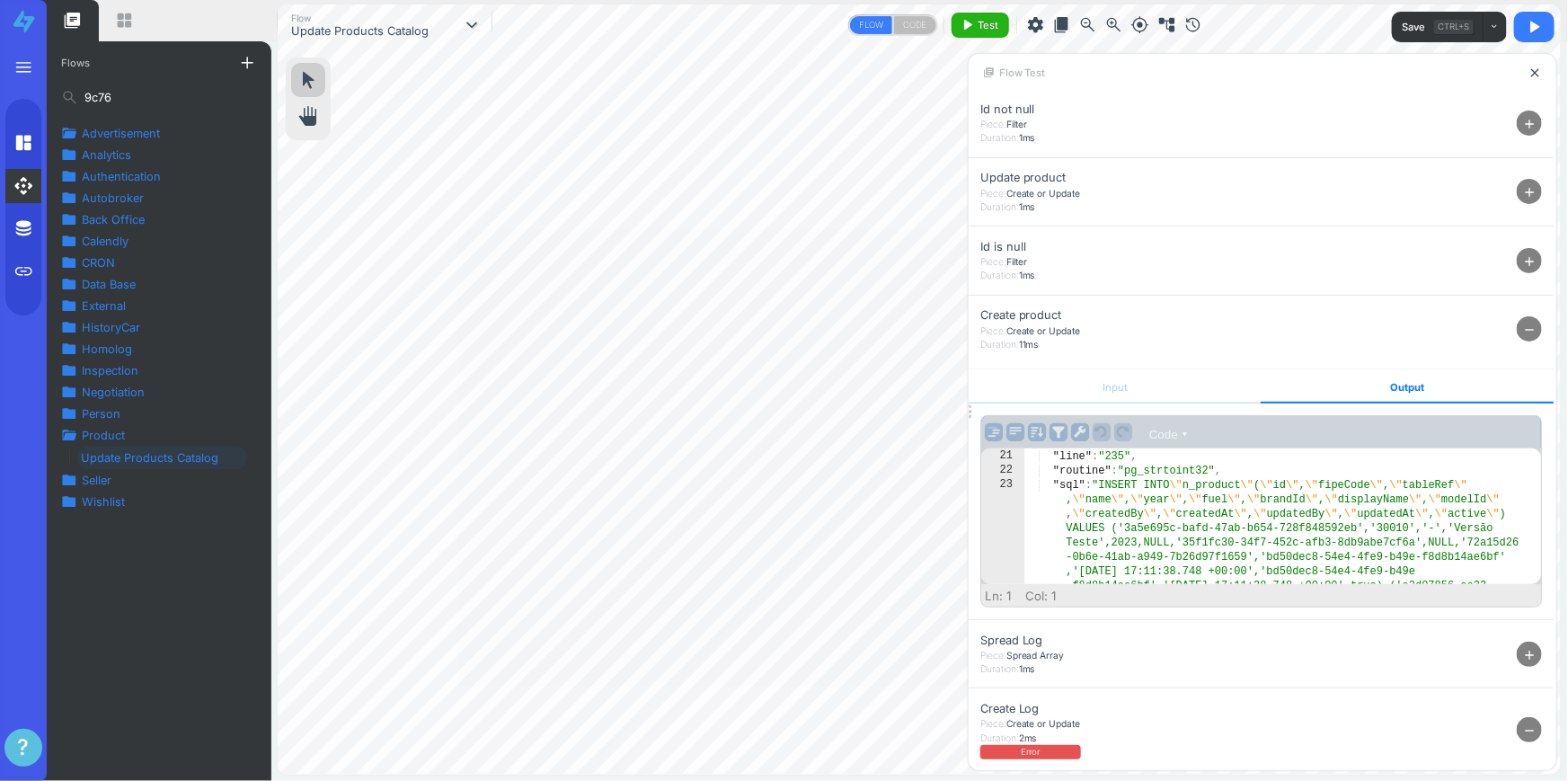 scroll, scrollTop: 587, scrollLeft: 0, axis: vertical 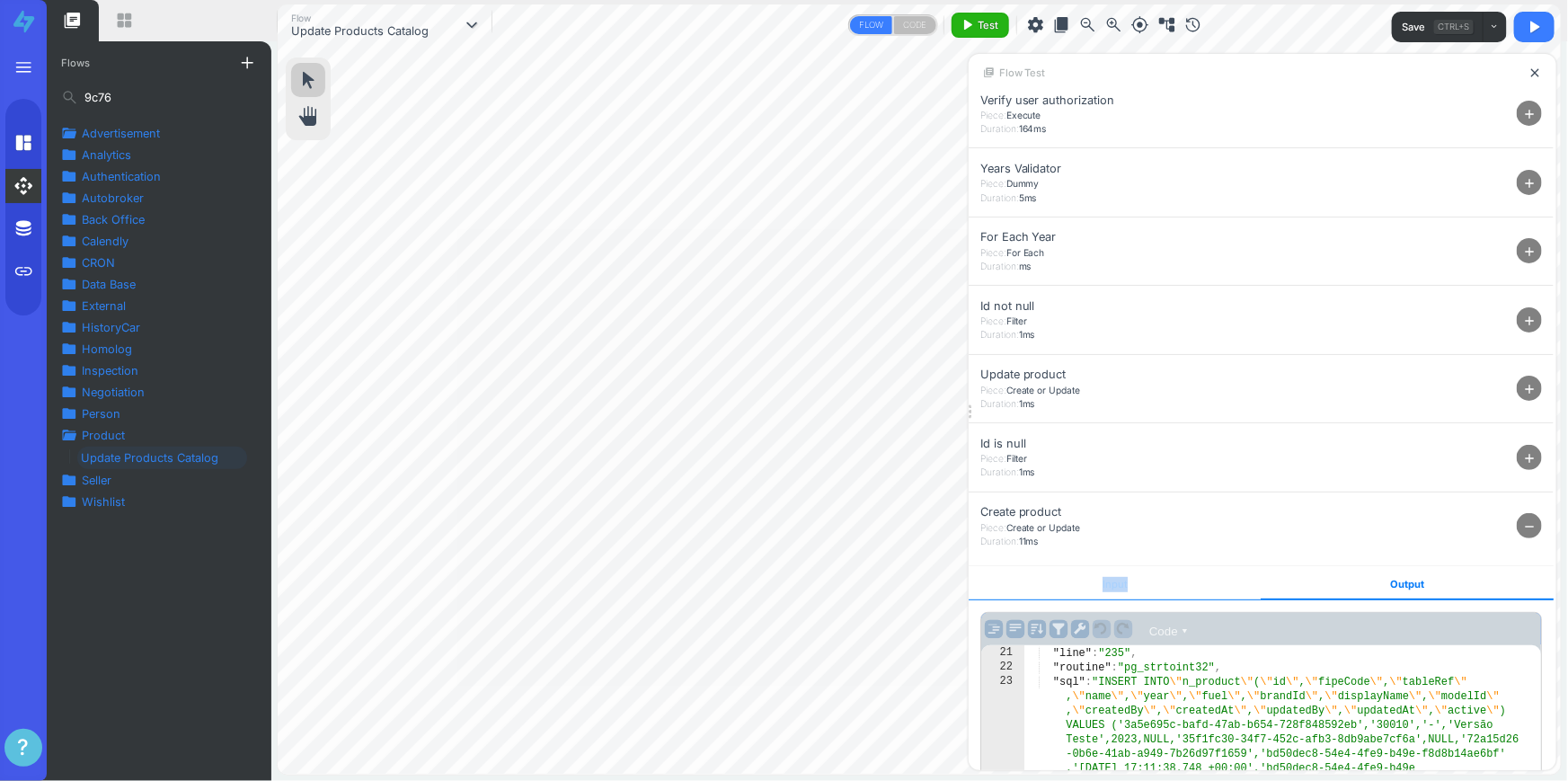 click on "Input" at bounding box center (1114, 583) 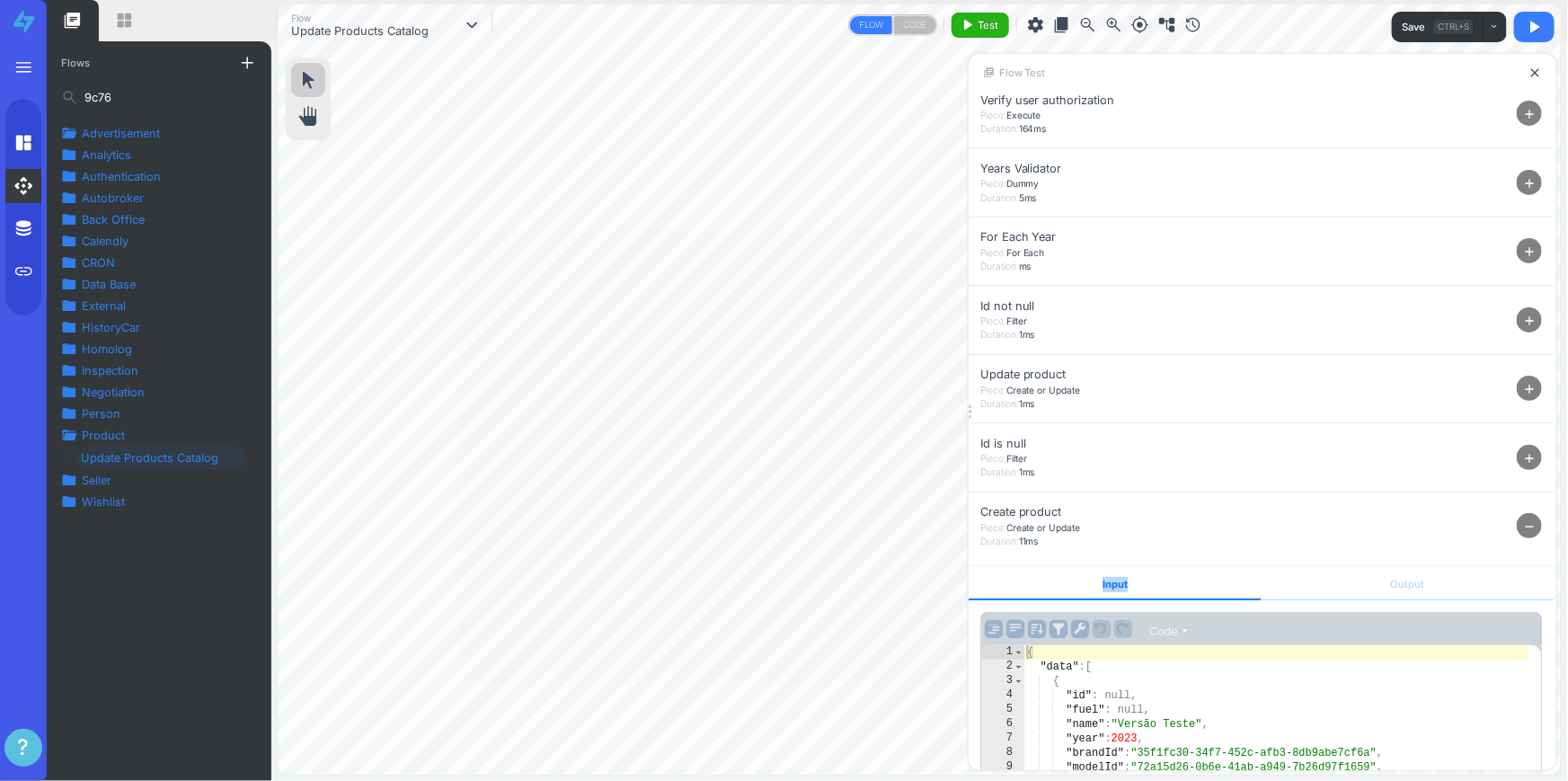 scroll, scrollTop: 252, scrollLeft: 0, axis: vertical 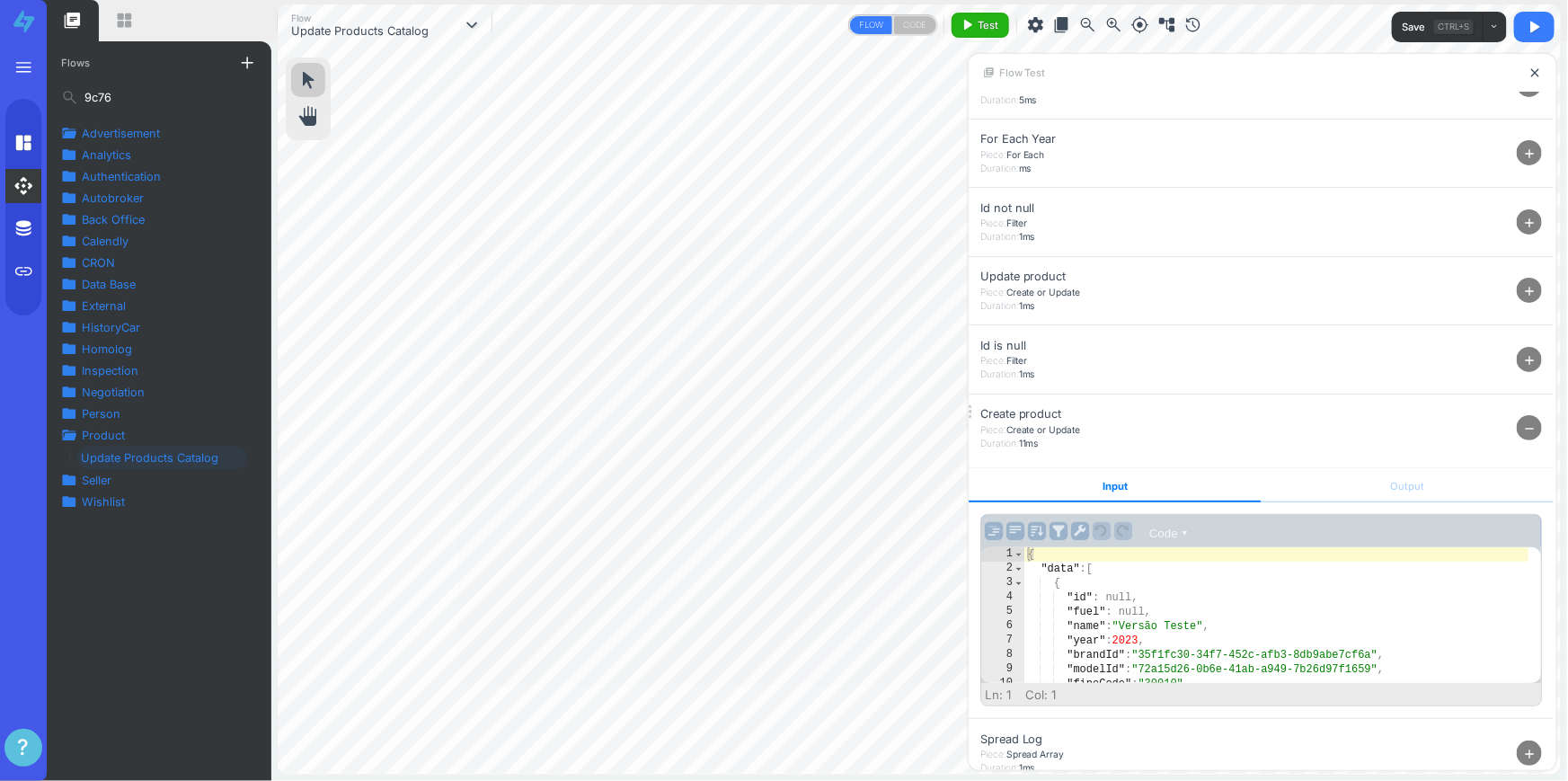 click on "9c76" at bounding box center [159, 97] 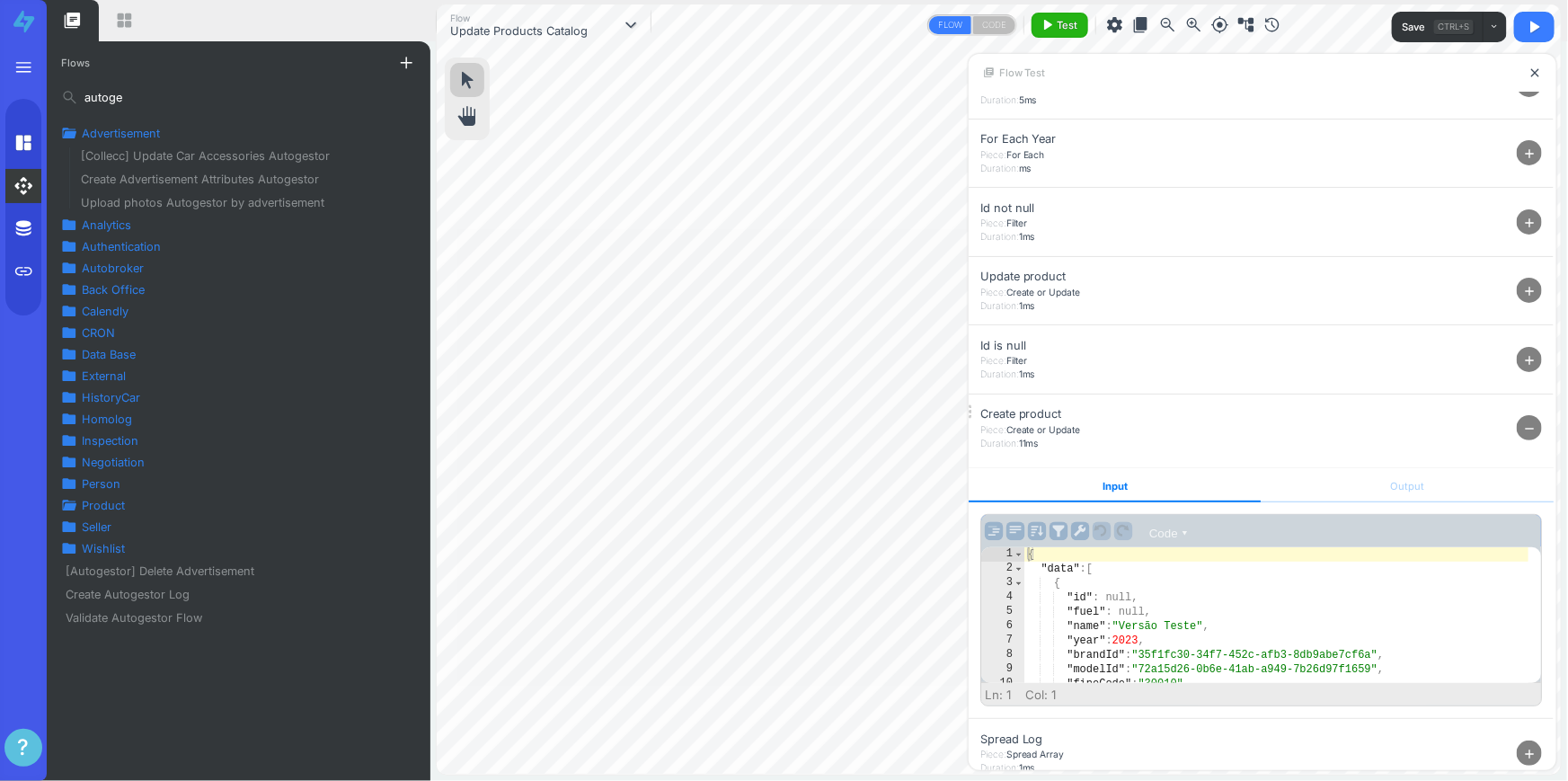 click at bounding box center [430, 411] 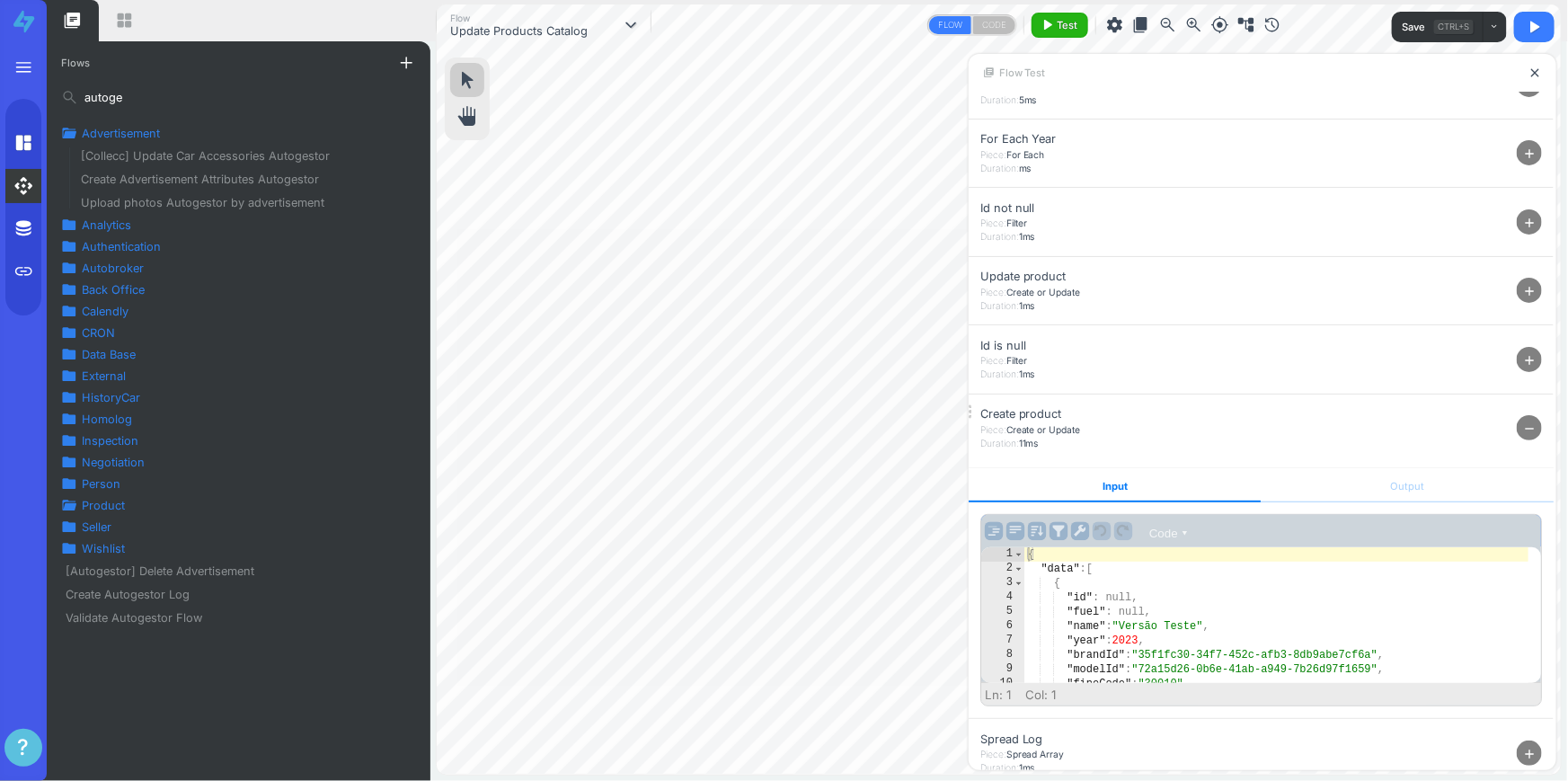 click on "Wishlist" at bounding box center [103, 548] 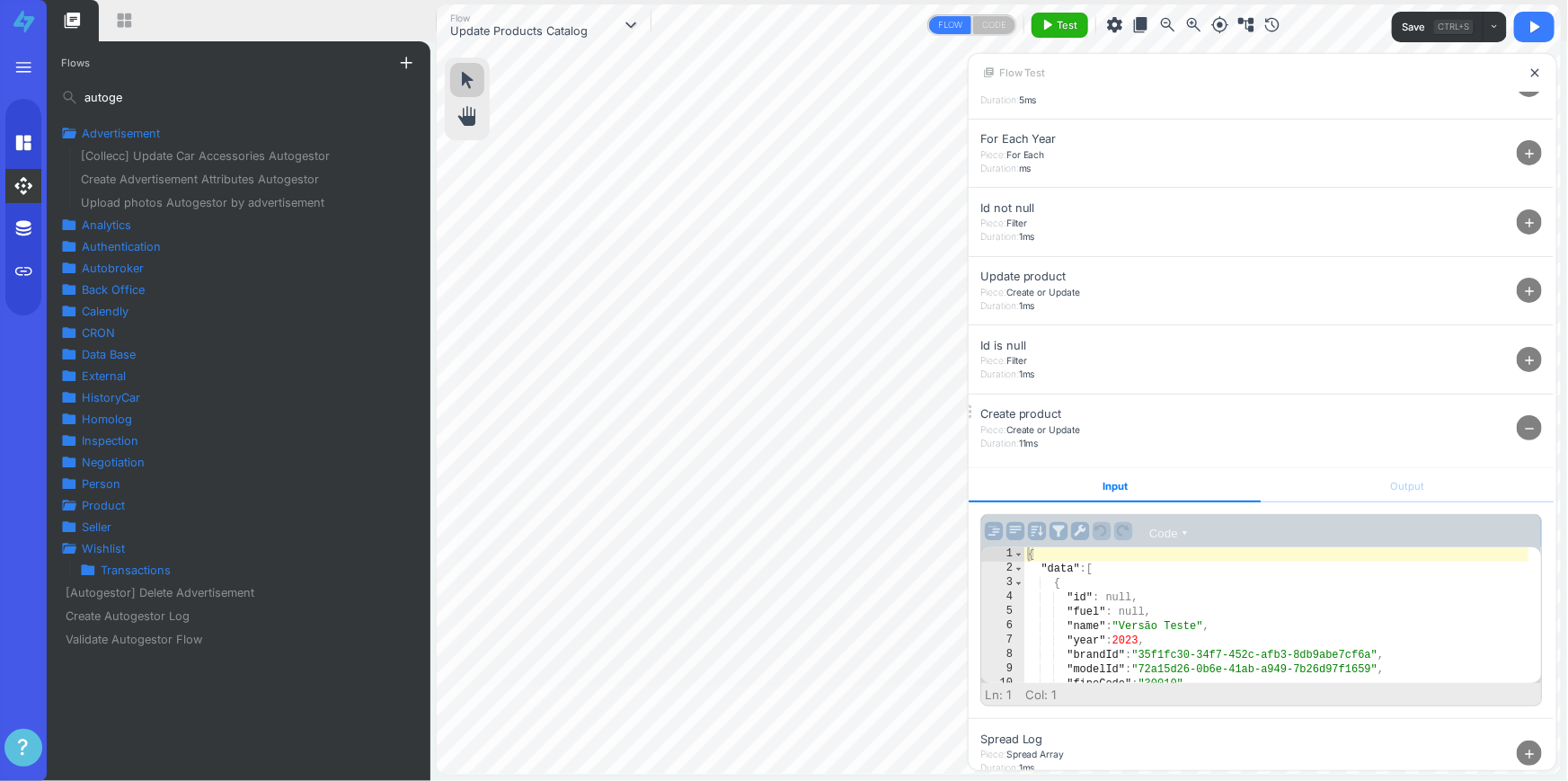click on "Seller" at bounding box center (96, 527) 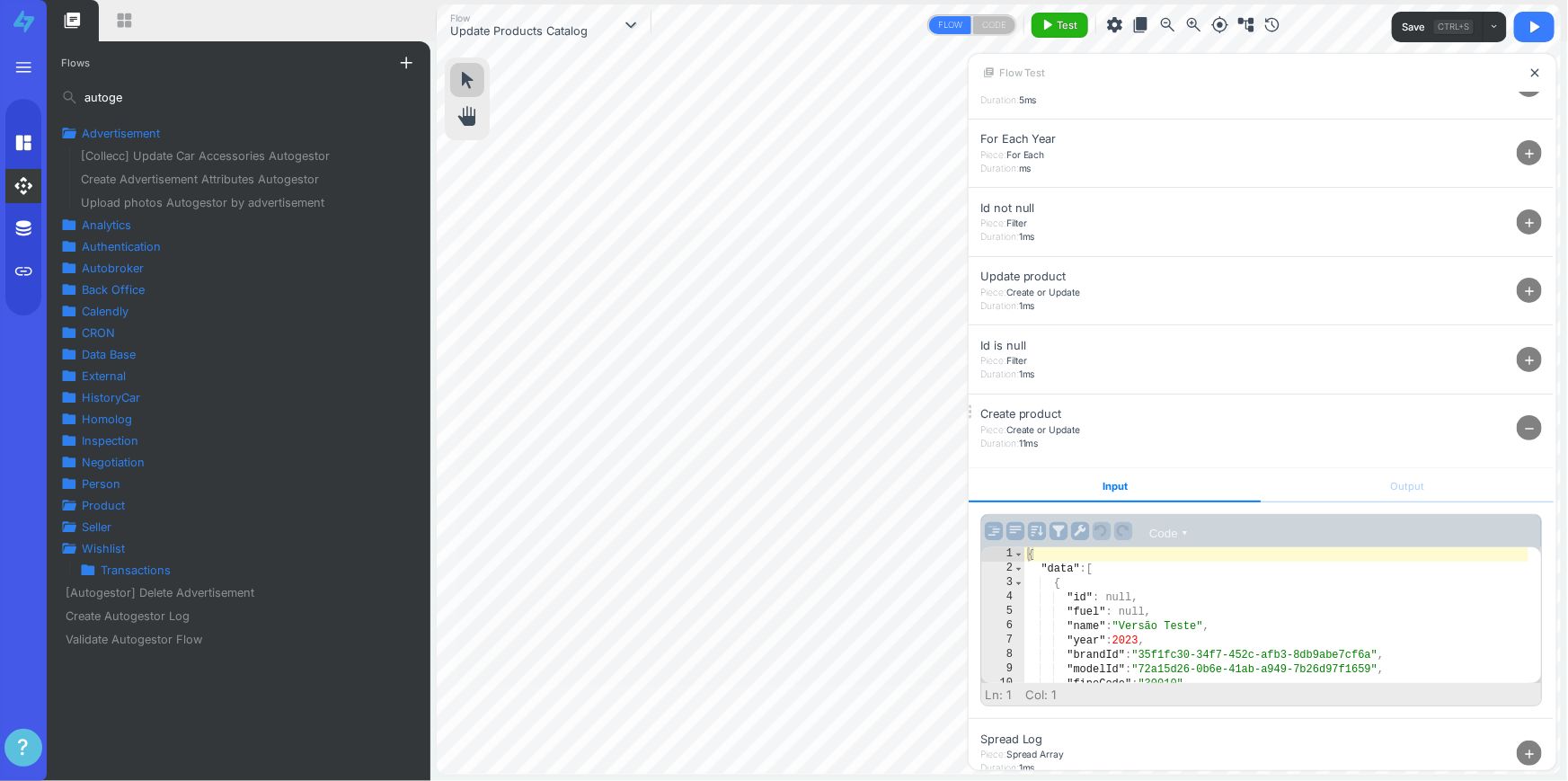 click on "Person" at bounding box center [101, 484] 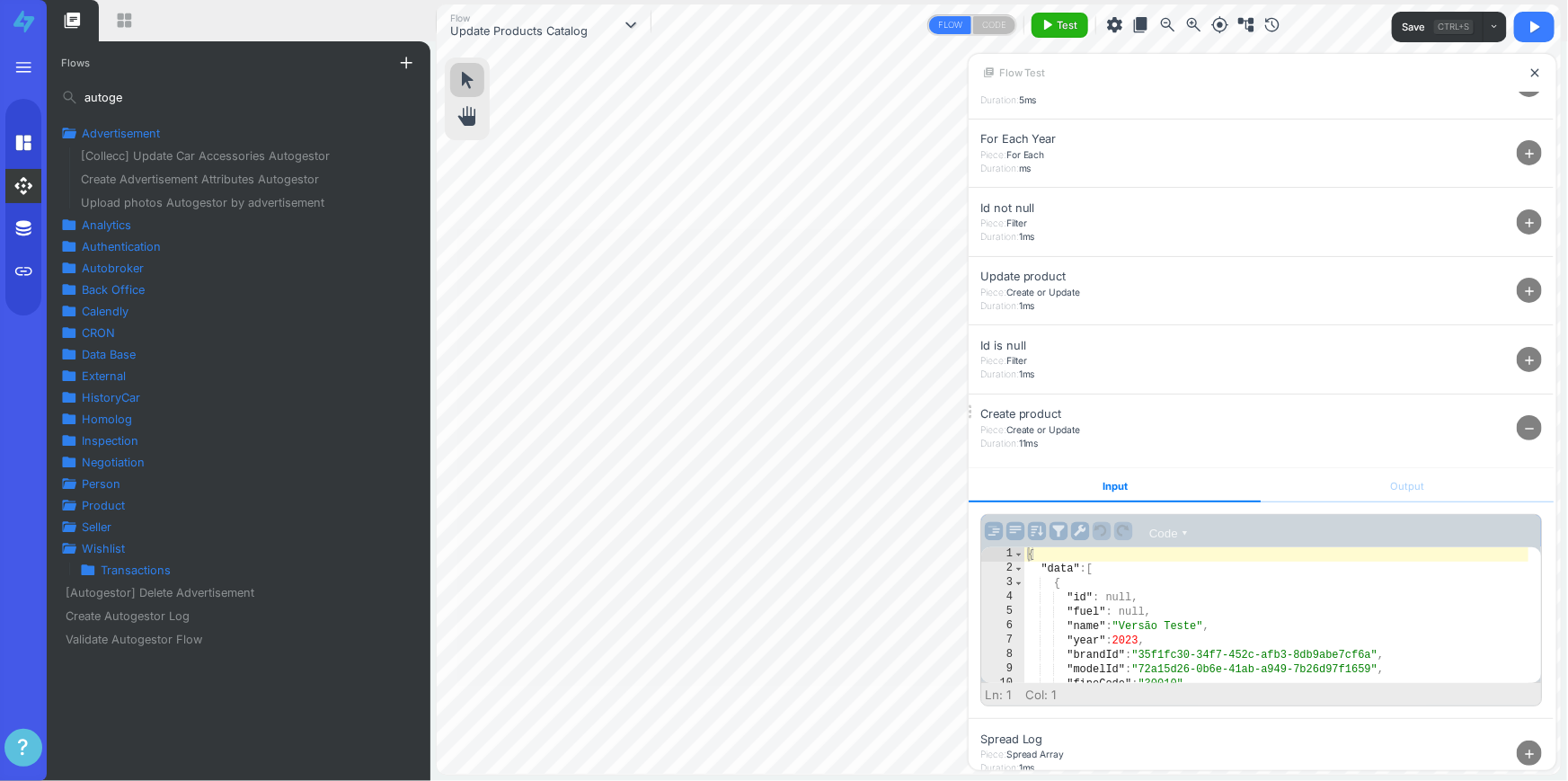 click on "Negotiation" at bounding box center [113, 462] 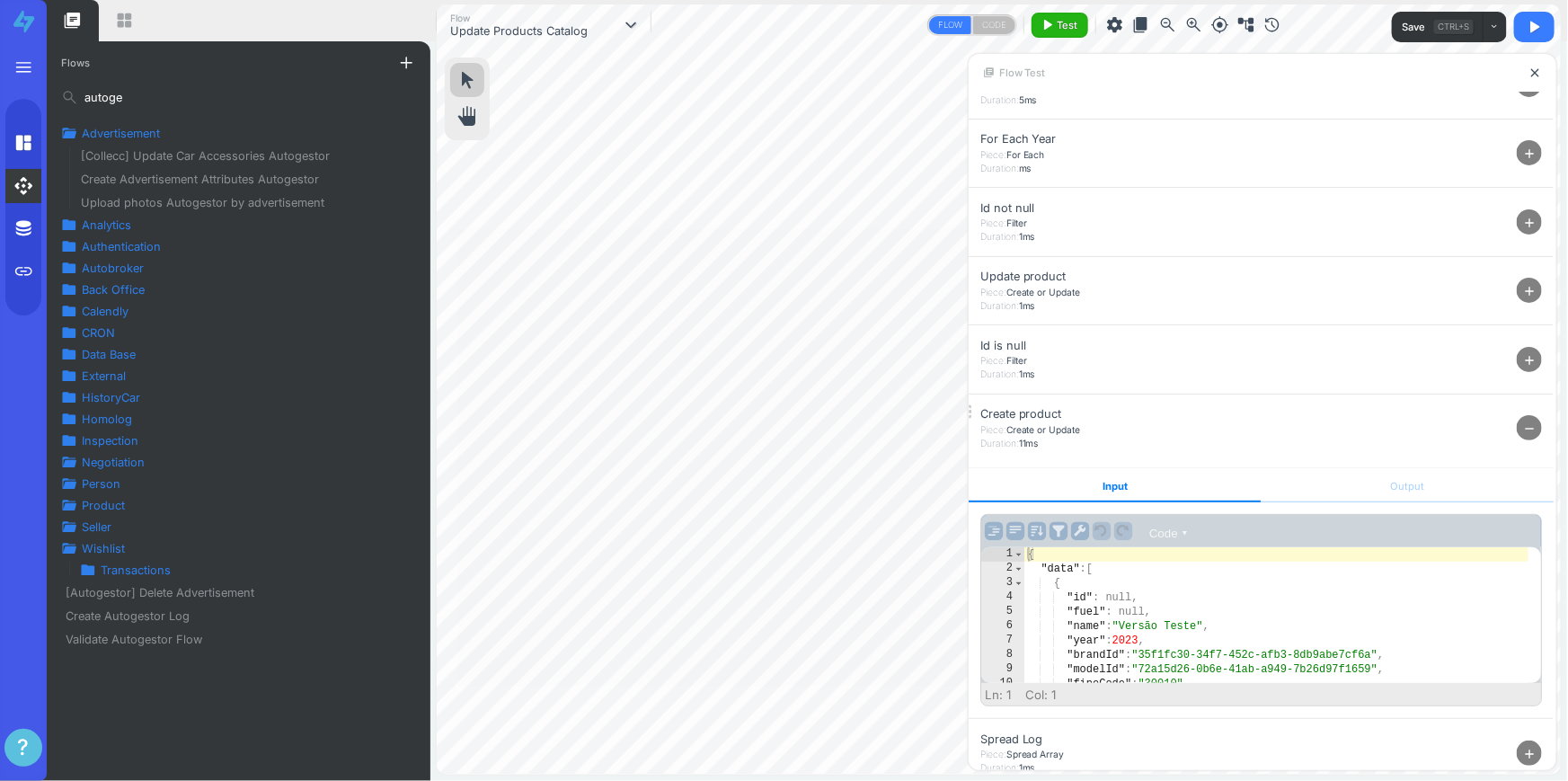 click on "Inspection" at bounding box center (110, 440) 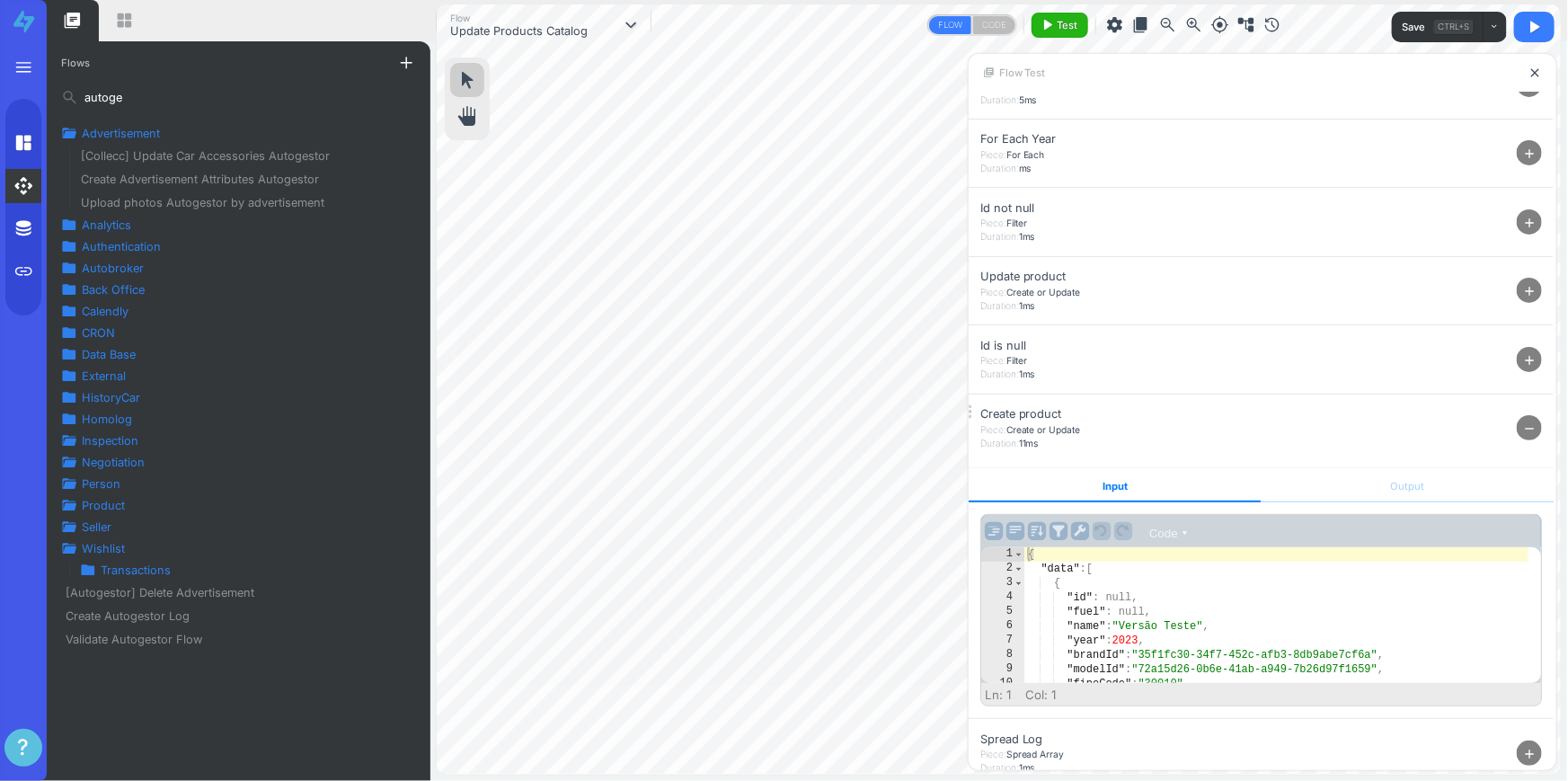 click on "Homolog" at bounding box center [107, 419] 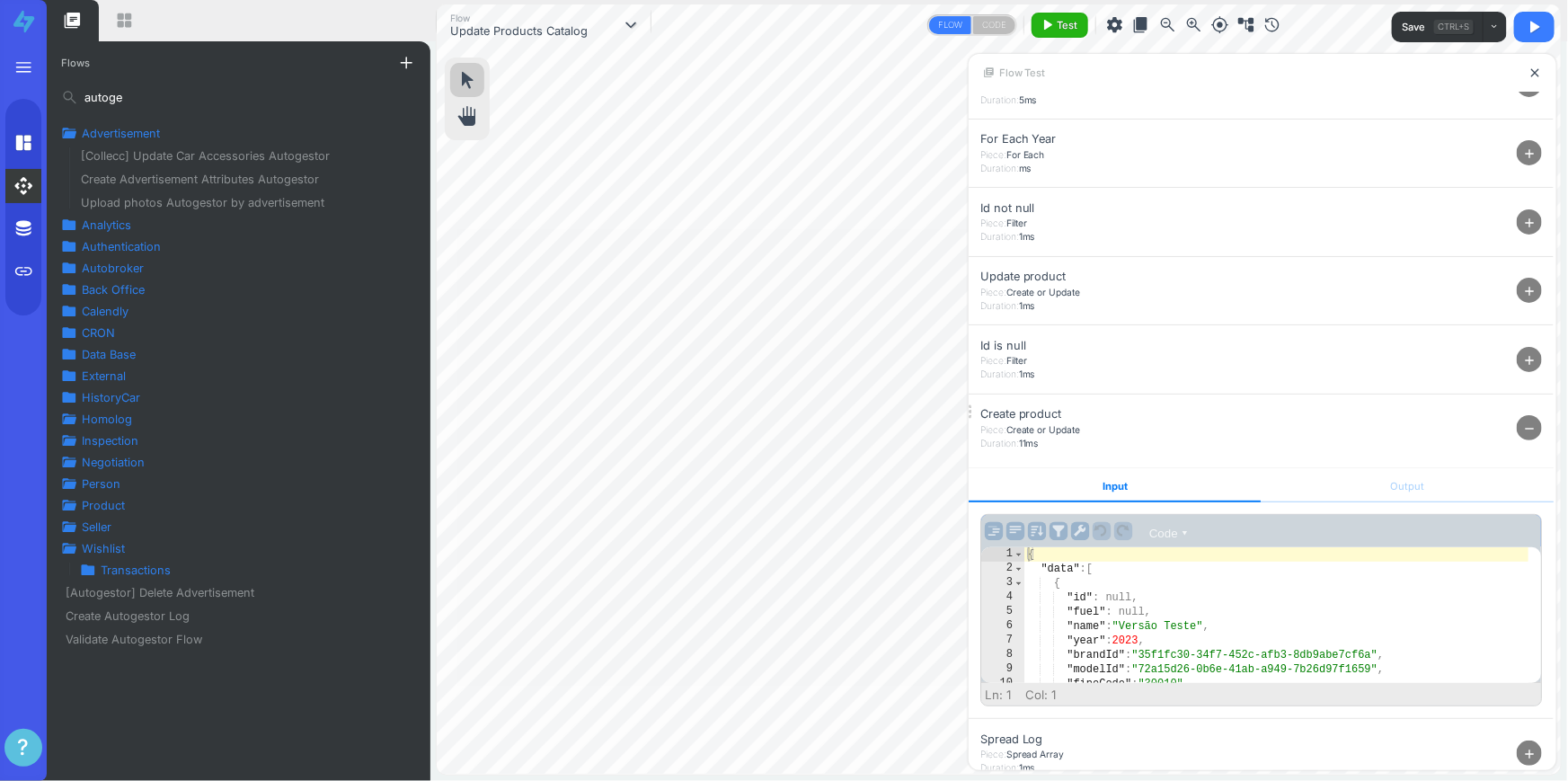 click on "HistoryCar" at bounding box center (111, 397) 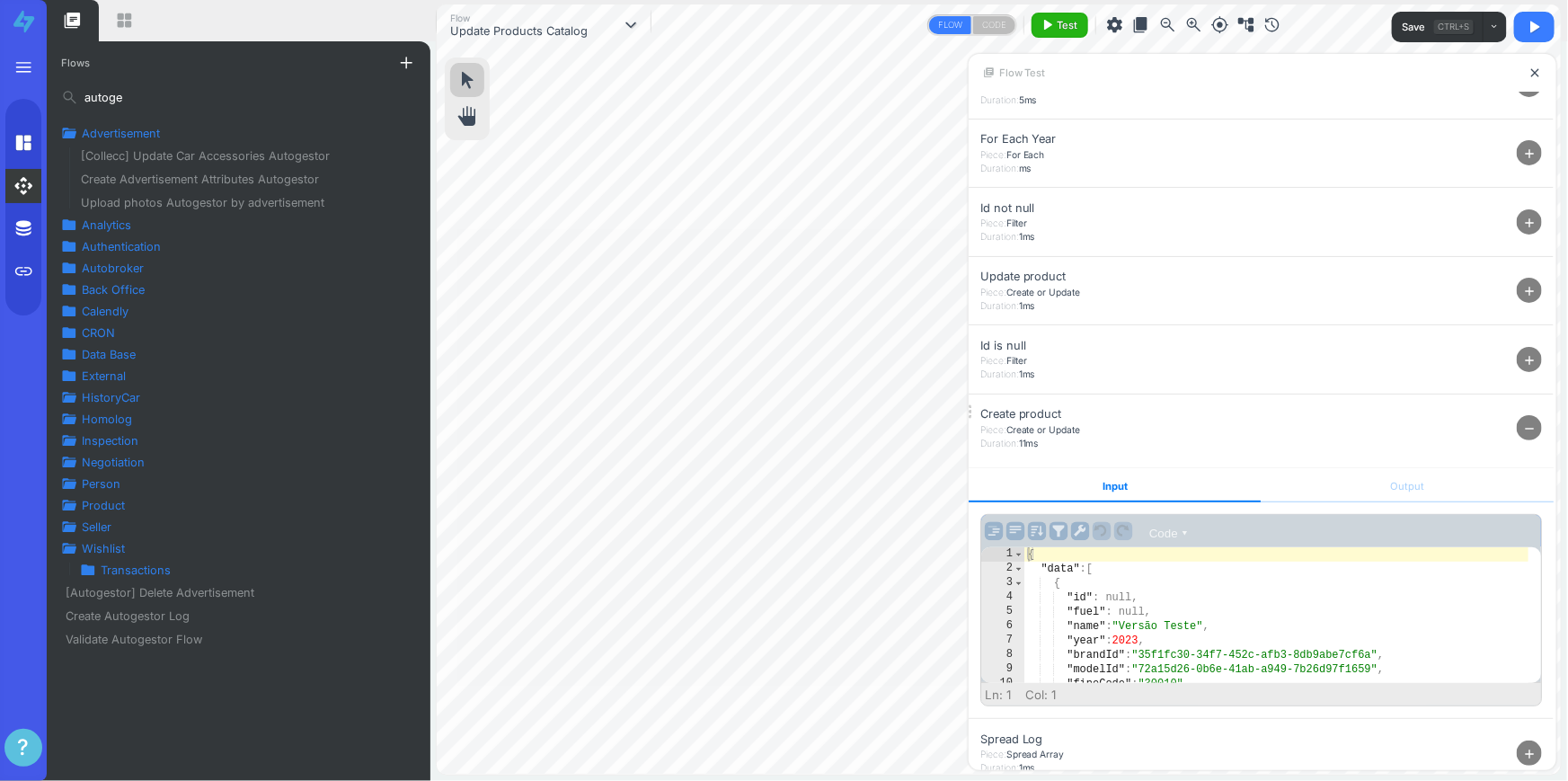 click on "External" at bounding box center [103, 376] 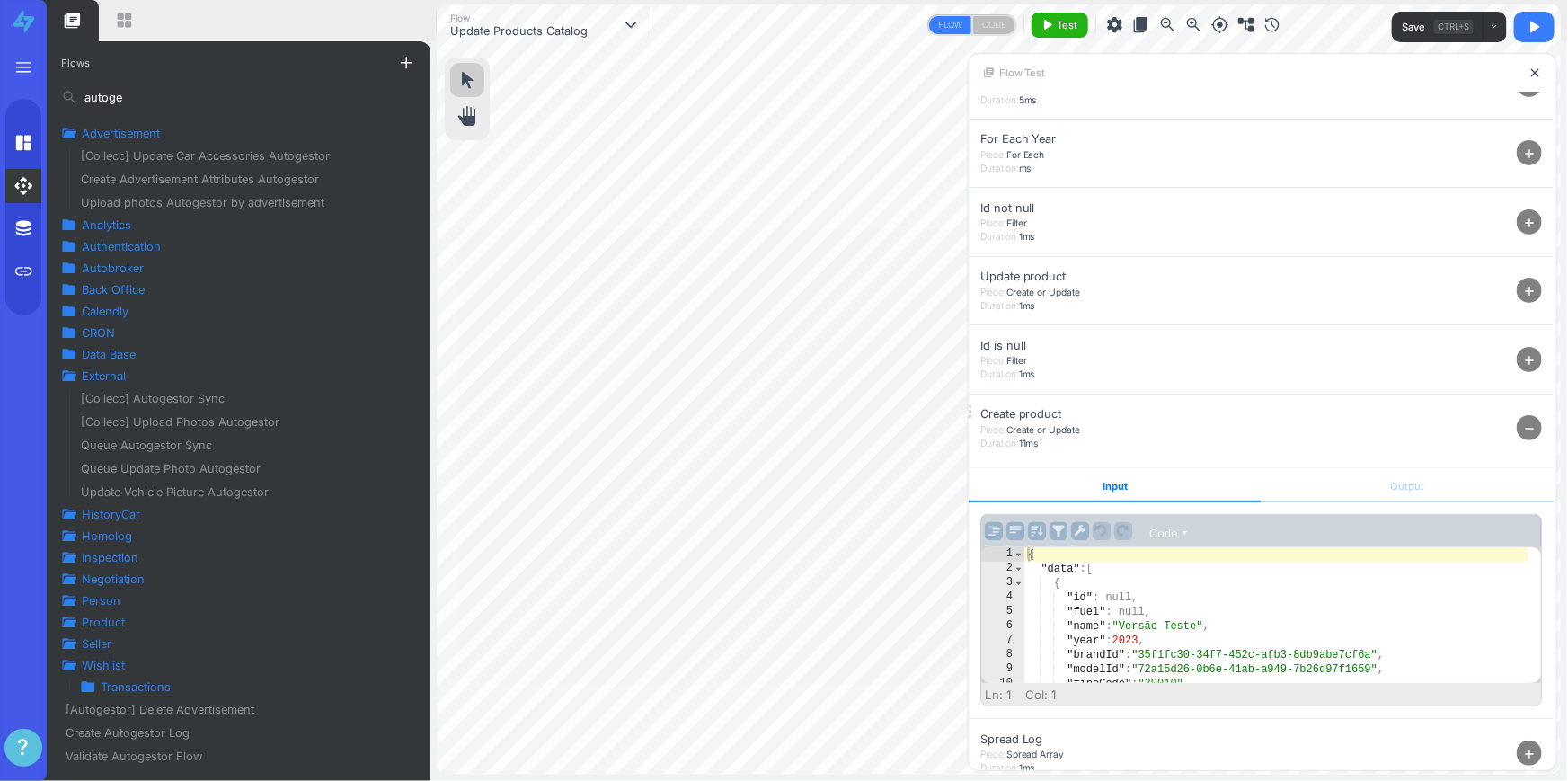 click on "Data Base" at bounding box center [109, 354] 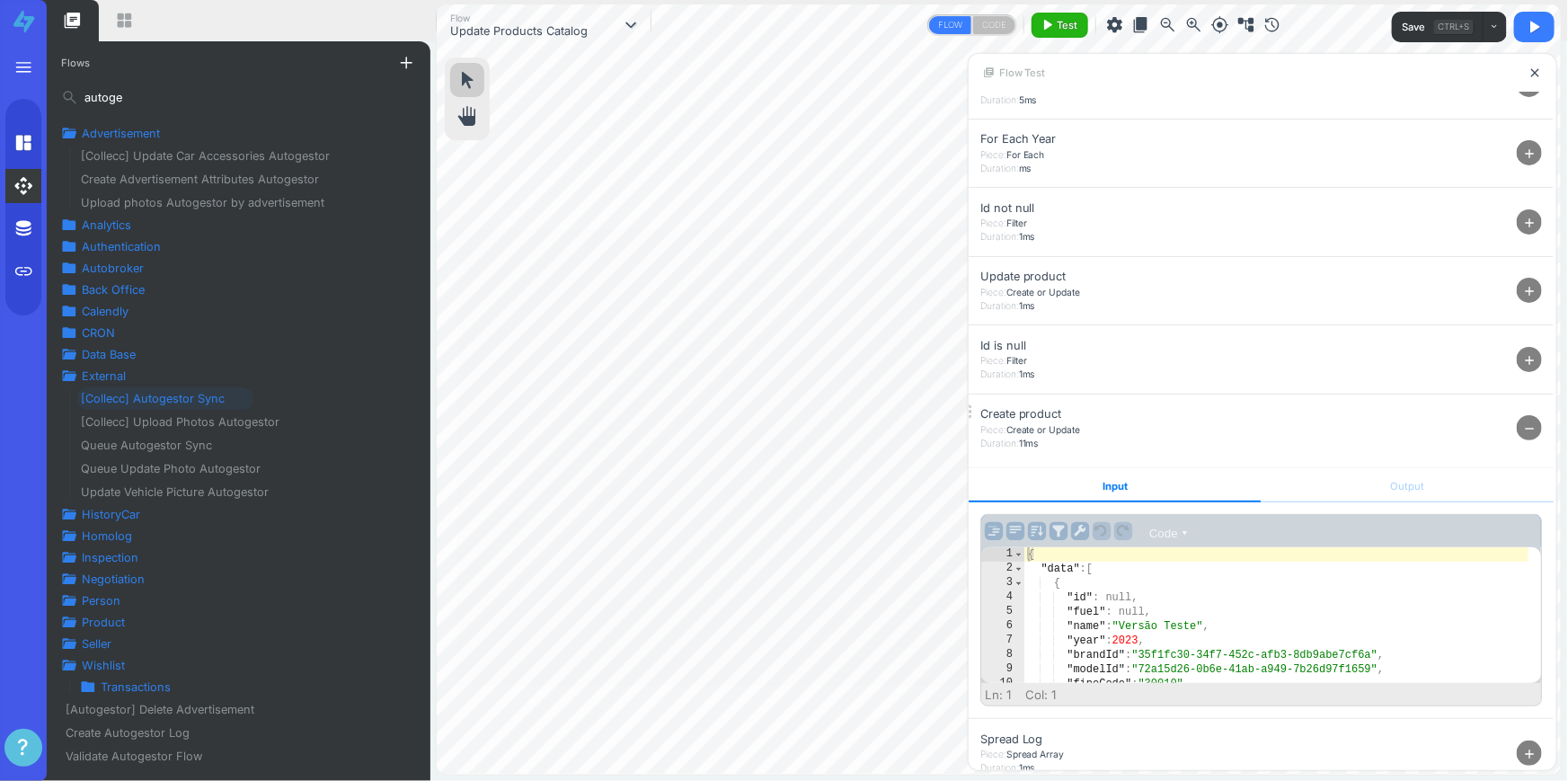 click on "[Collecc] Autogestor Sync" at bounding box center [160, 398] 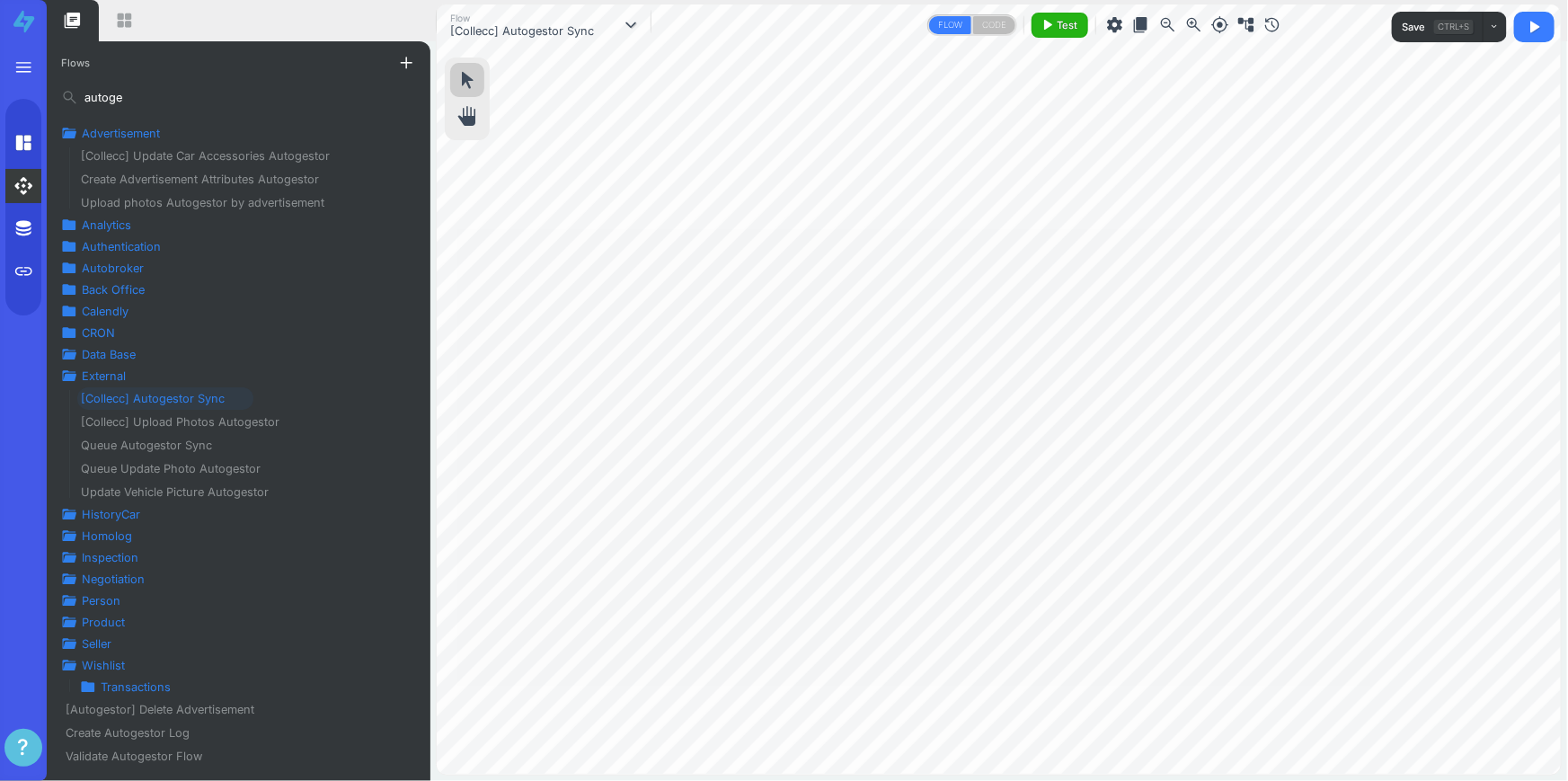 click on "autoge" at bounding box center [238, 97] 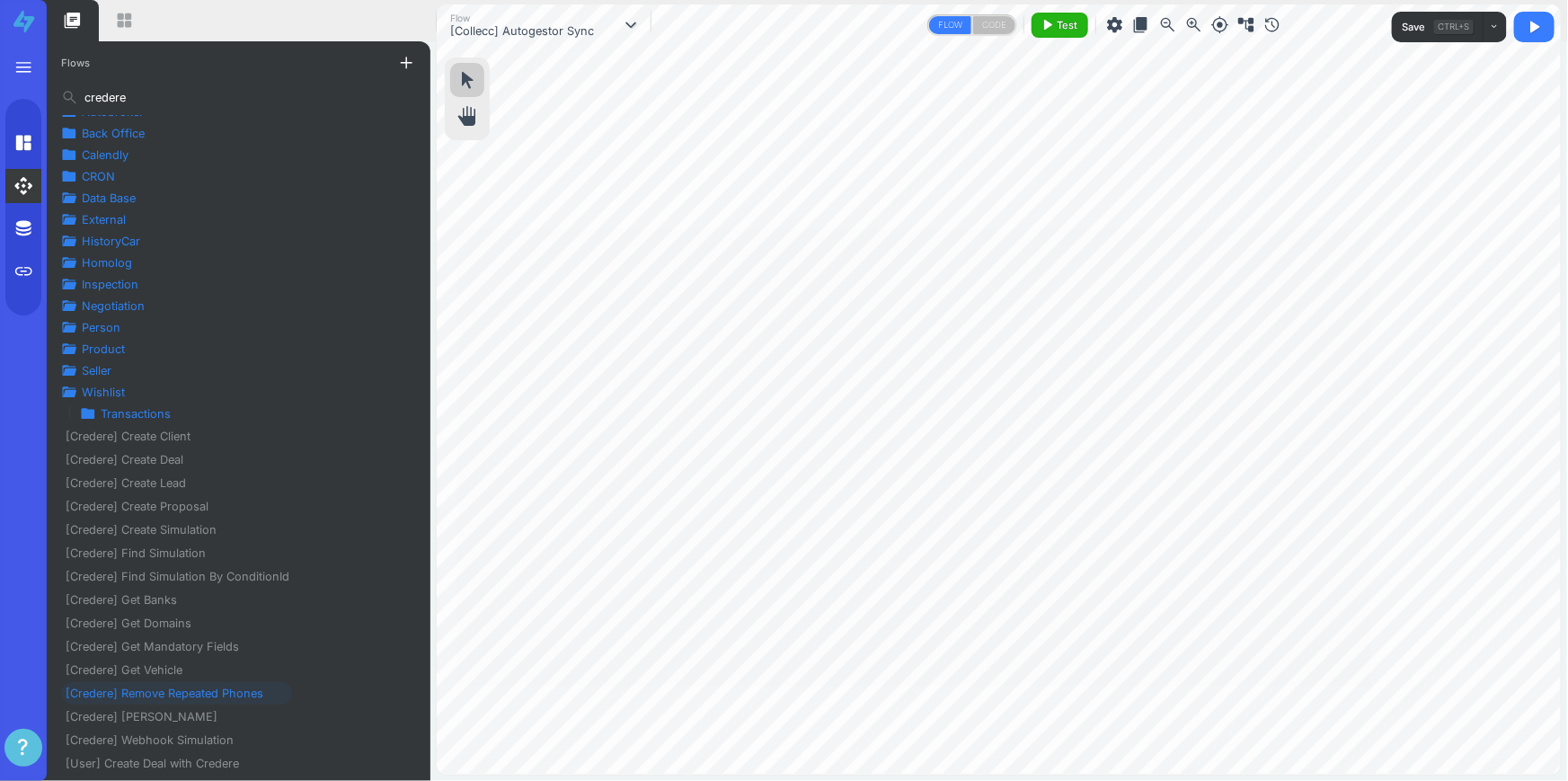 scroll, scrollTop: 87, scrollLeft: 0, axis: vertical 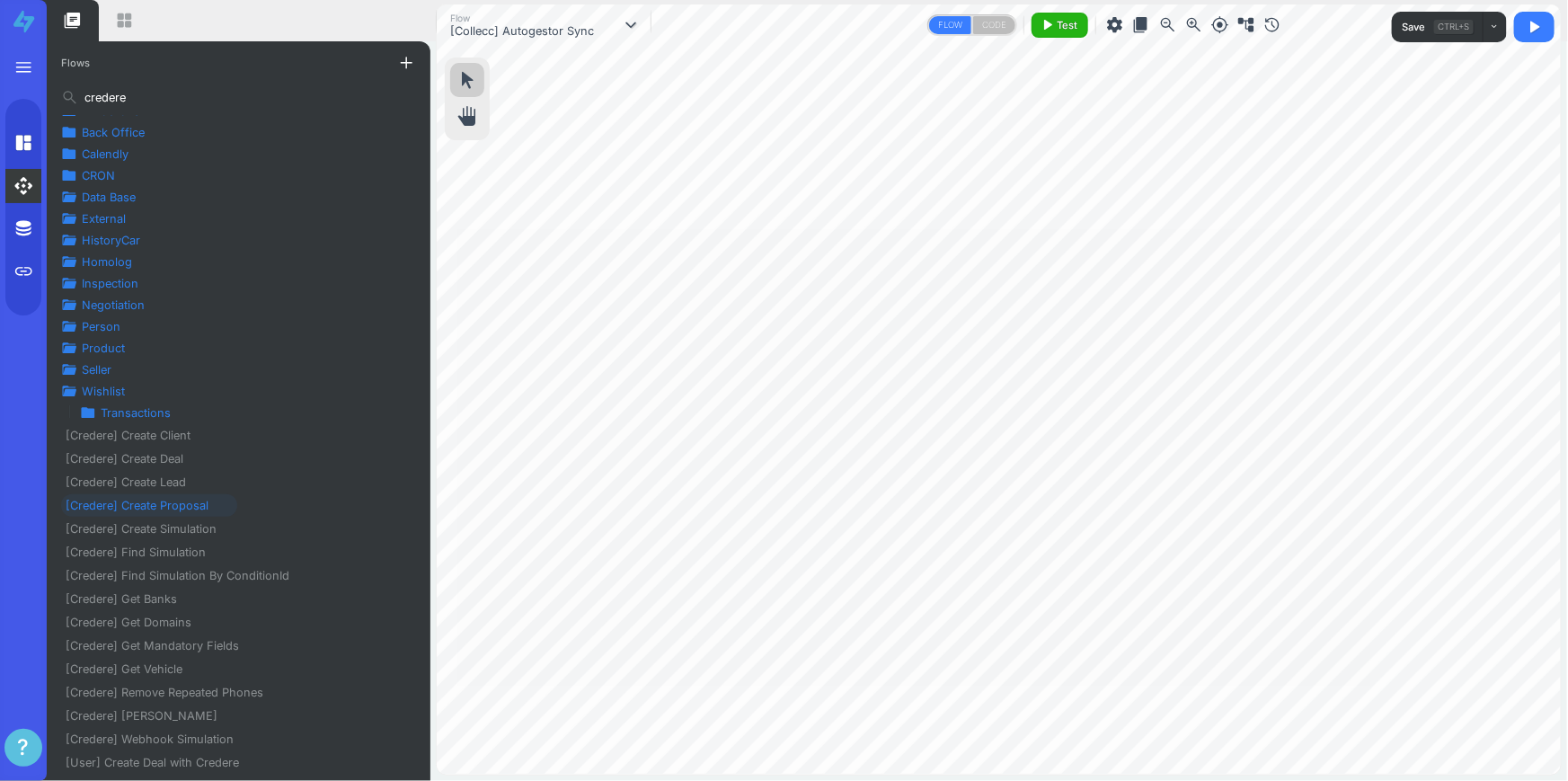 click on "[Credere] Create Proposal" at bounding box center (144, 505) 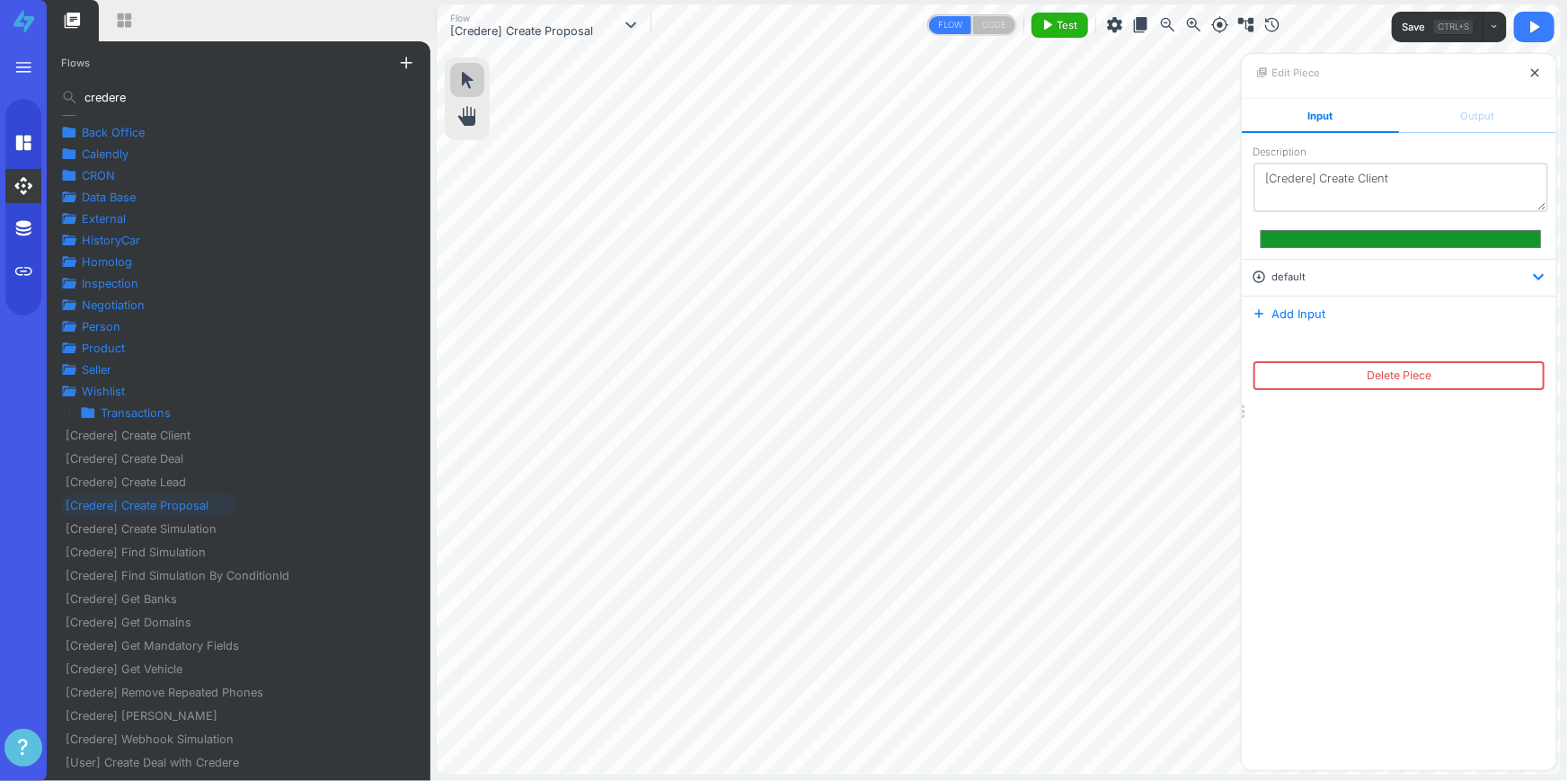 type on "credere" 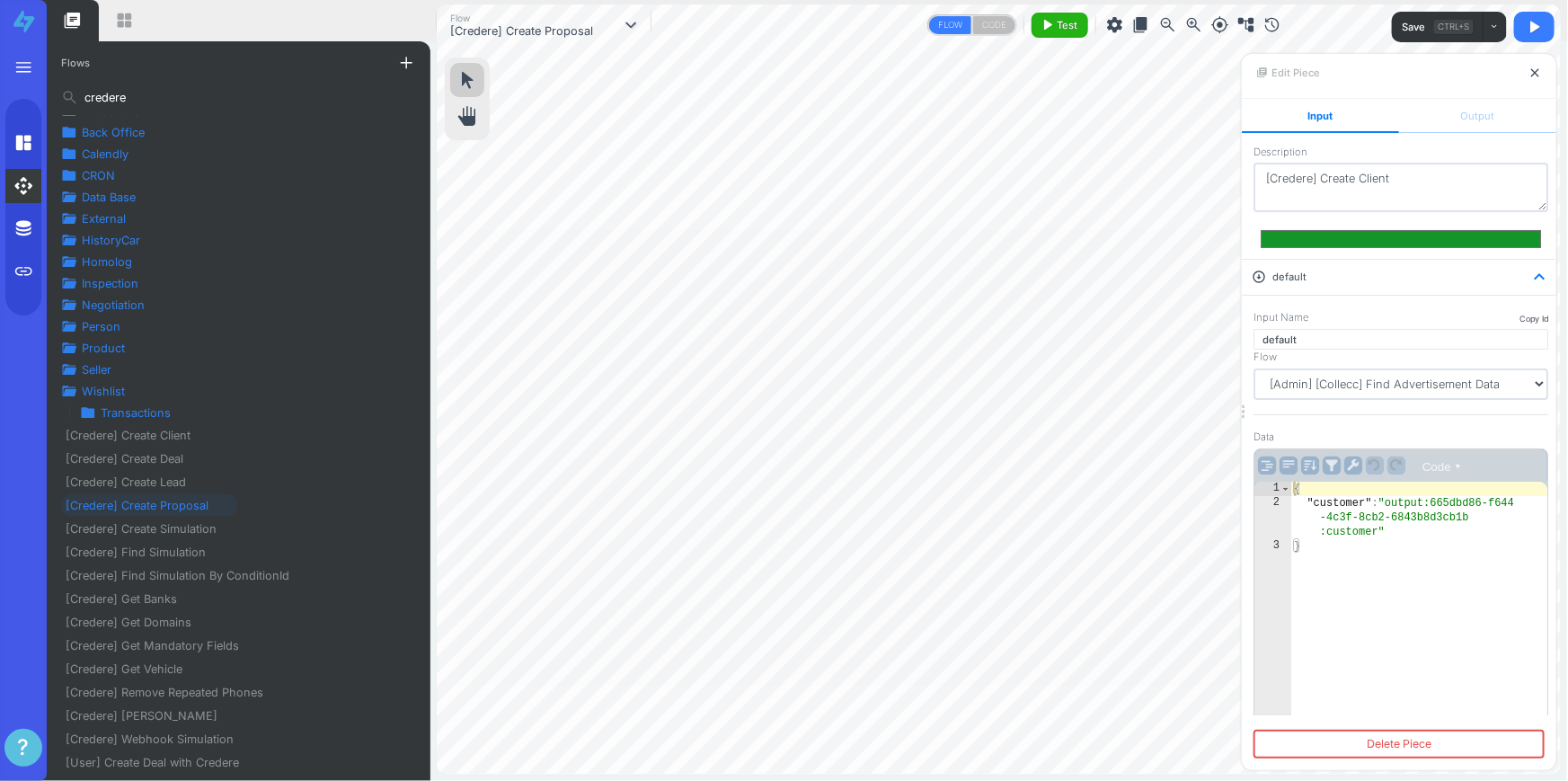 select on "d7c9dde5-b6f6-4875-af93-abe05552b067" 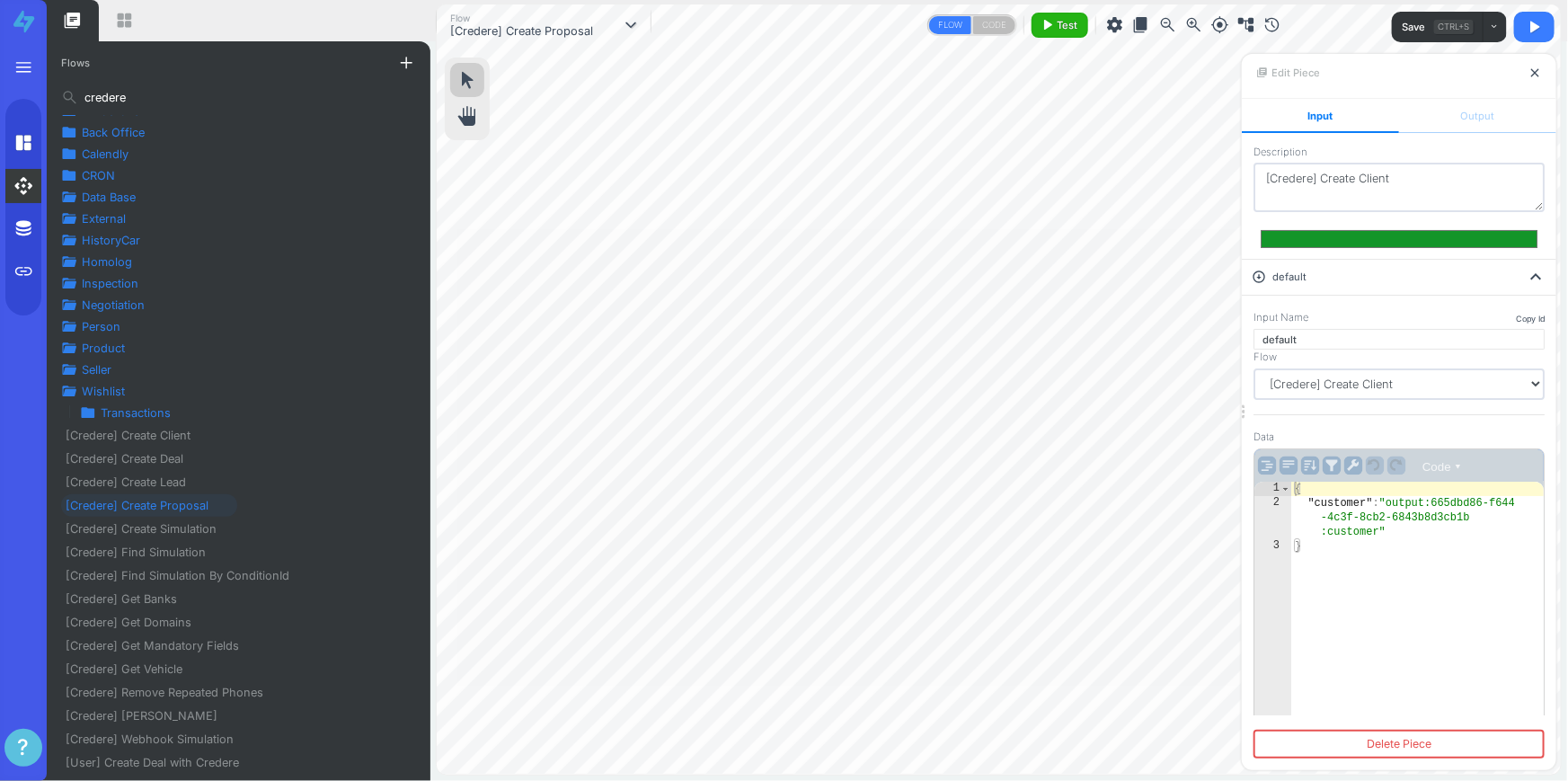 click on "credere" at bounding box center (238, 97) 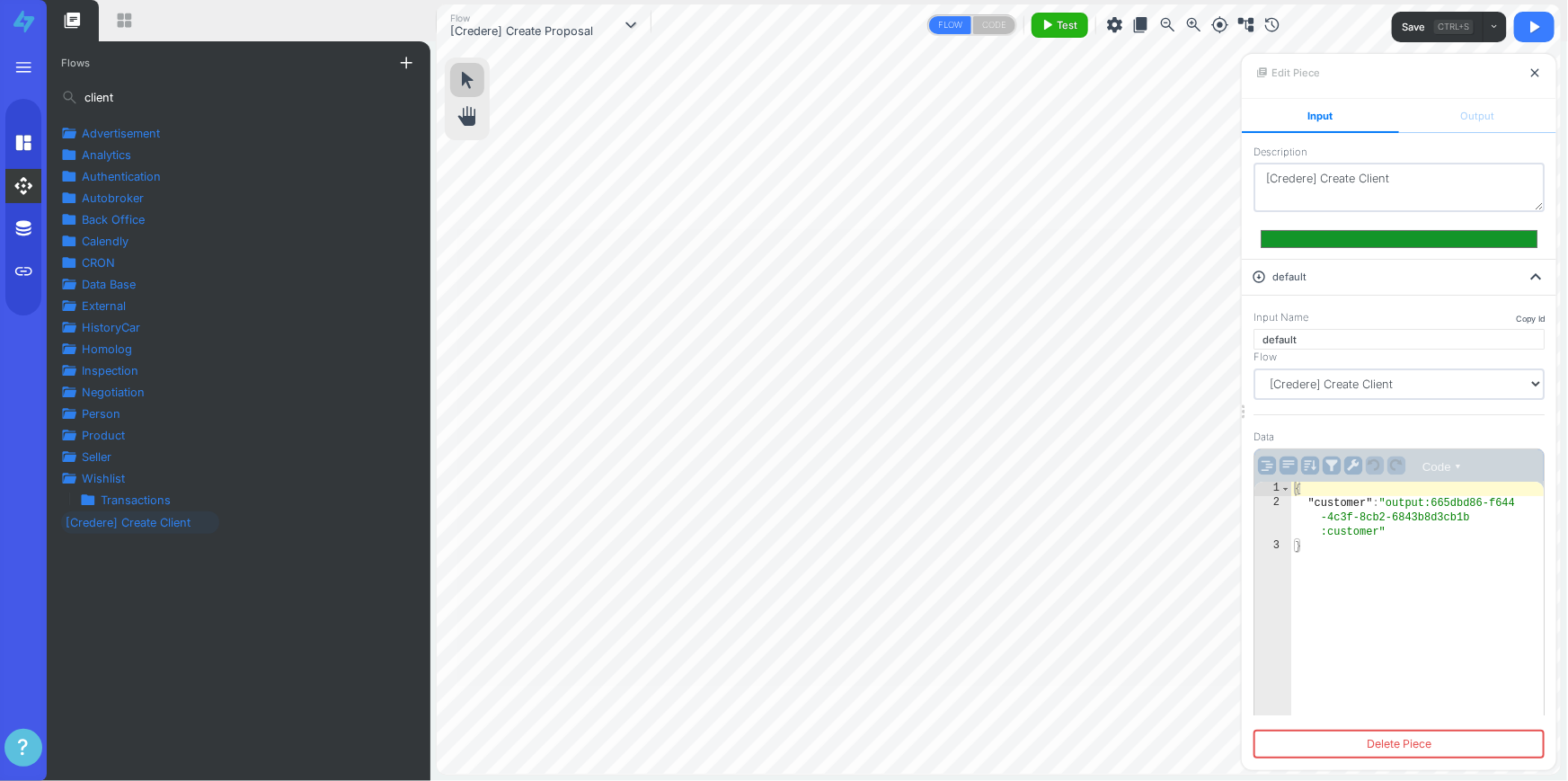 click on "[Credere] Create Client" at bounding box center [135, 522] 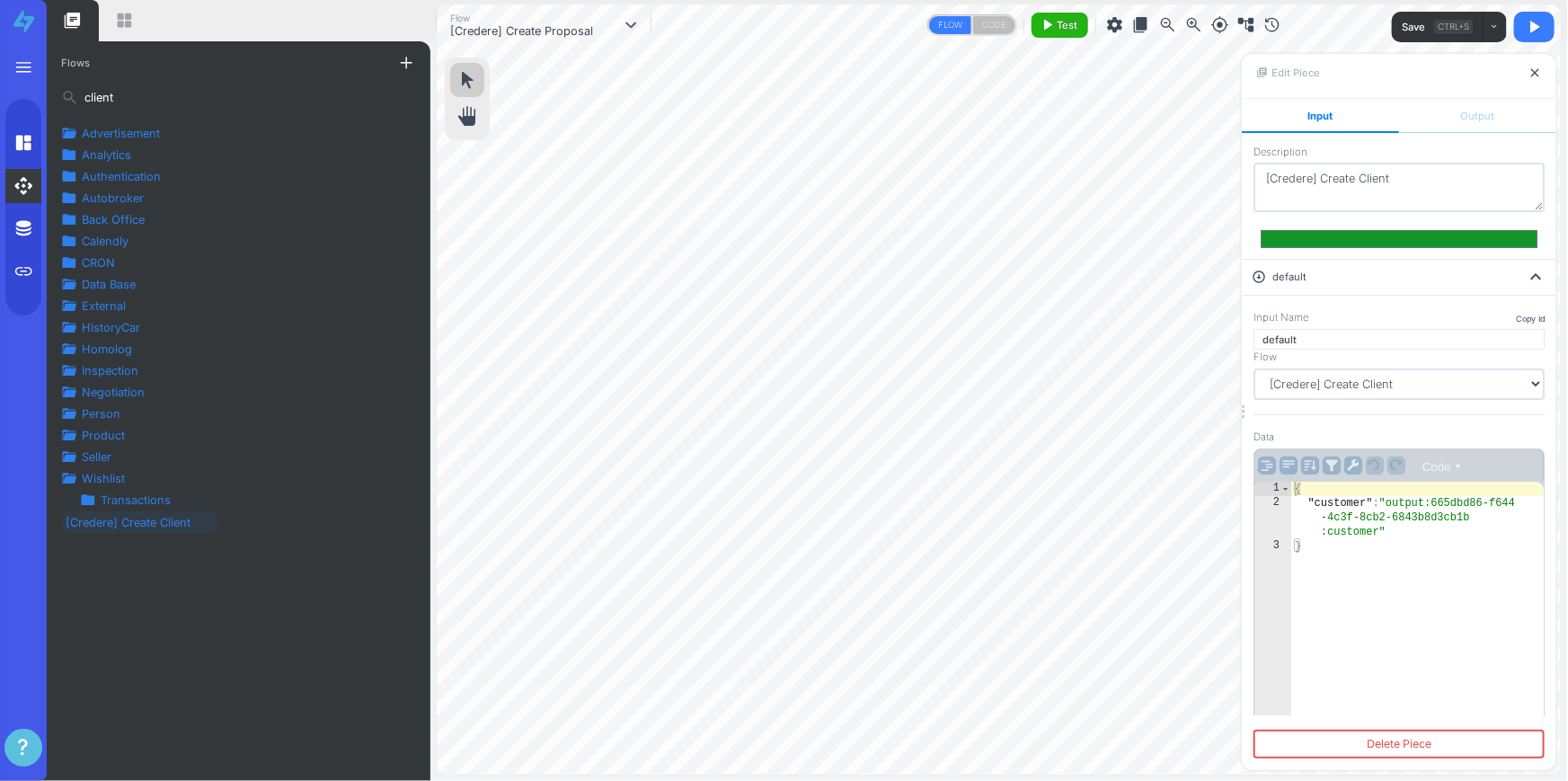scroll, scrollTop: 0, scrollLeft: 0, axis: both 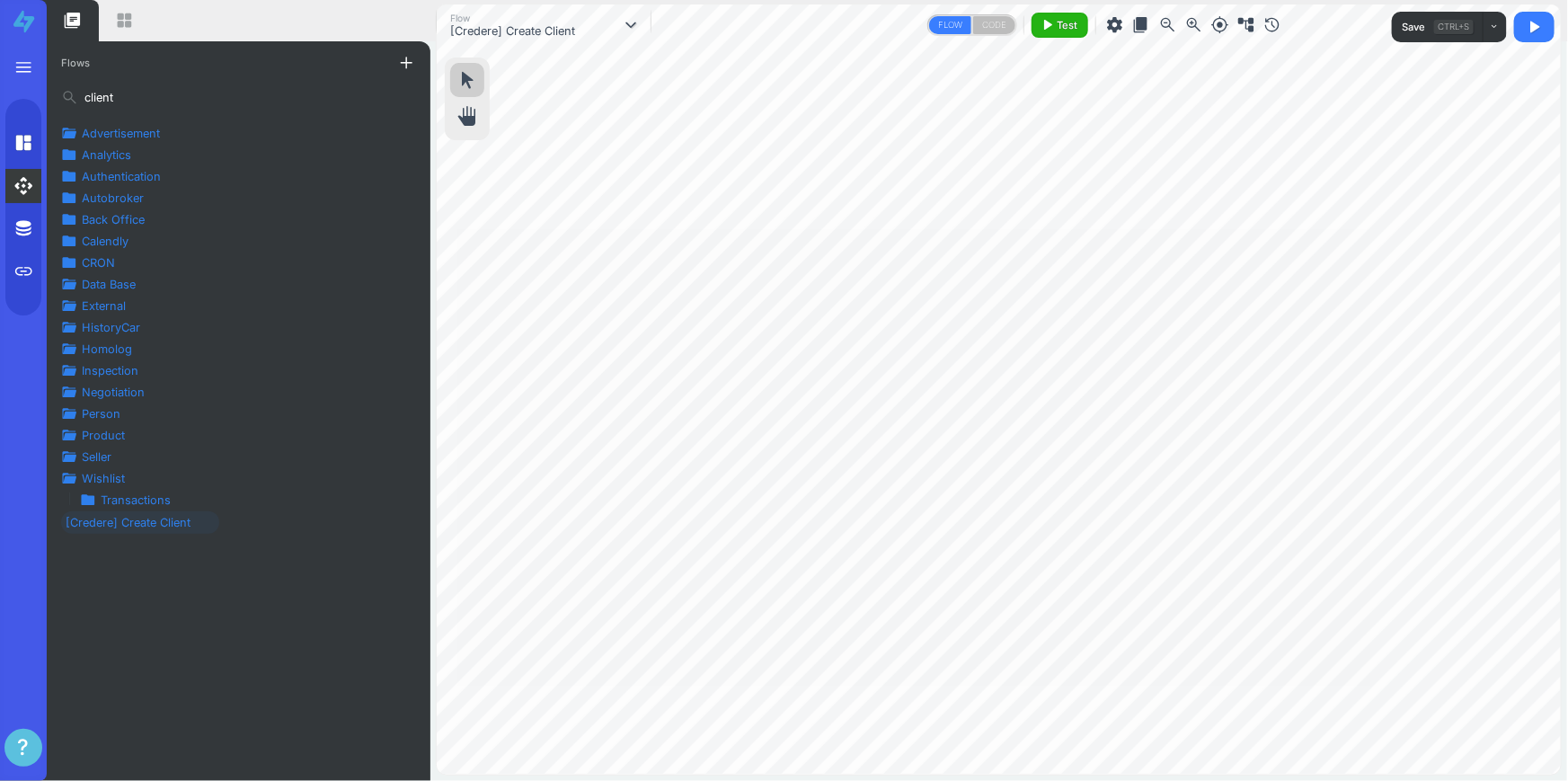 click on "client" at bounding box center (238, 97) 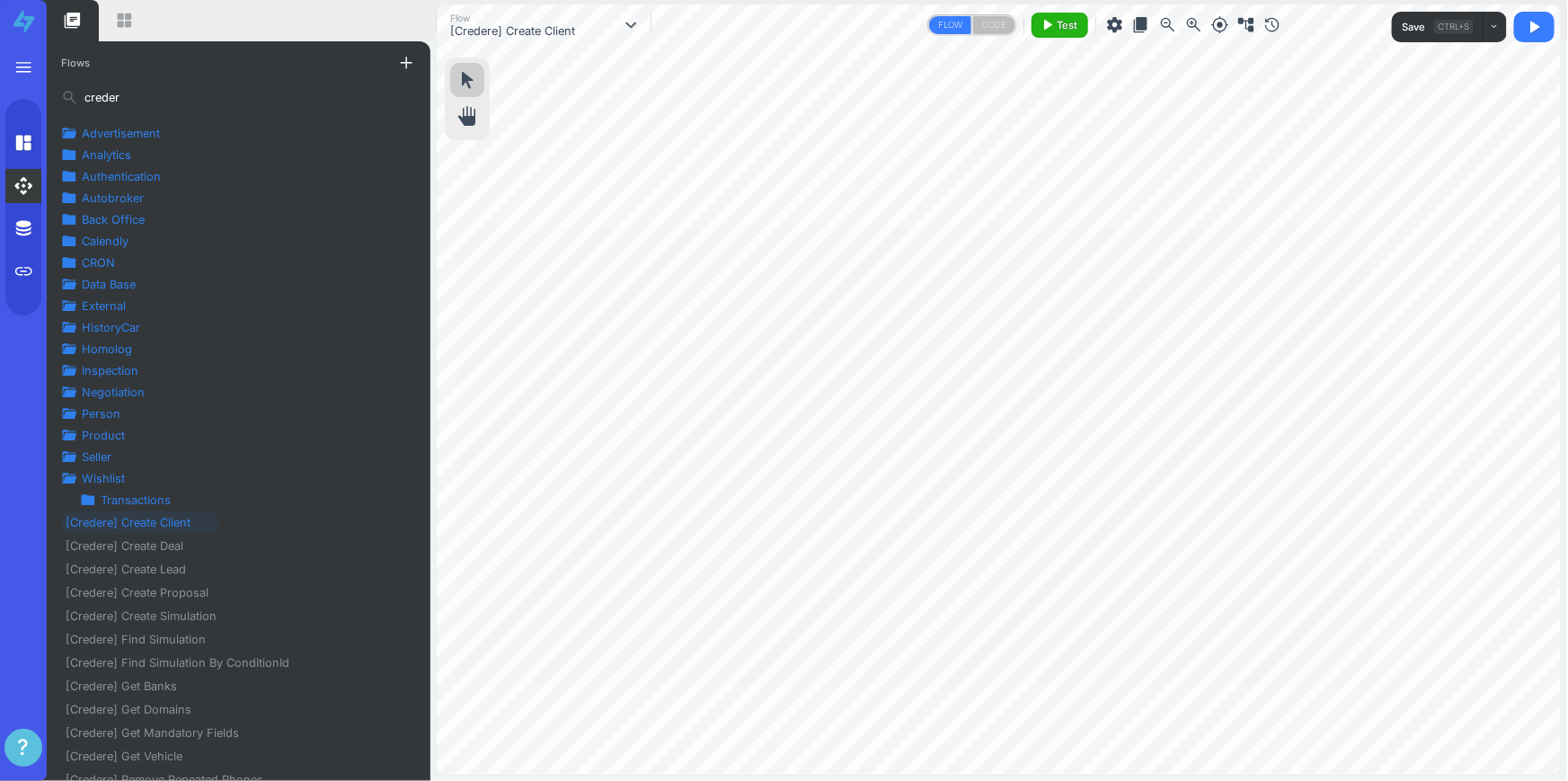 type on "credere" 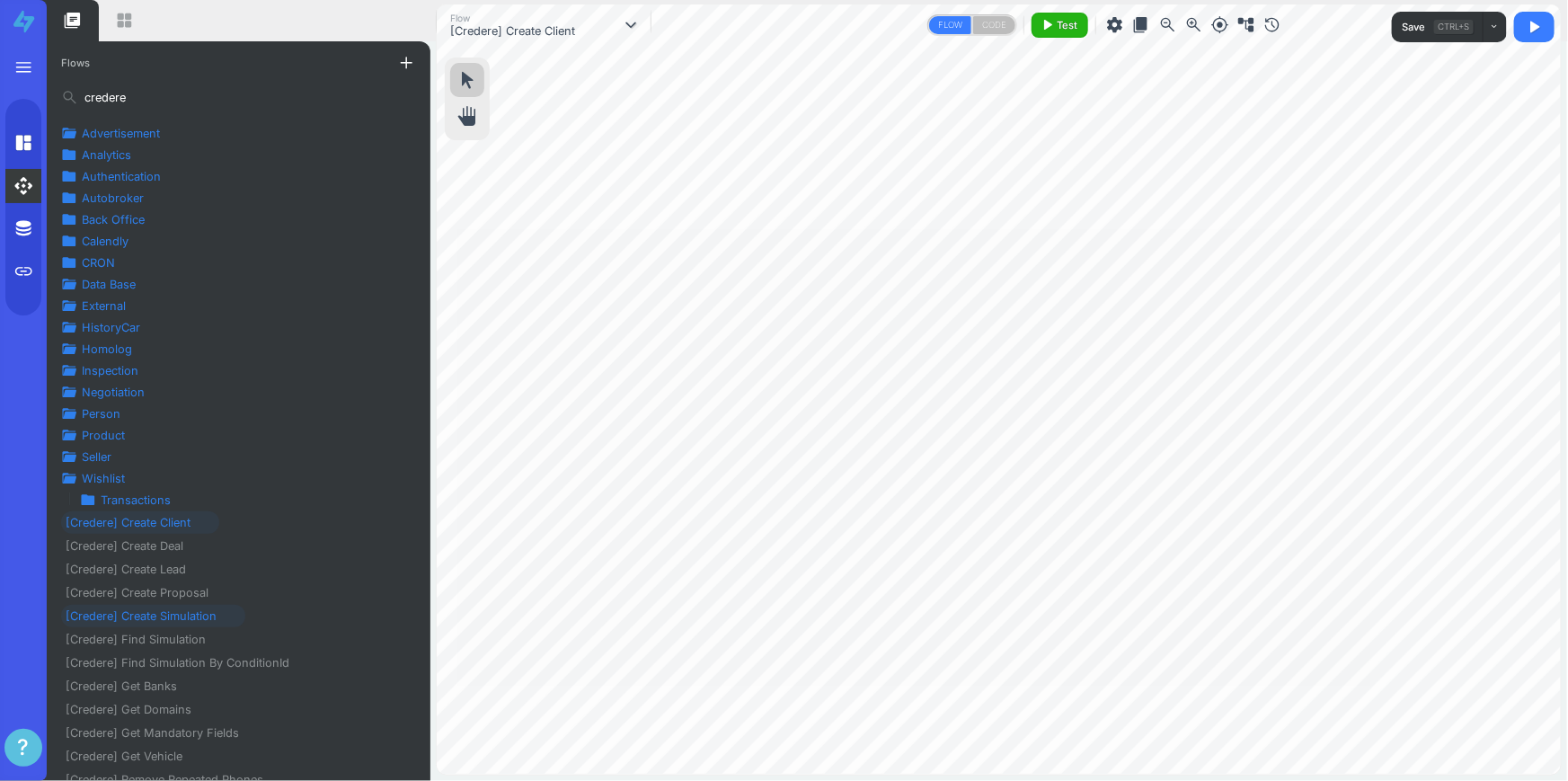 scroll, scrollTop: 87, scrollLeft: 0, axis: vertical 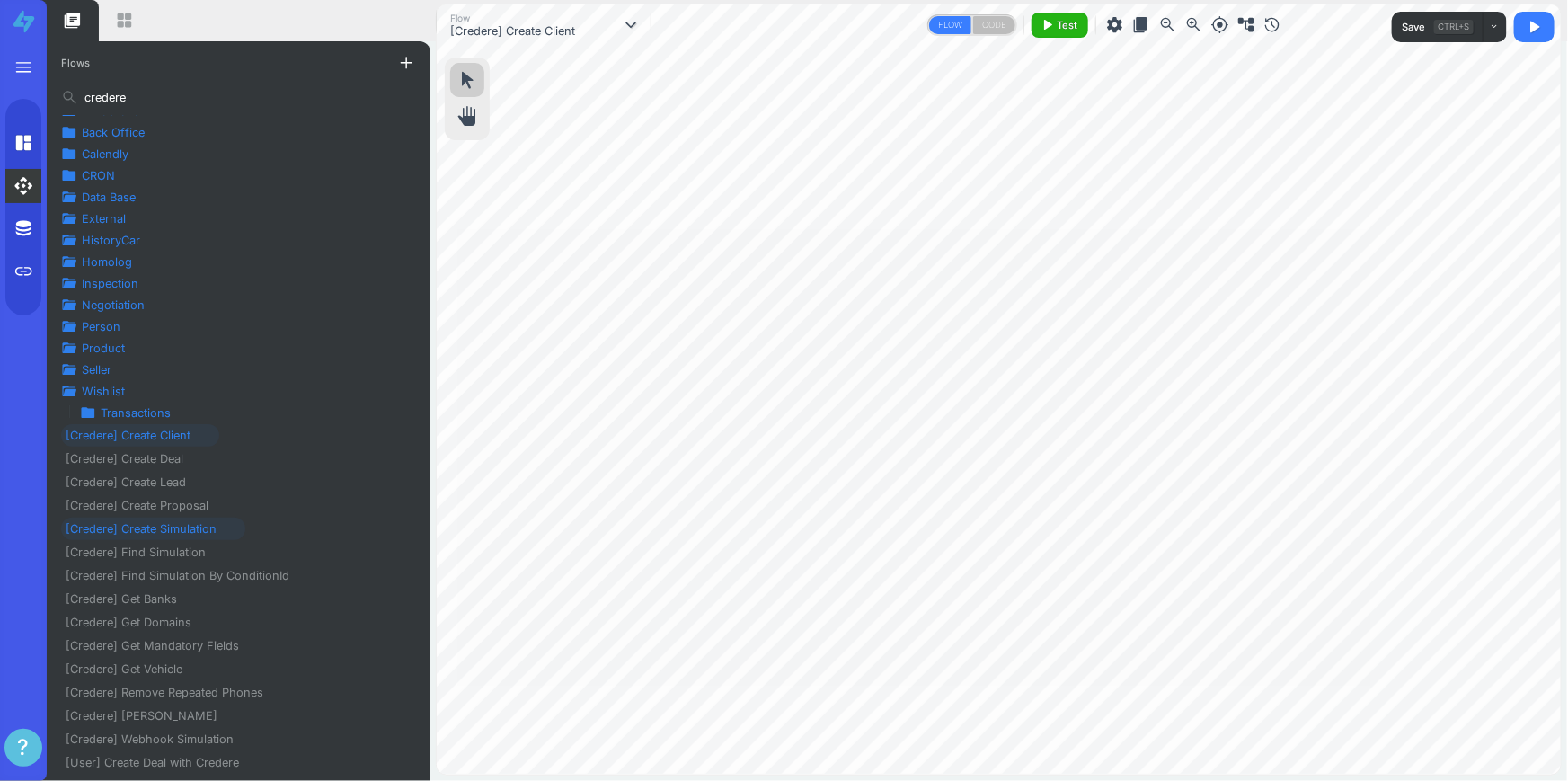 click on "[Credere] Create Simulation" at bounding box center (148, 528) 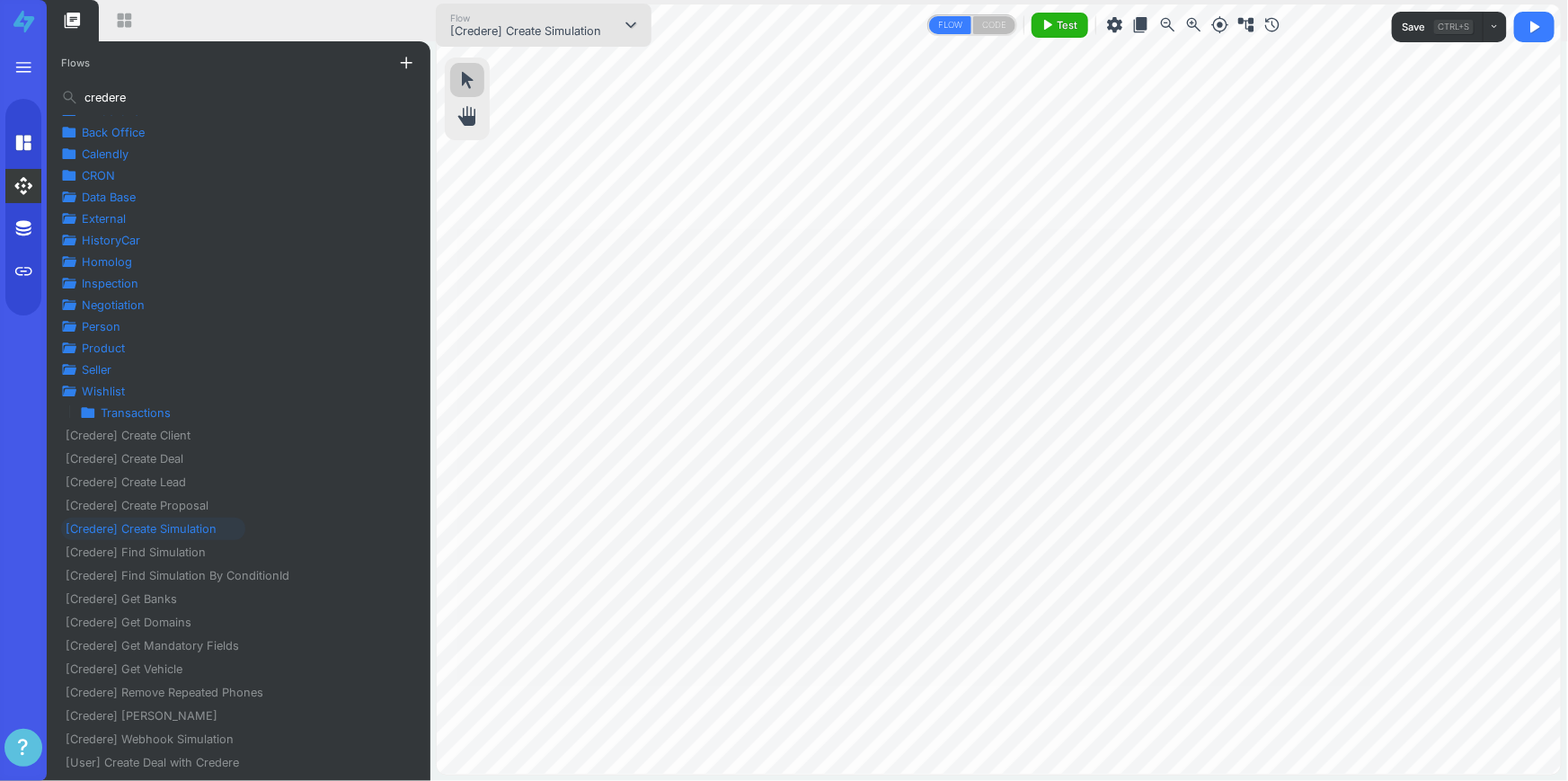 click on "[Credere] Create Simulation" at bounding box center [526, 31] 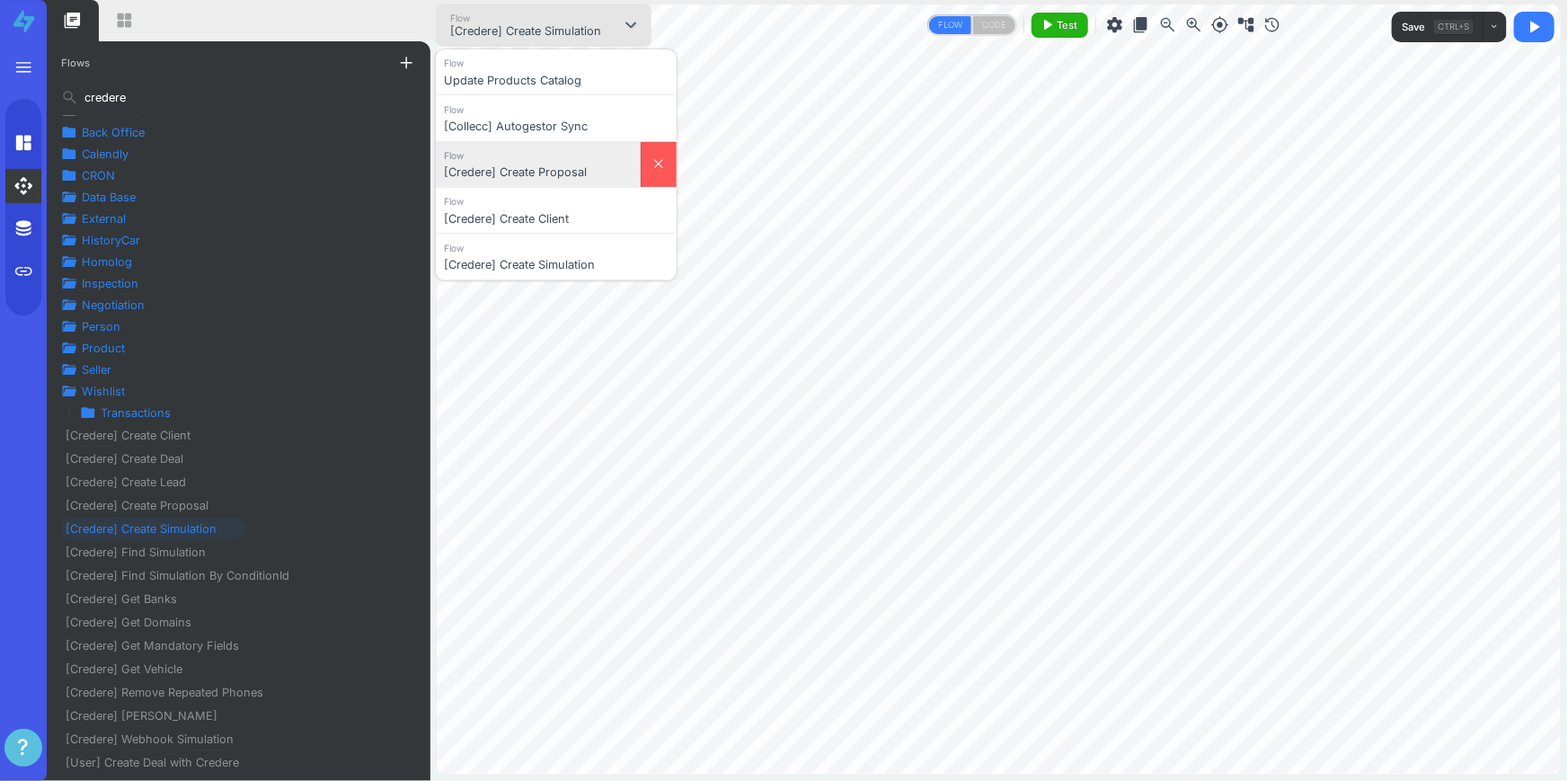 click on "Flow" at bounding box center [538, 155] 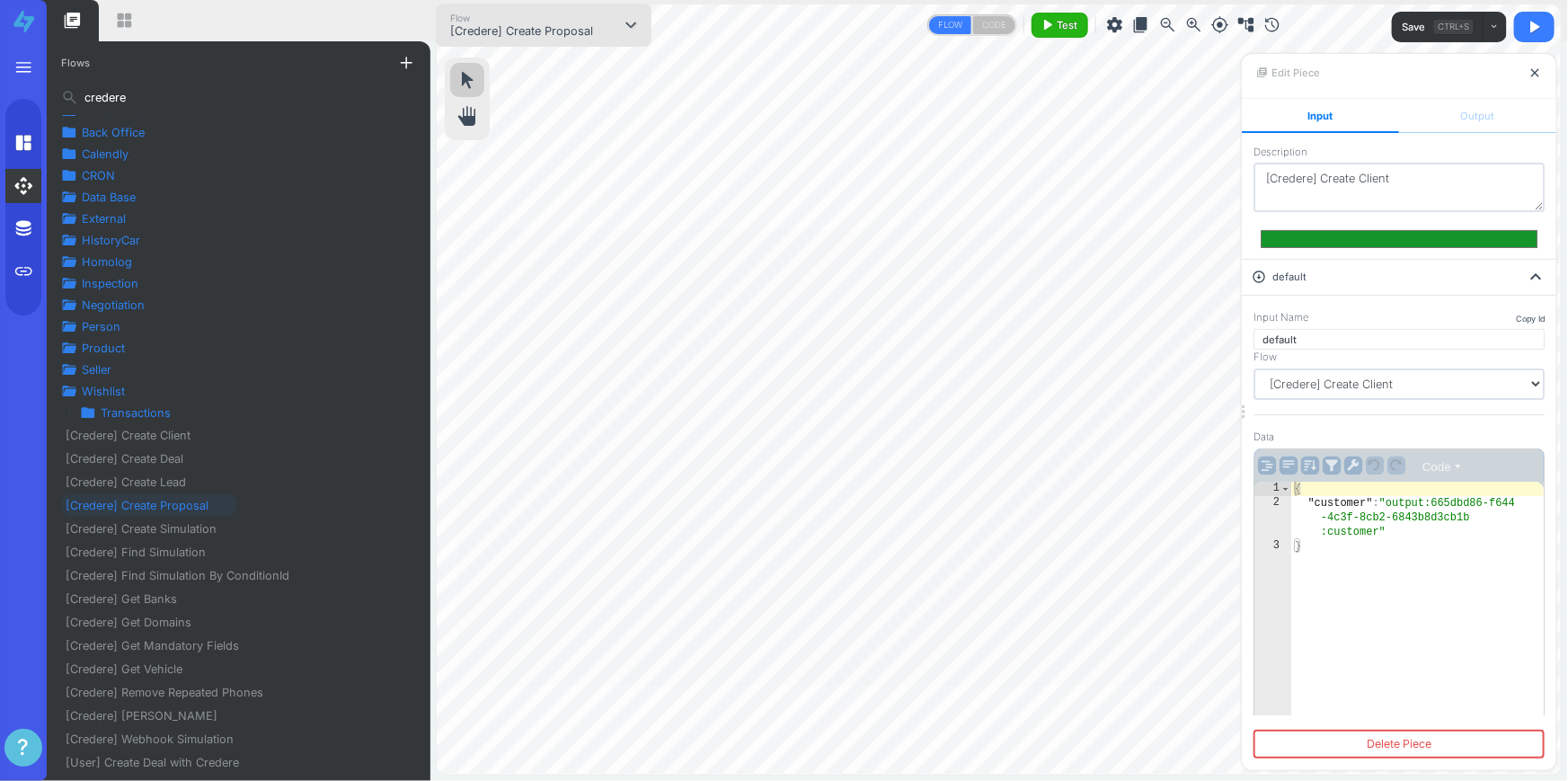 click on "Flow [Credere] Create Proposal expand_more Flow Update Products Catalog close Flow [Collecc] Autogestor Sync close Flow [Credere] Create Proposal close Flow [Credere] Create Client close Flow [Credere] Create Simulation close" at bounding box center (544, 25) 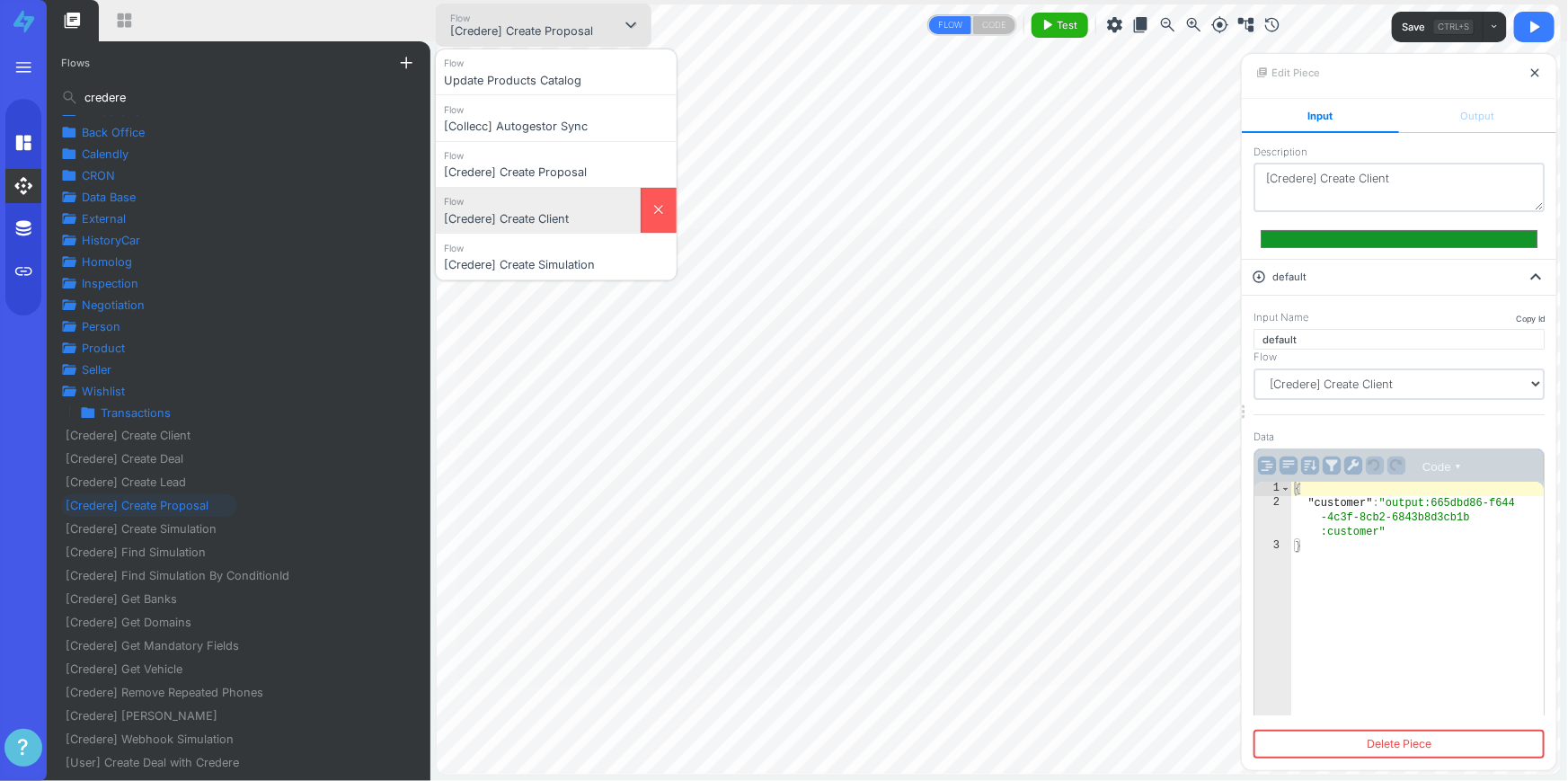 click on "[Credere] Create Client" at bounding box center (538, 219) 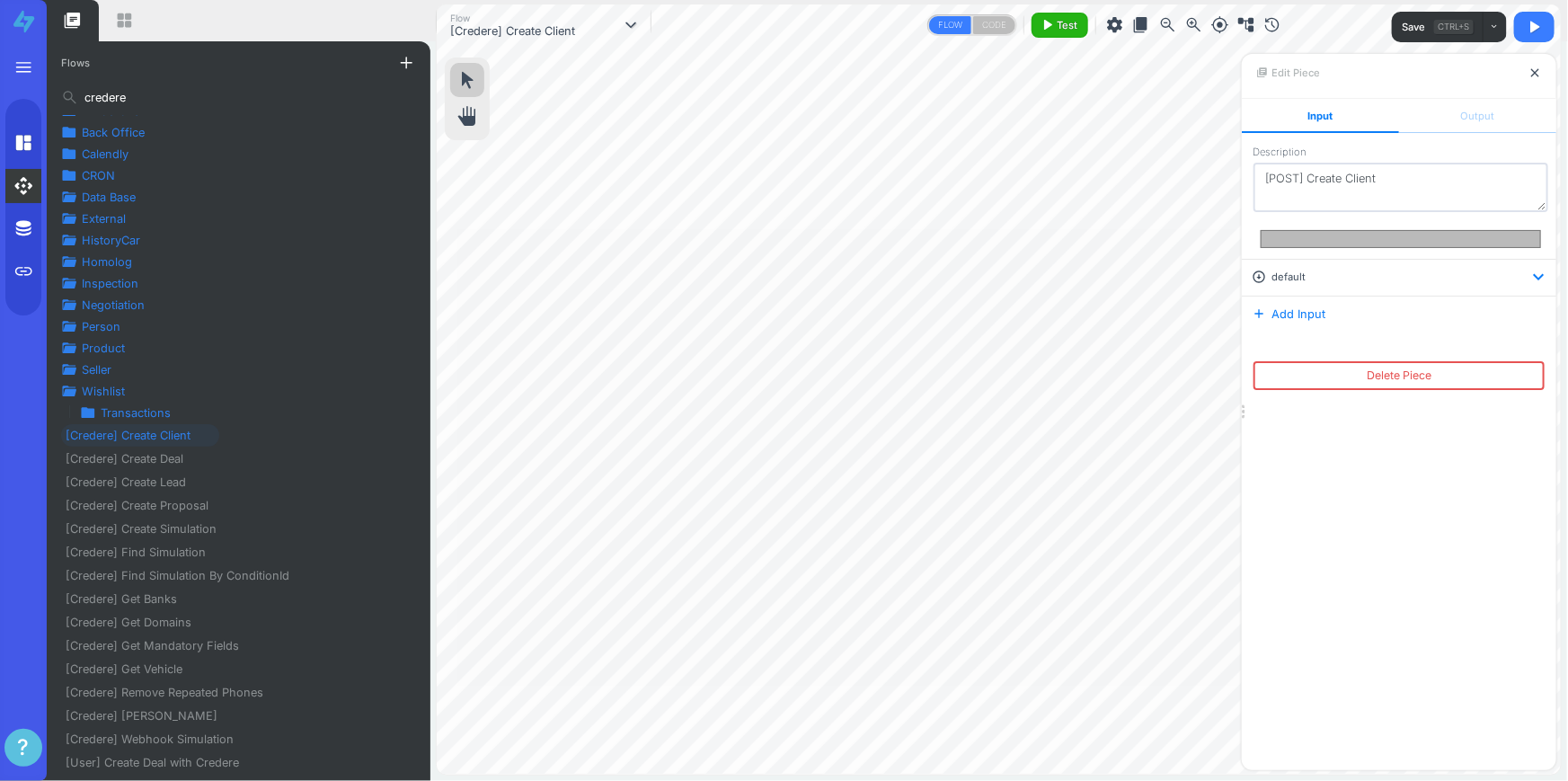 click on "expand_more" at bounding box center (1539, 277) 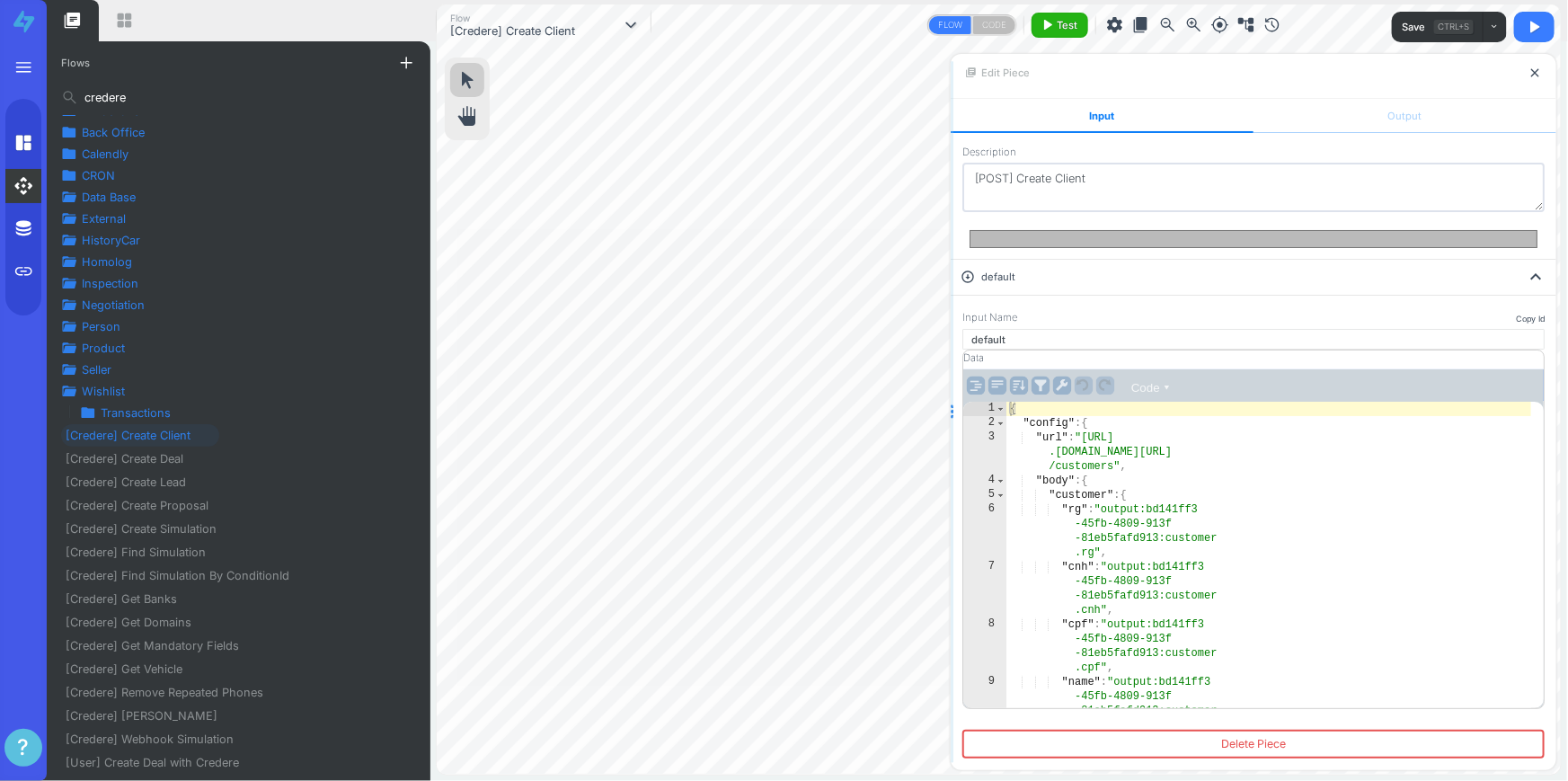click at bounding box center [952, 412] 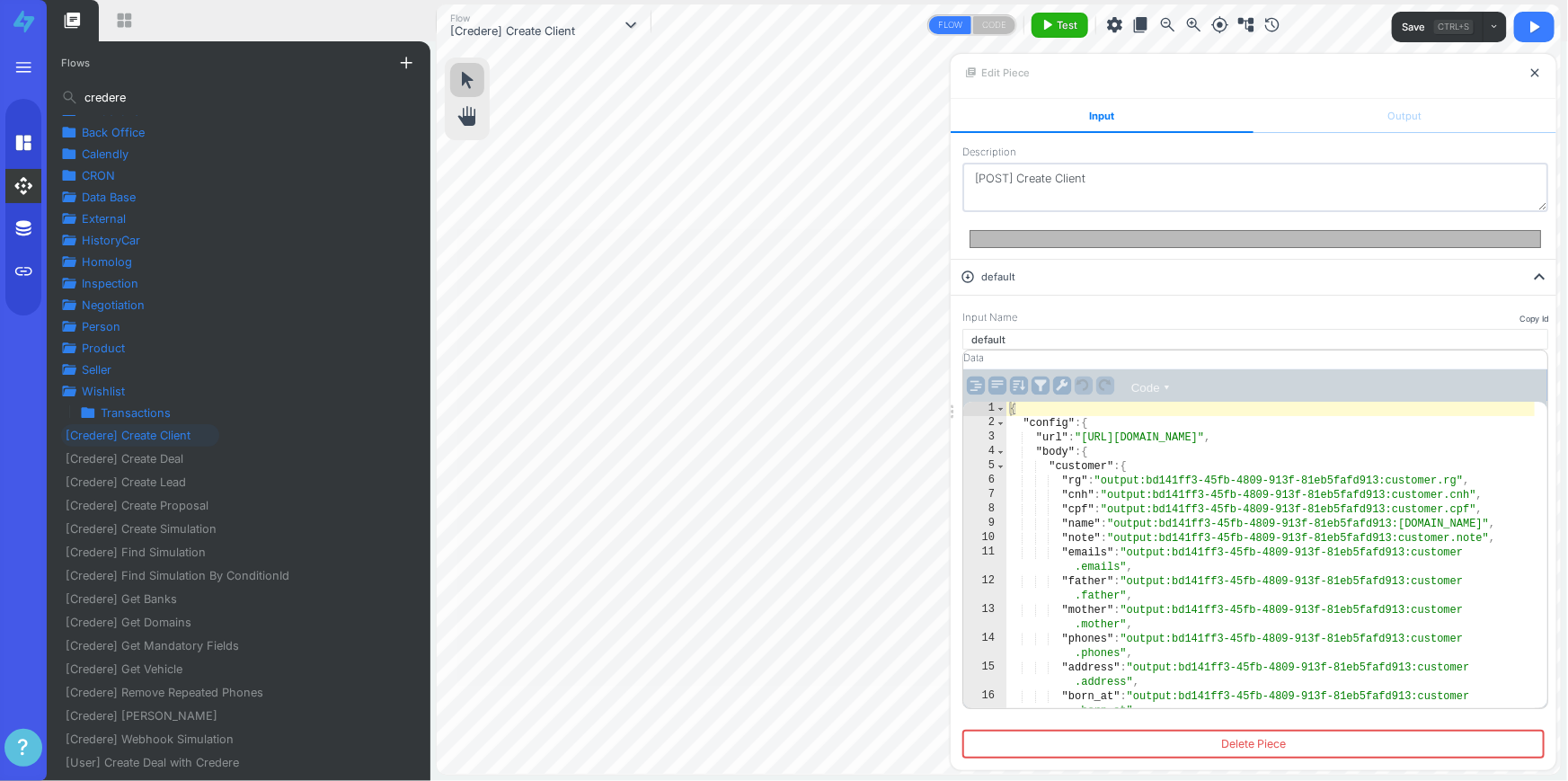 scroll, scrollTop: 0, scrollLeft: 0, axis: both 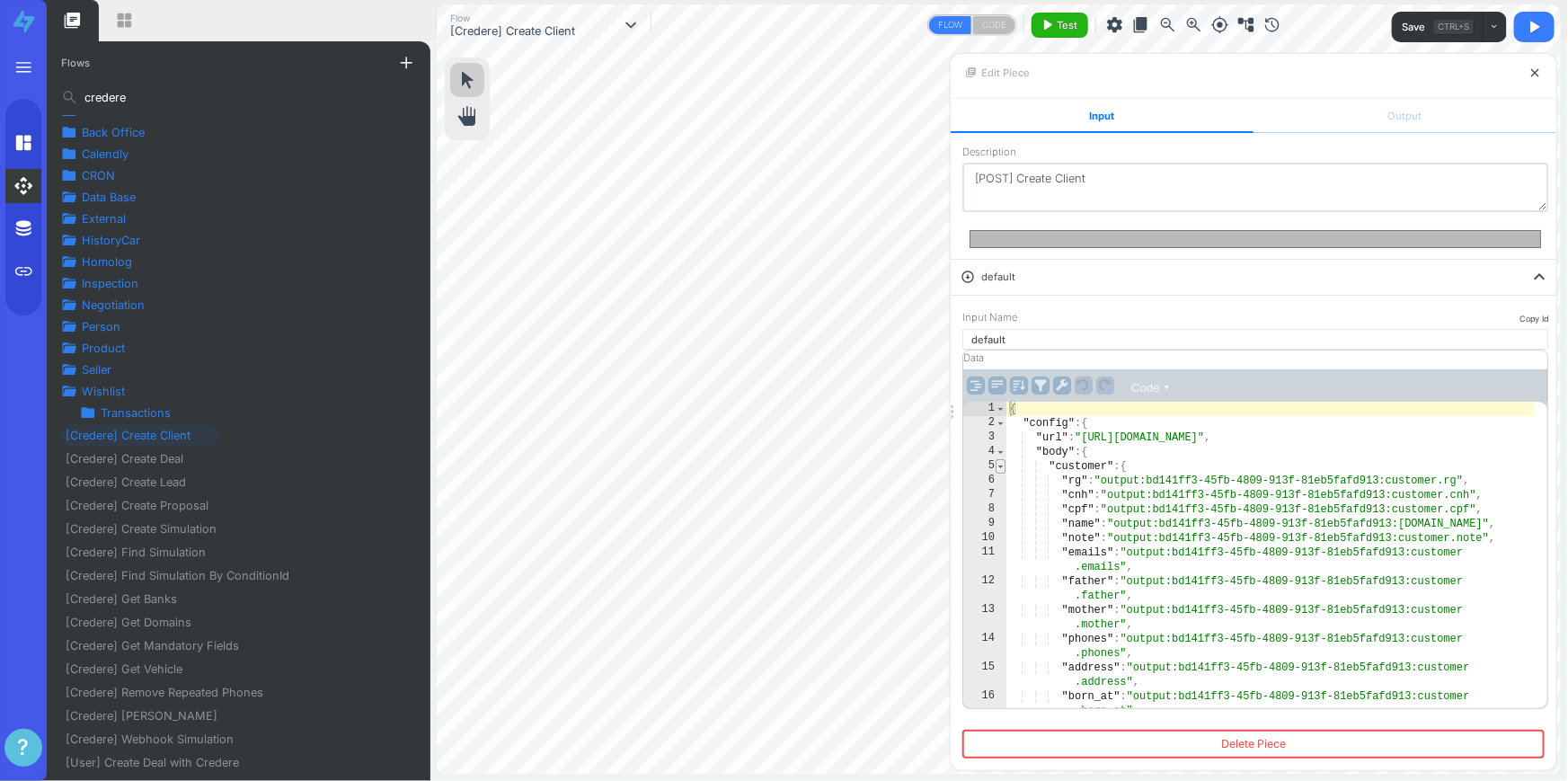 click at bounding box center [1000, 466] 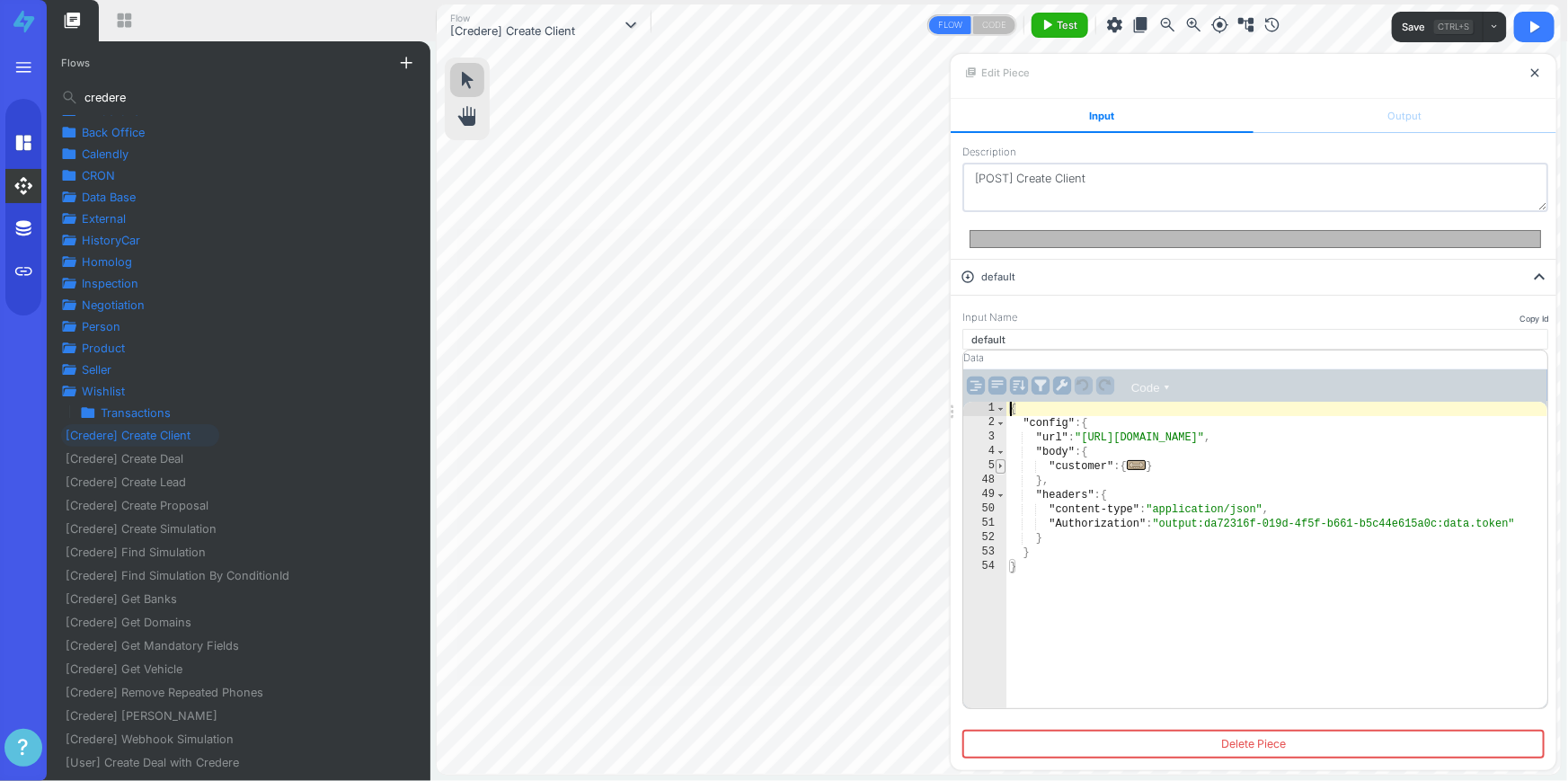 type on "{" 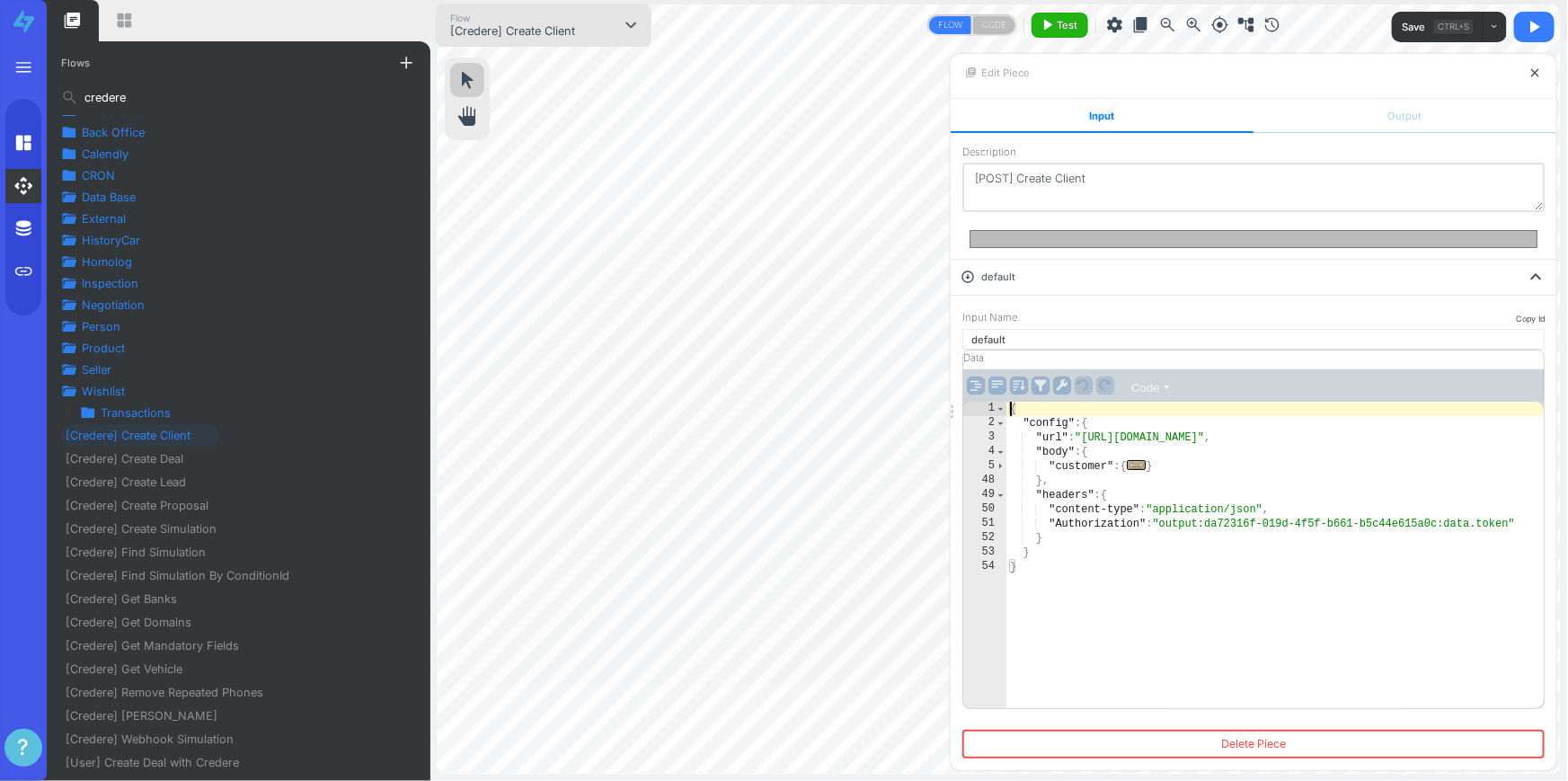 click on "[Credere] Create Client" at bounding box center [512, 31] 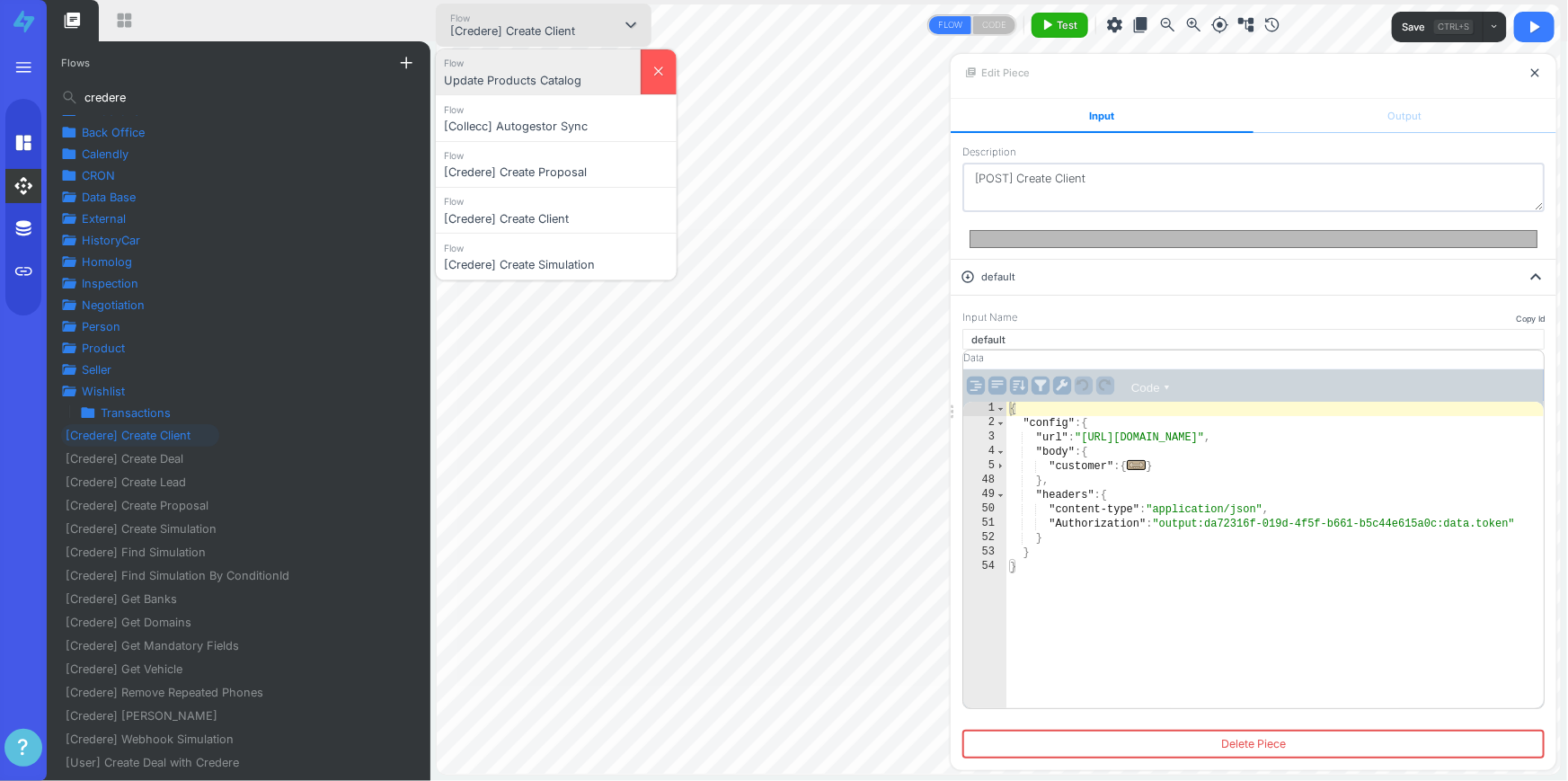 click on "Update Products Catalog" at bounding box center (538, 81) 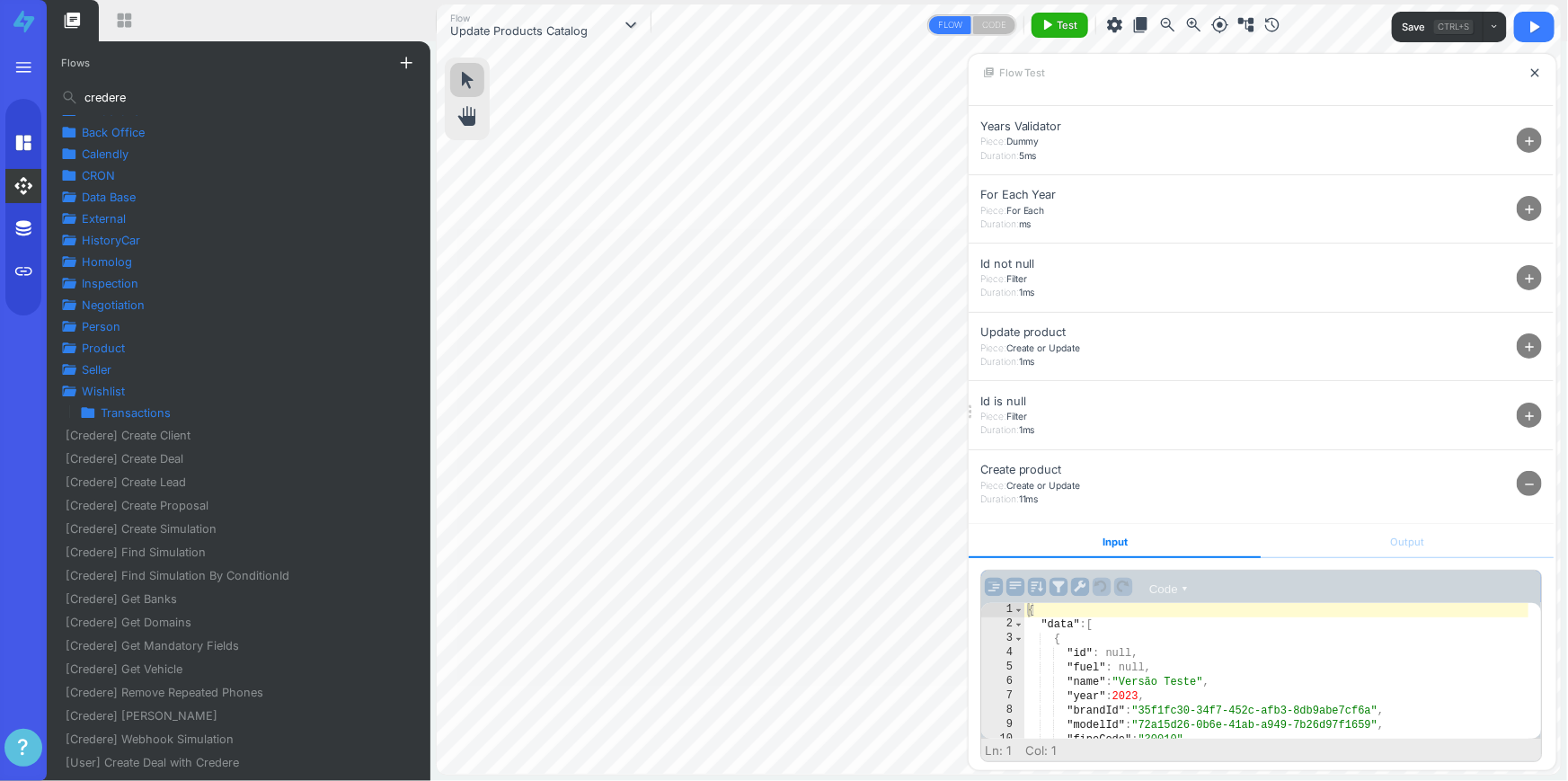 scroll, scrollTop: 392, scrollLeft: 0, axis: vertical 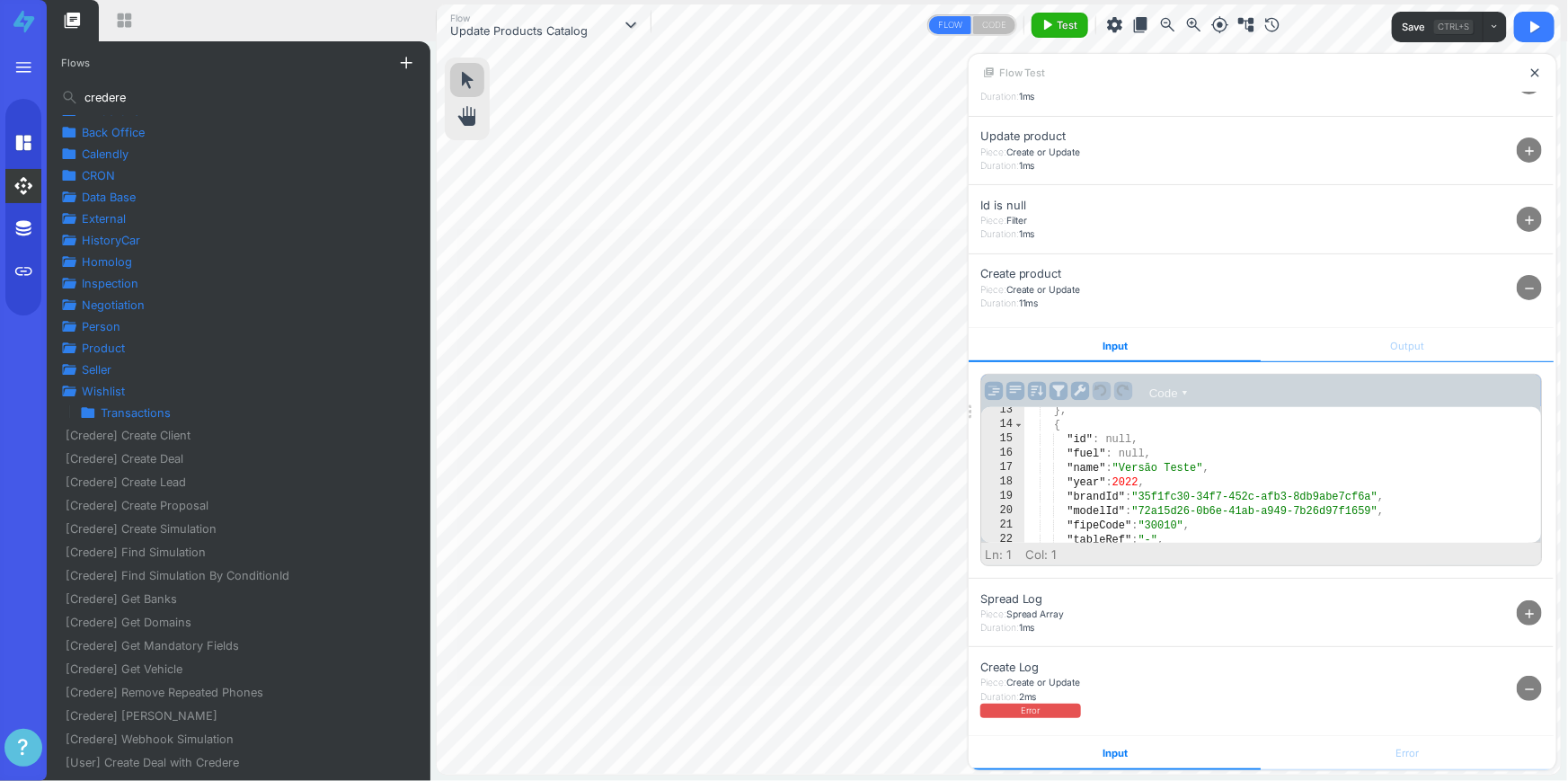 click on "Output" at bounding box center (1406, 345) 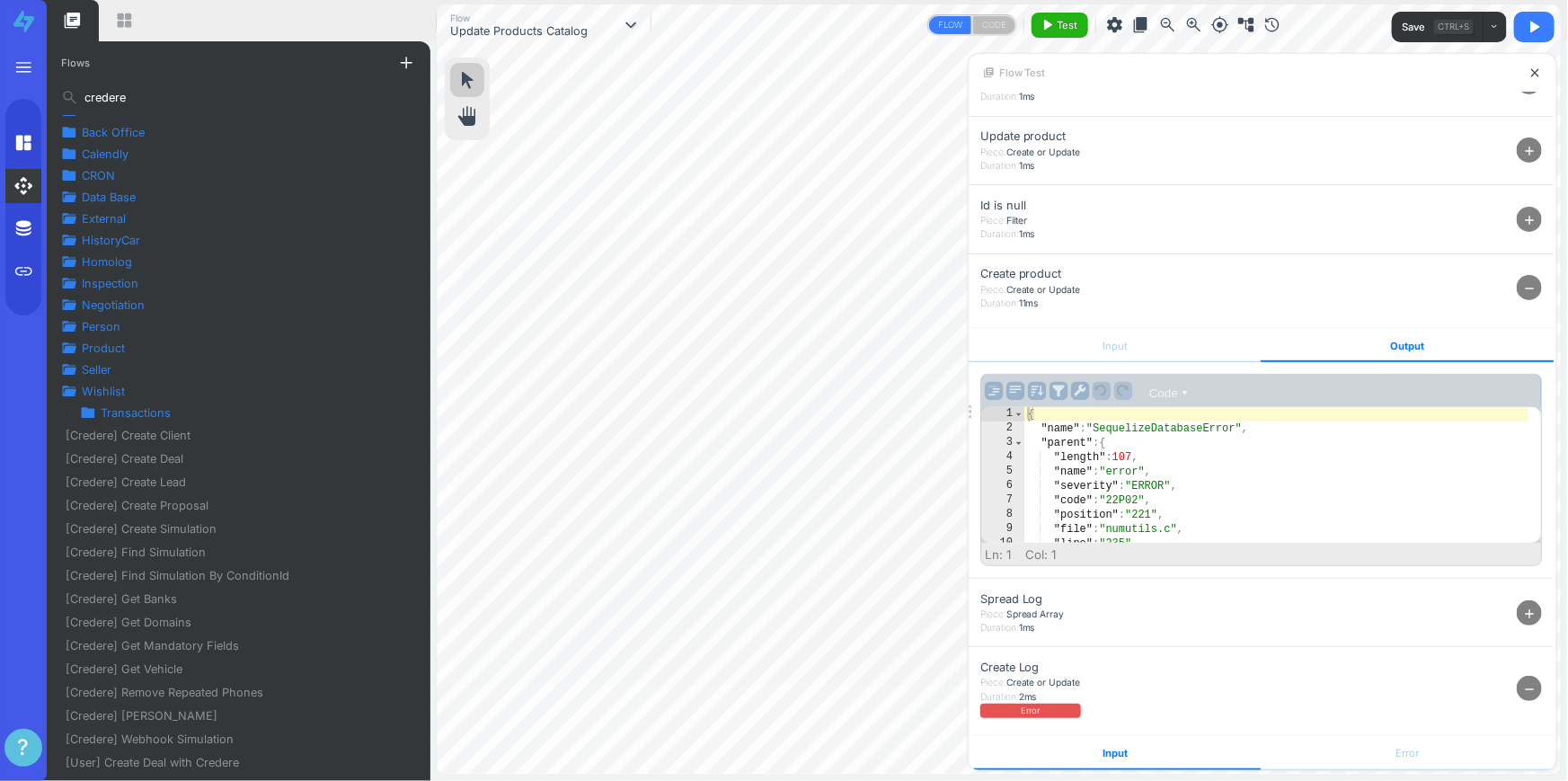 scroll, scrollTop: 58, scrollLeft: 0, axis: vertical 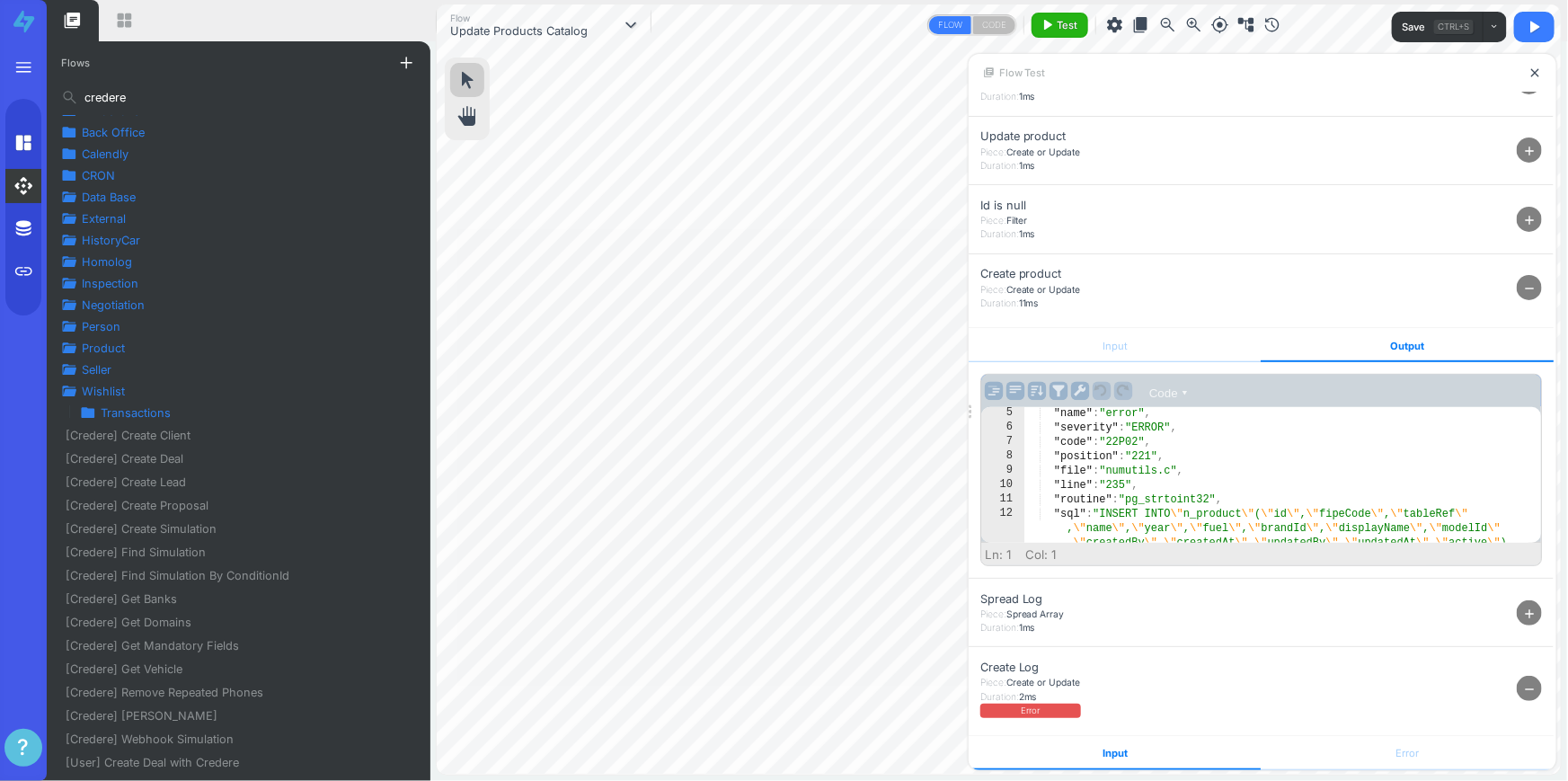 type on ""line": "235"," 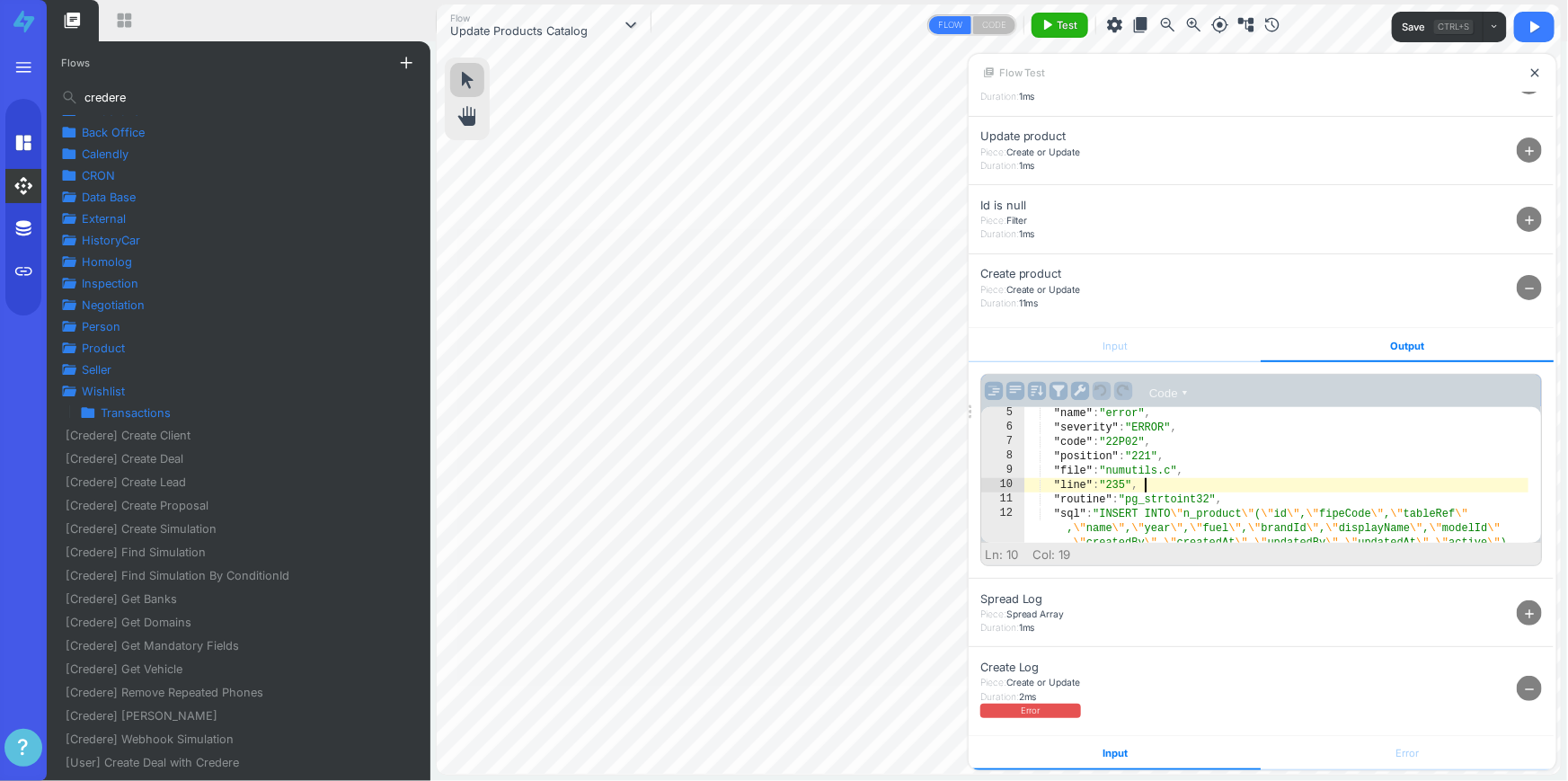 type 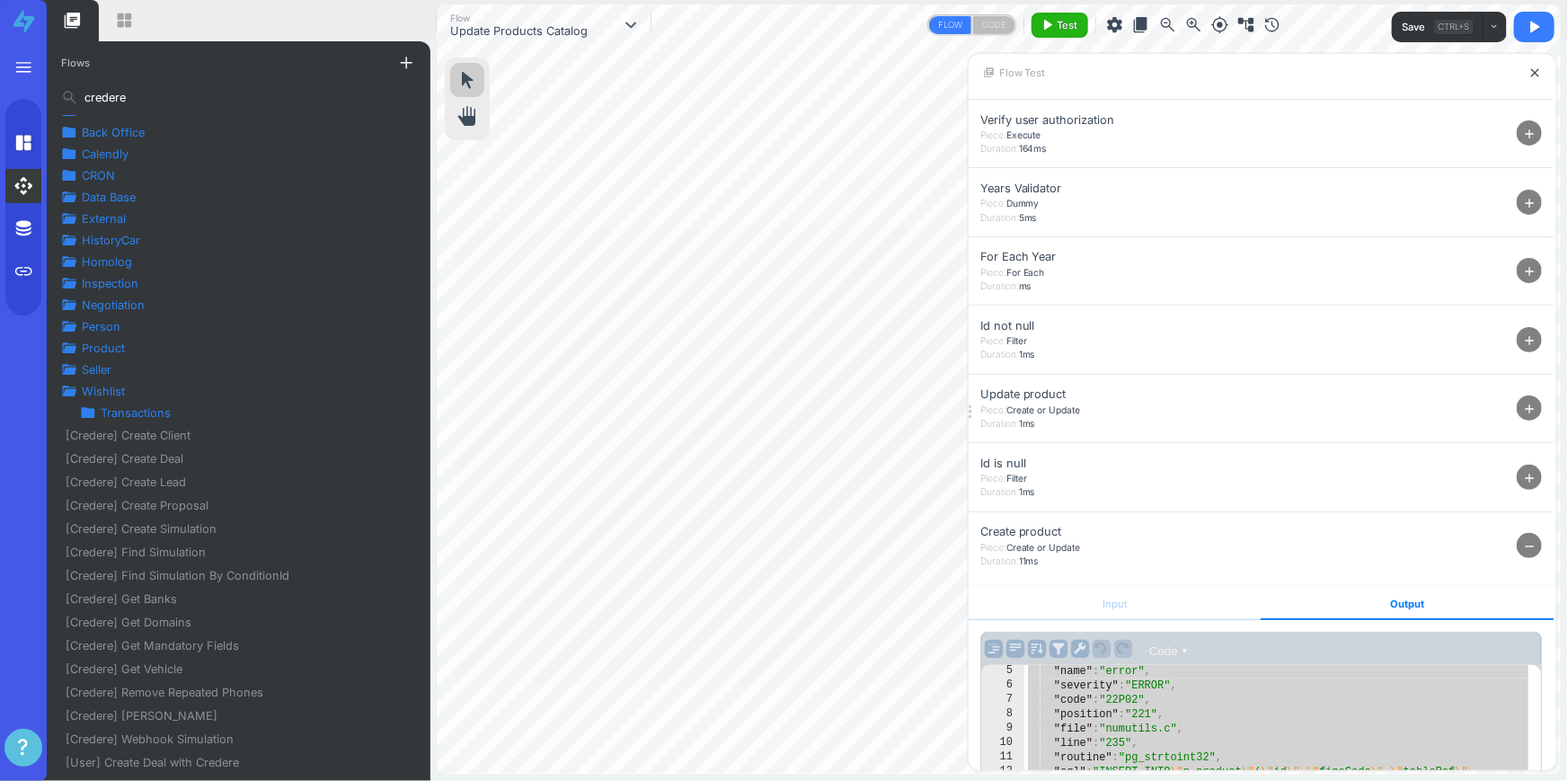 scroll, scrollTop: 0, scrollLeft: 0, axis: both 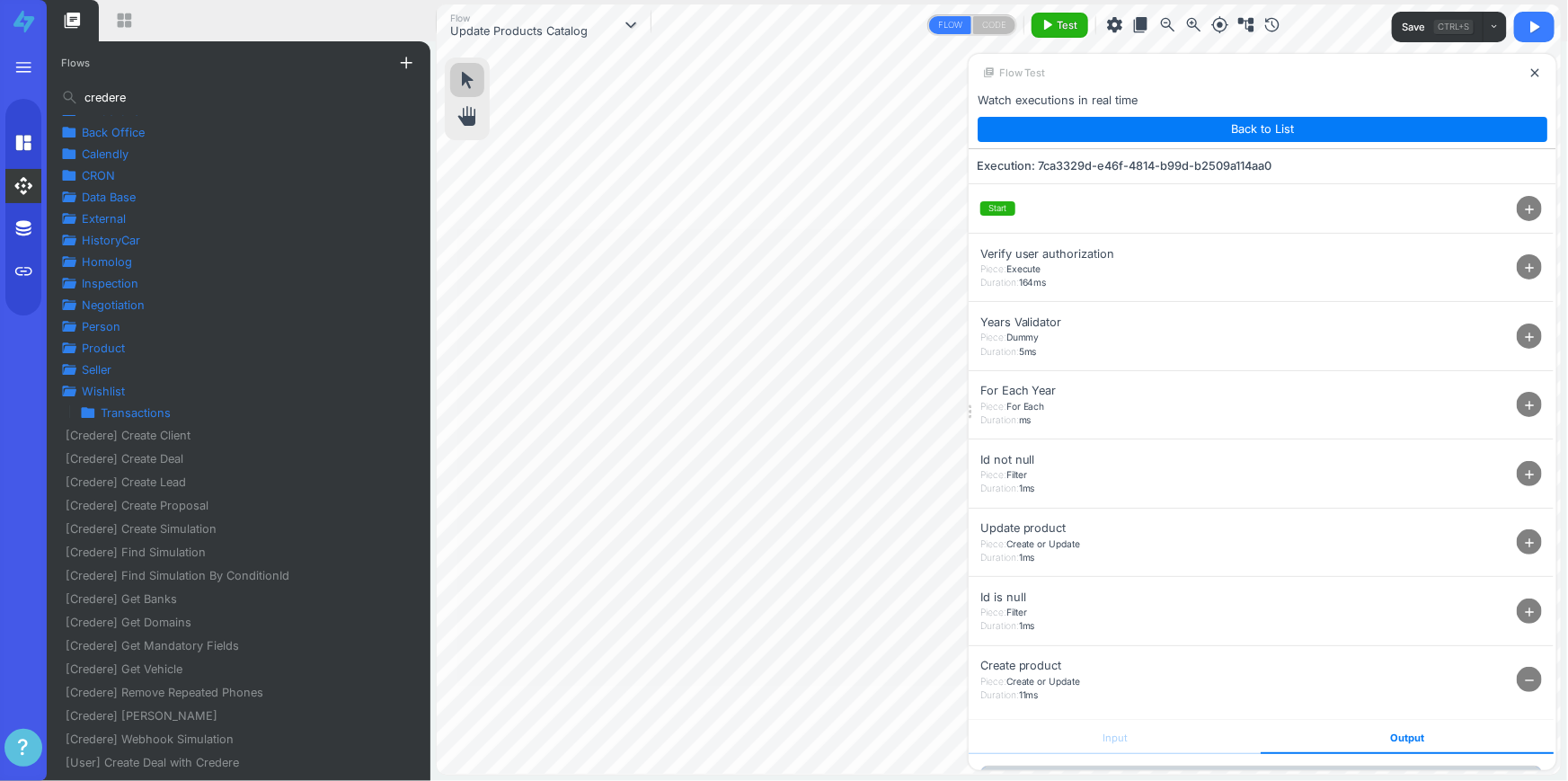 click on "add" at bounding box center [1530, 209] 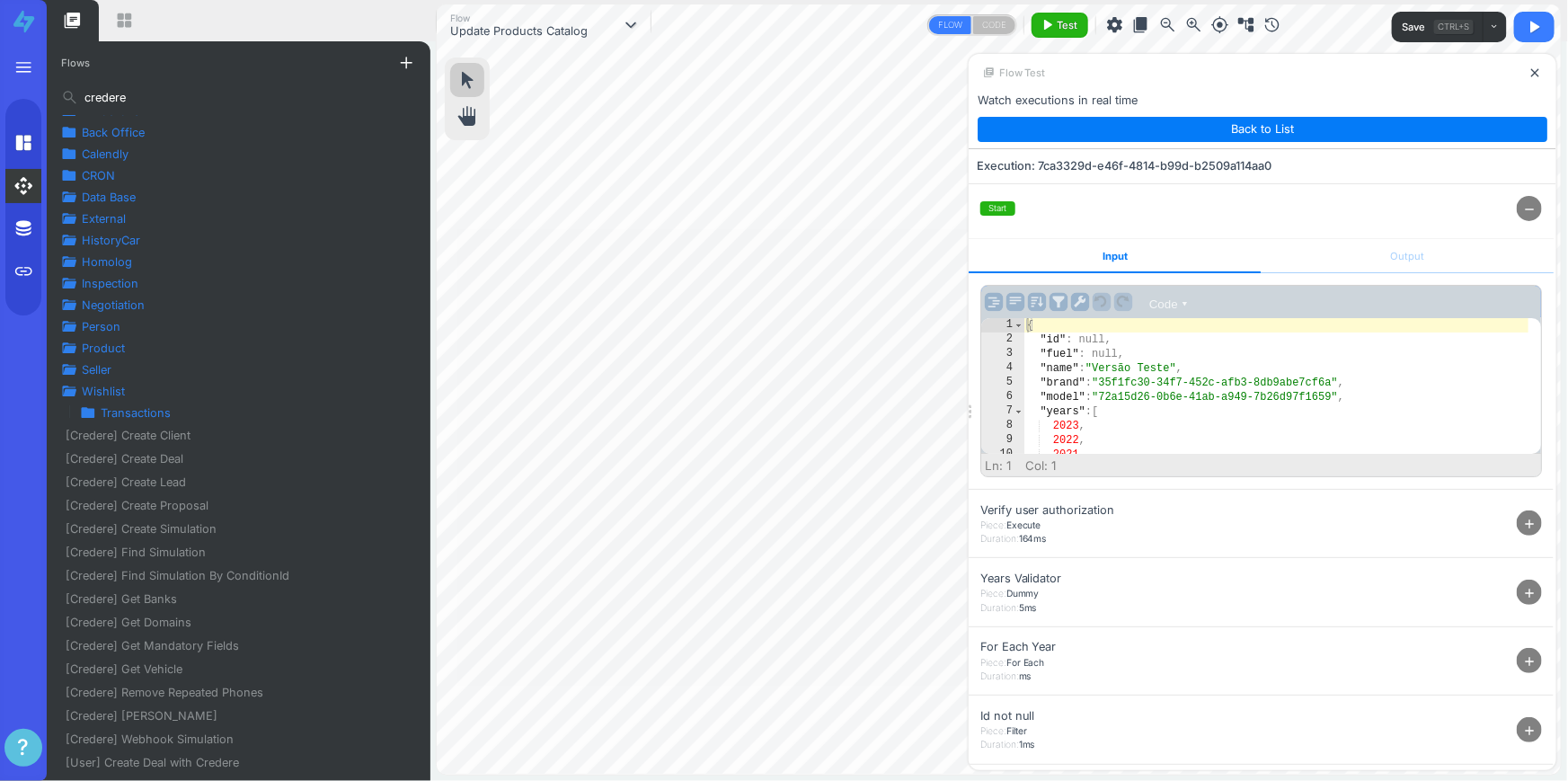 click on "{    "id" : null ,    "fuel" : null ,    "name" :  "Versão Teste" ,    "brand" :  "35f1fc30-34f7-452c-afb3-8db9abe7cf6a" ,    "model" :  "72a15d26-0b6e-41ab-a949-7b26d97f1659" ,    "years" :  [       2023 ,       2022 ,       2021    ] ," at bounding box center (1276, 400) 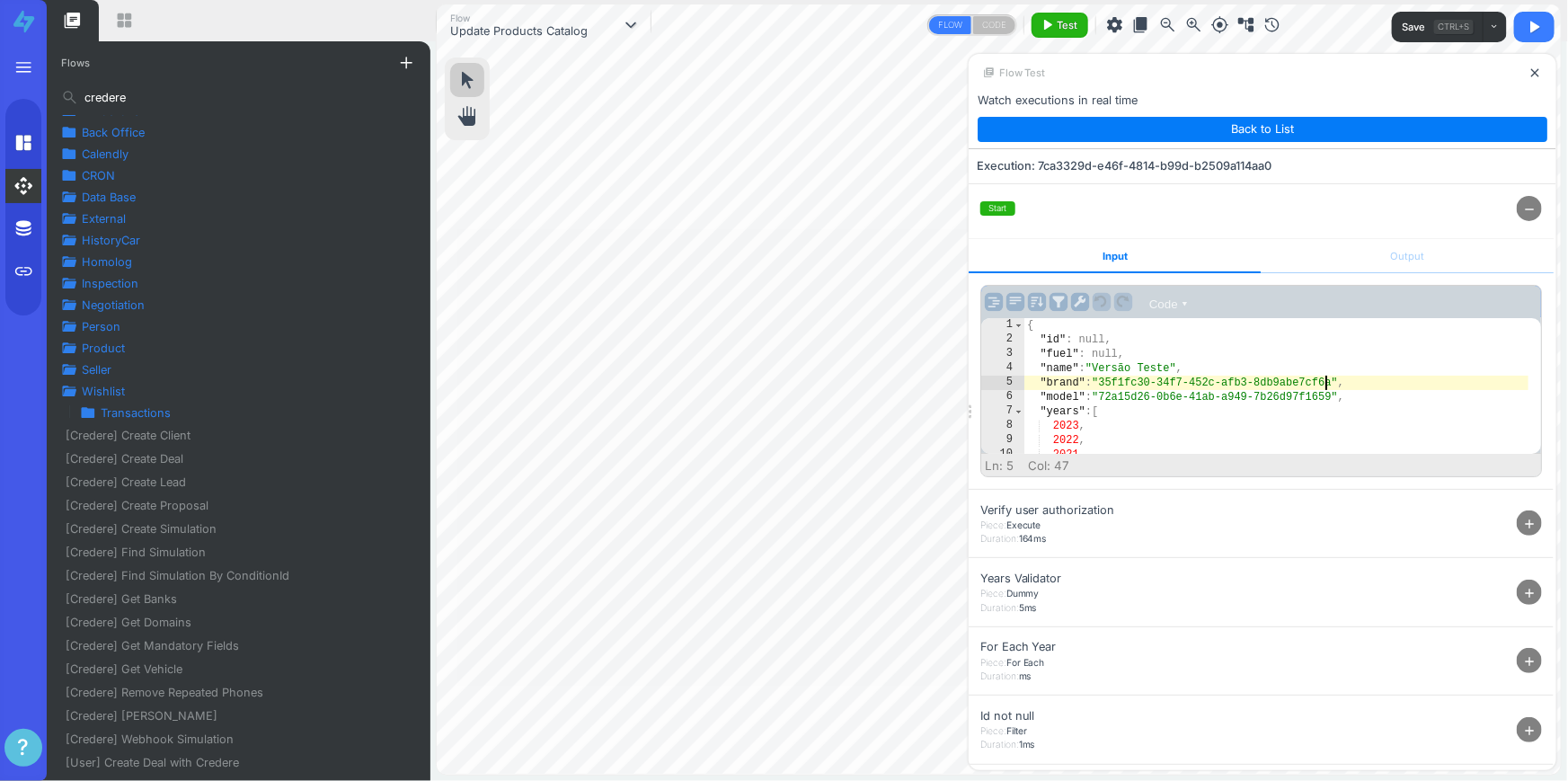type on ""__query": {}
}" 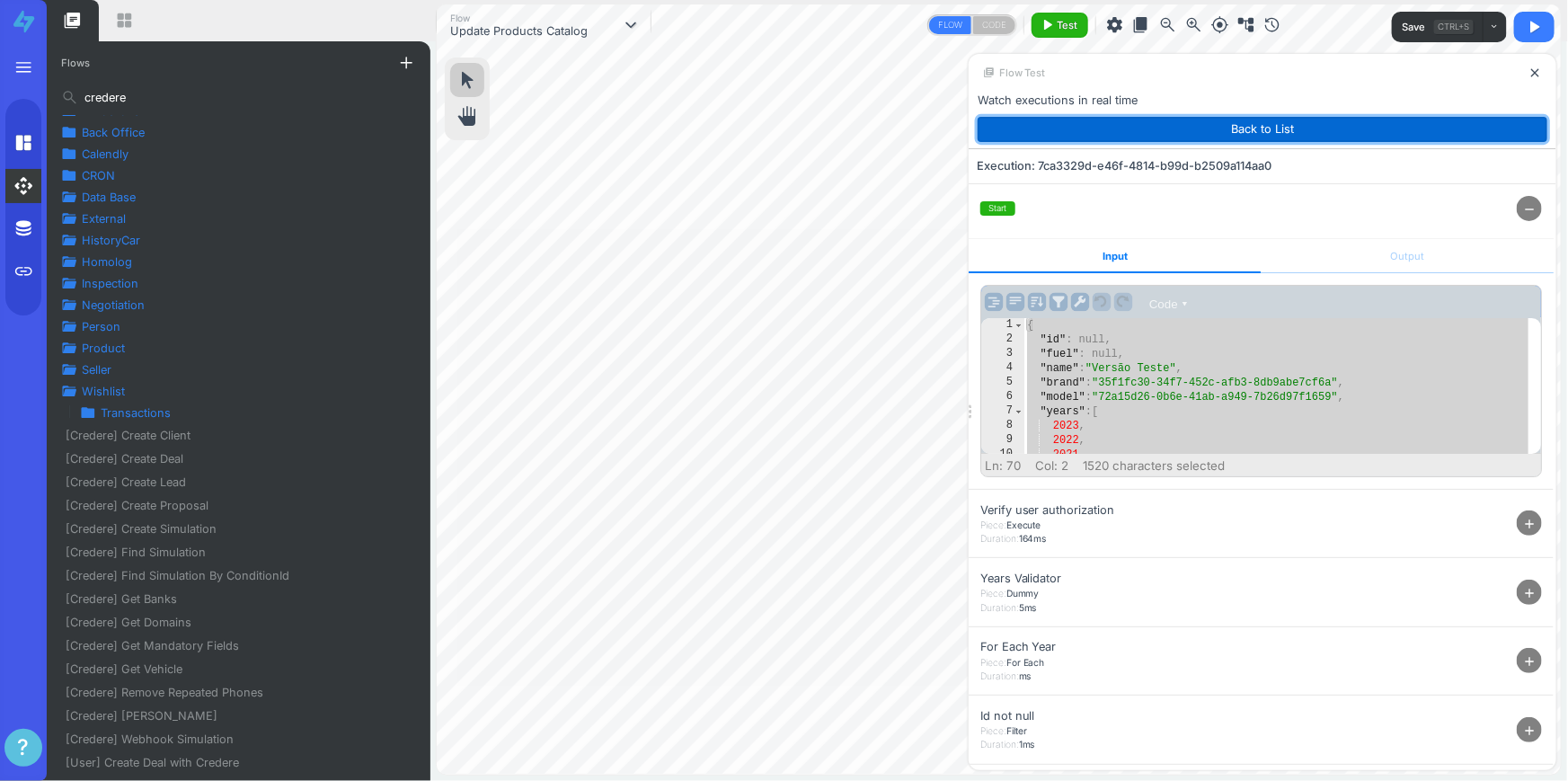 click on "Back to List" at bounding box center (1262, 129) 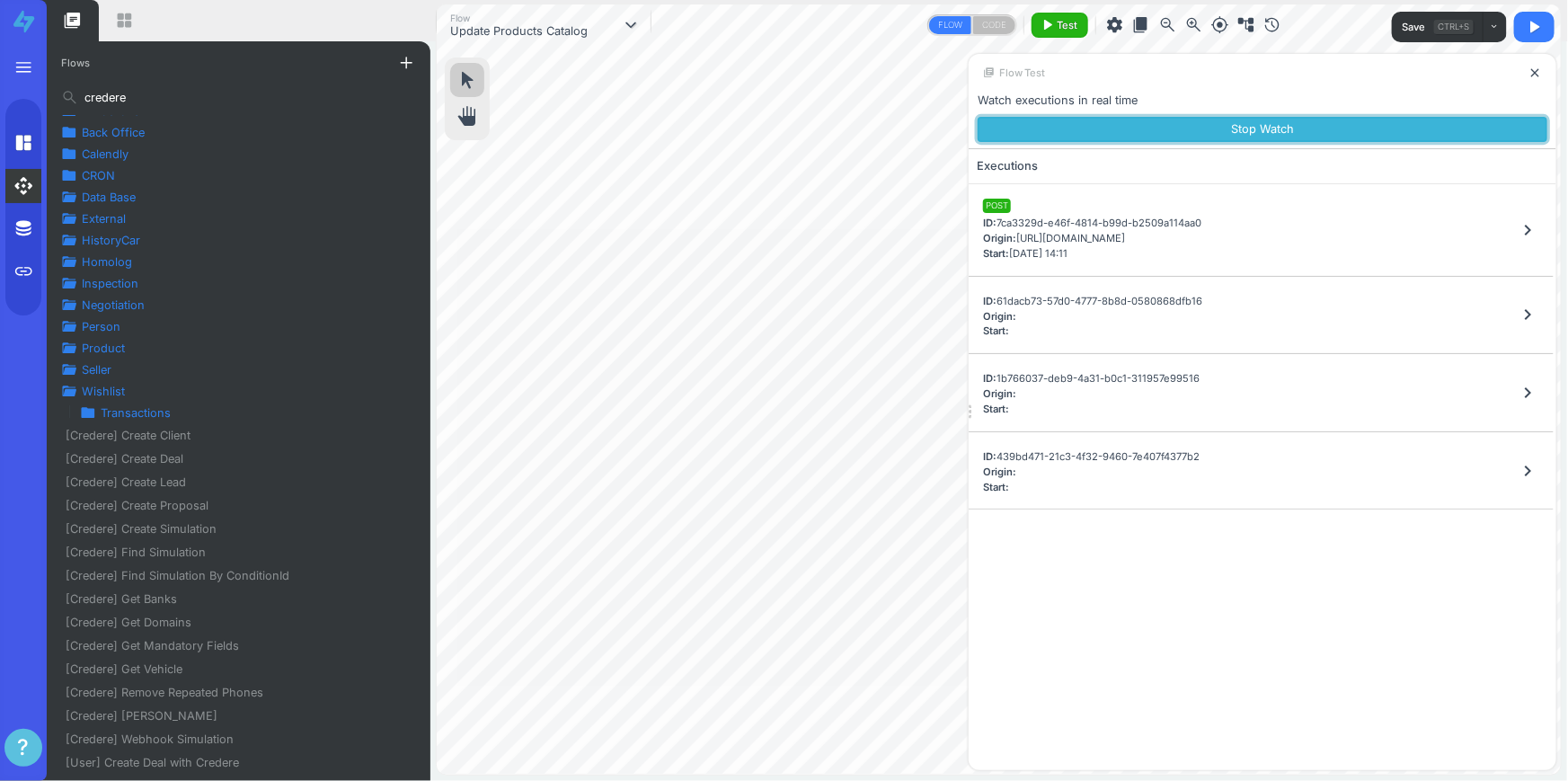 click on "Stop Watch" at bounding box center [1262, 129] 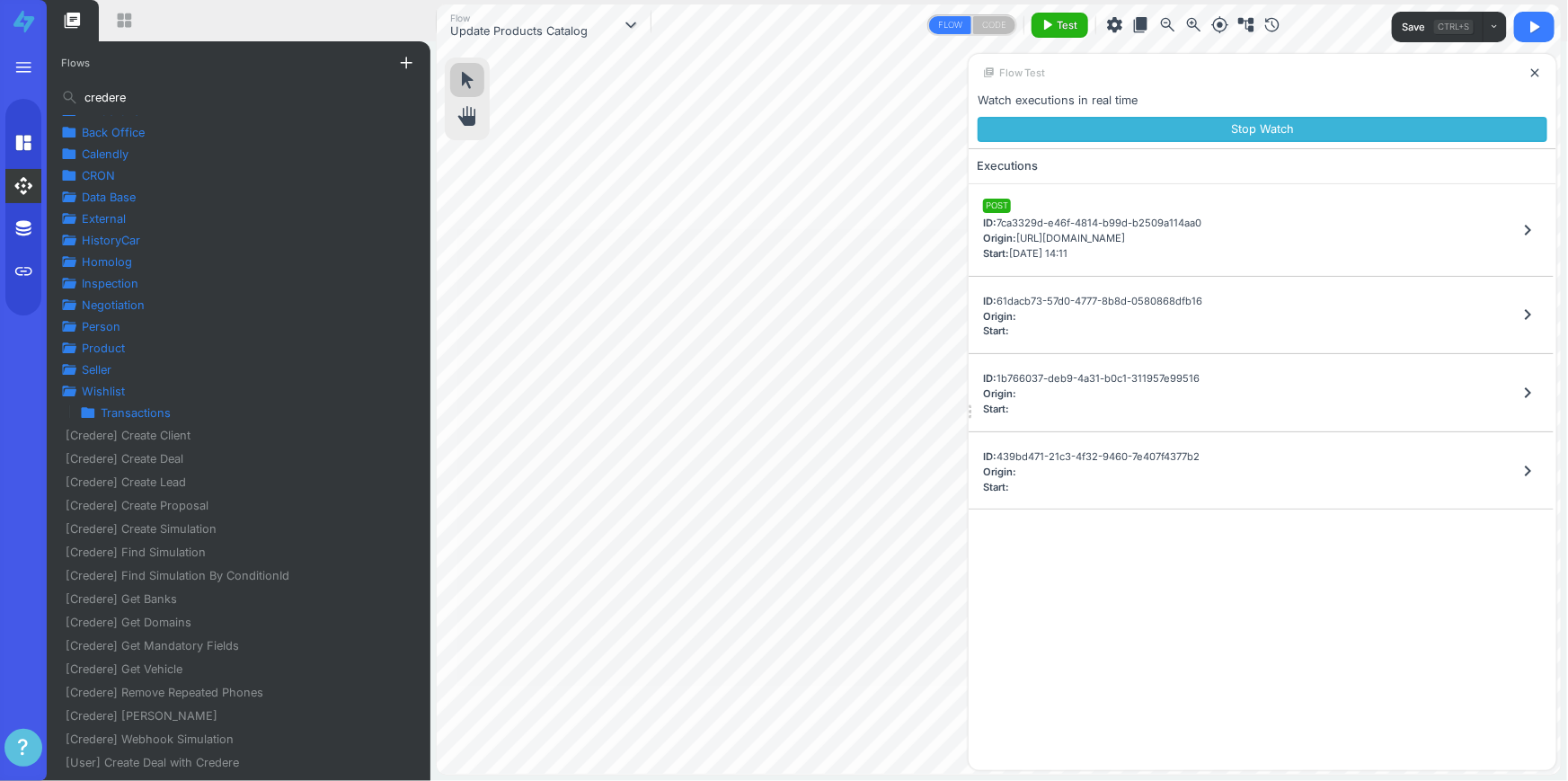select 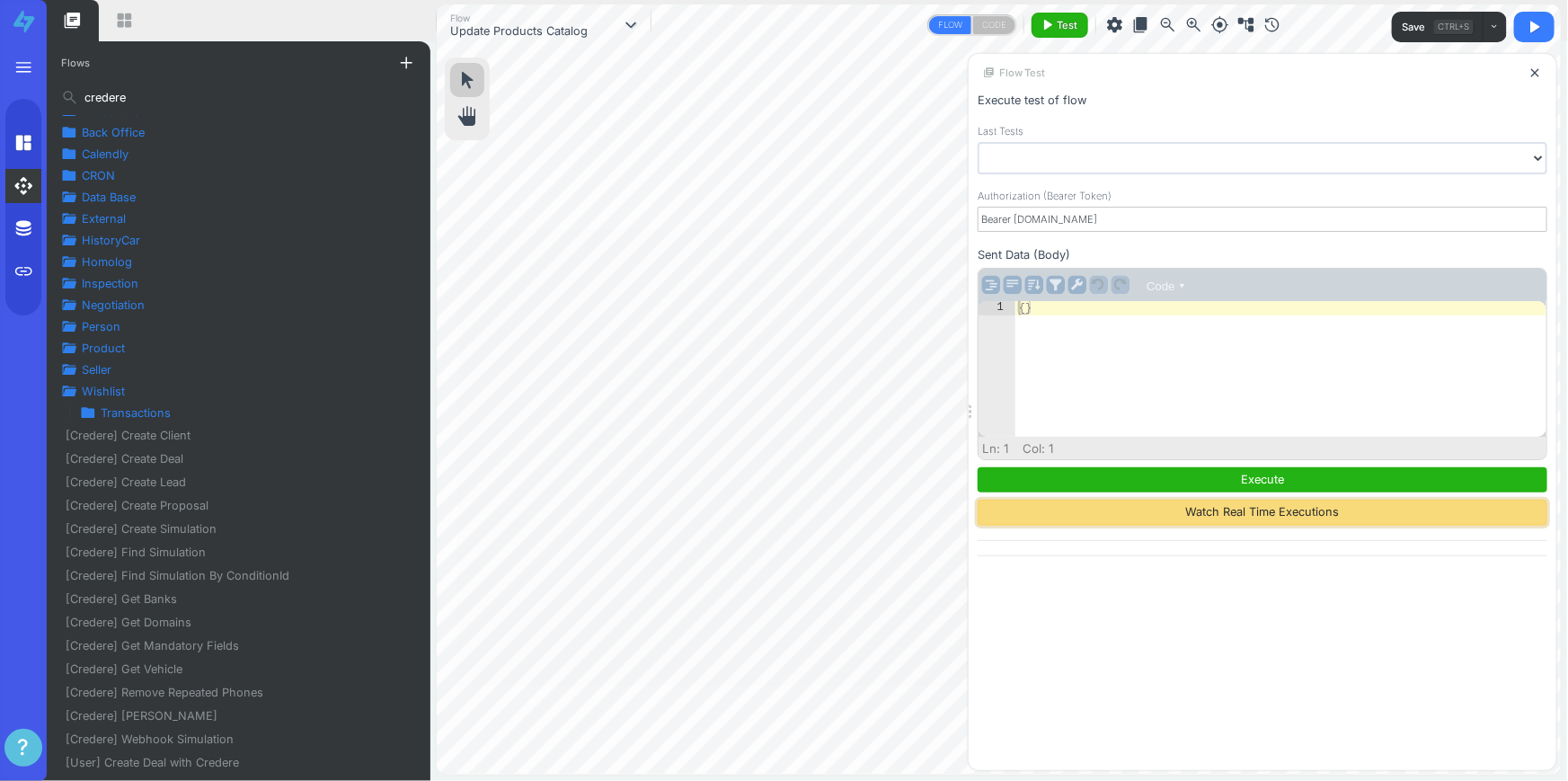 click on "Watch Real Time Executions" at bounding box center (1262, 512) 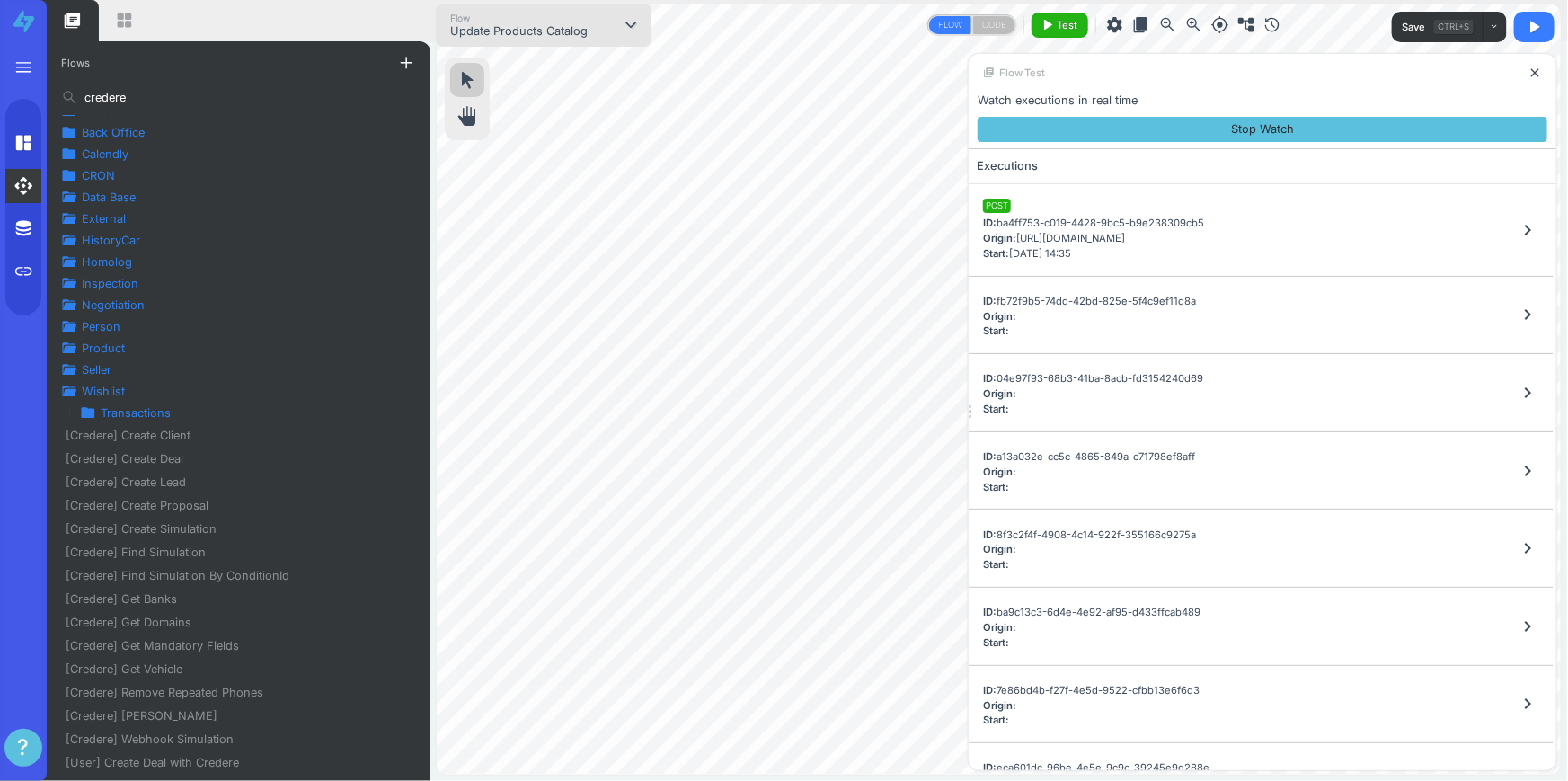 click on "expand_more" at bounding box center [631, 25] 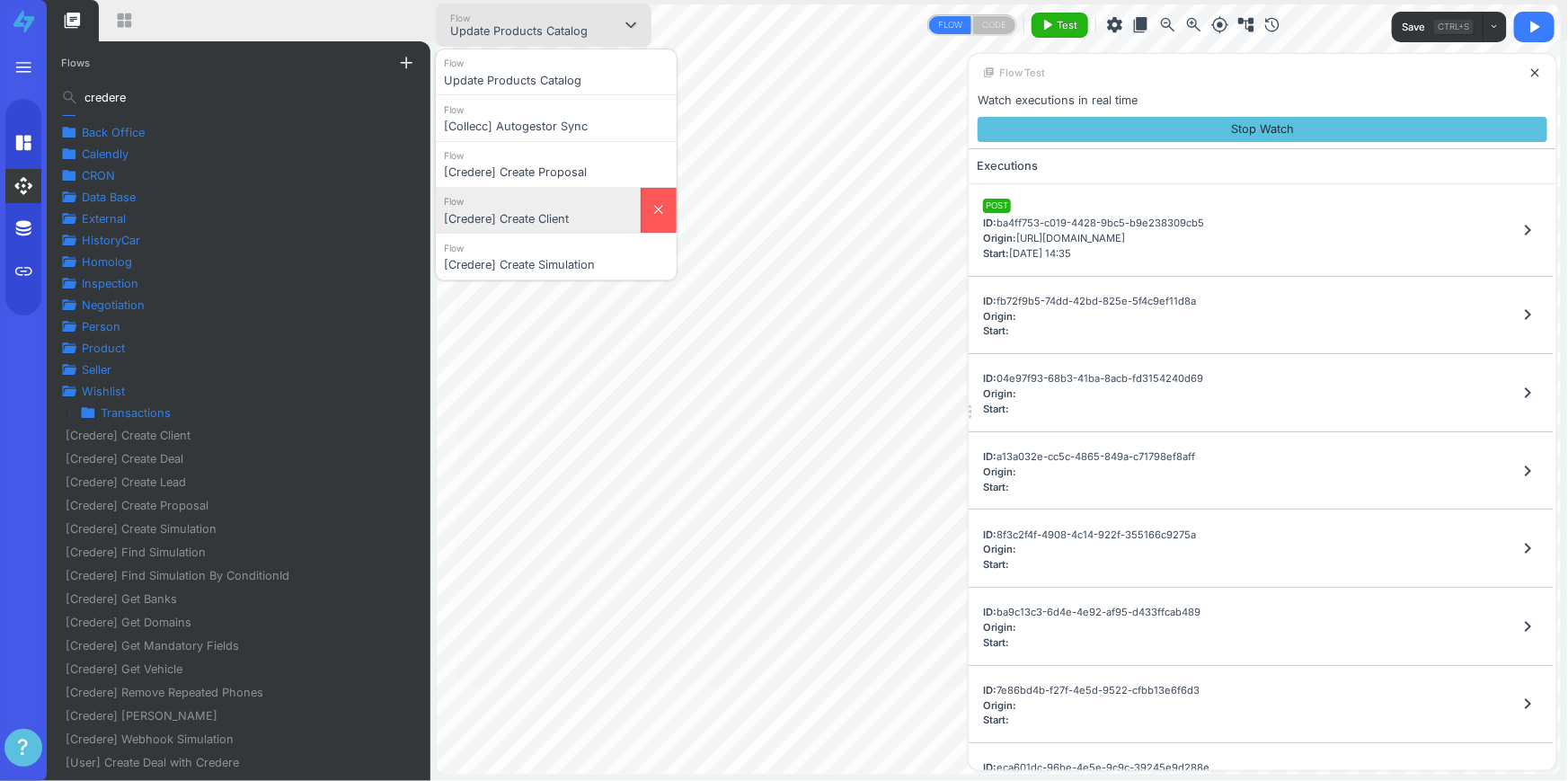 click on "Flow" at bounding box center [538, 200] 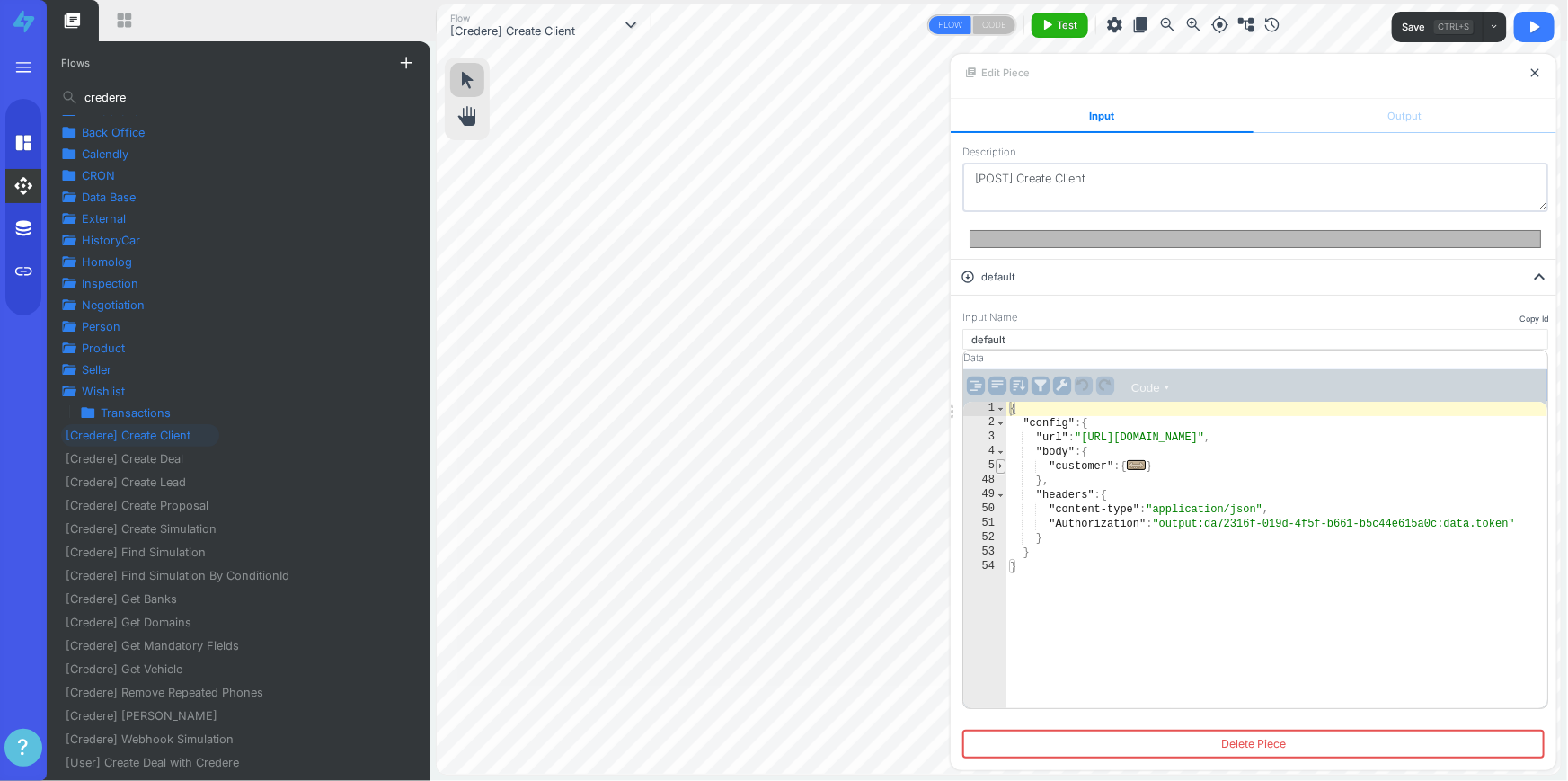 click at bounding box center (1000, 466) 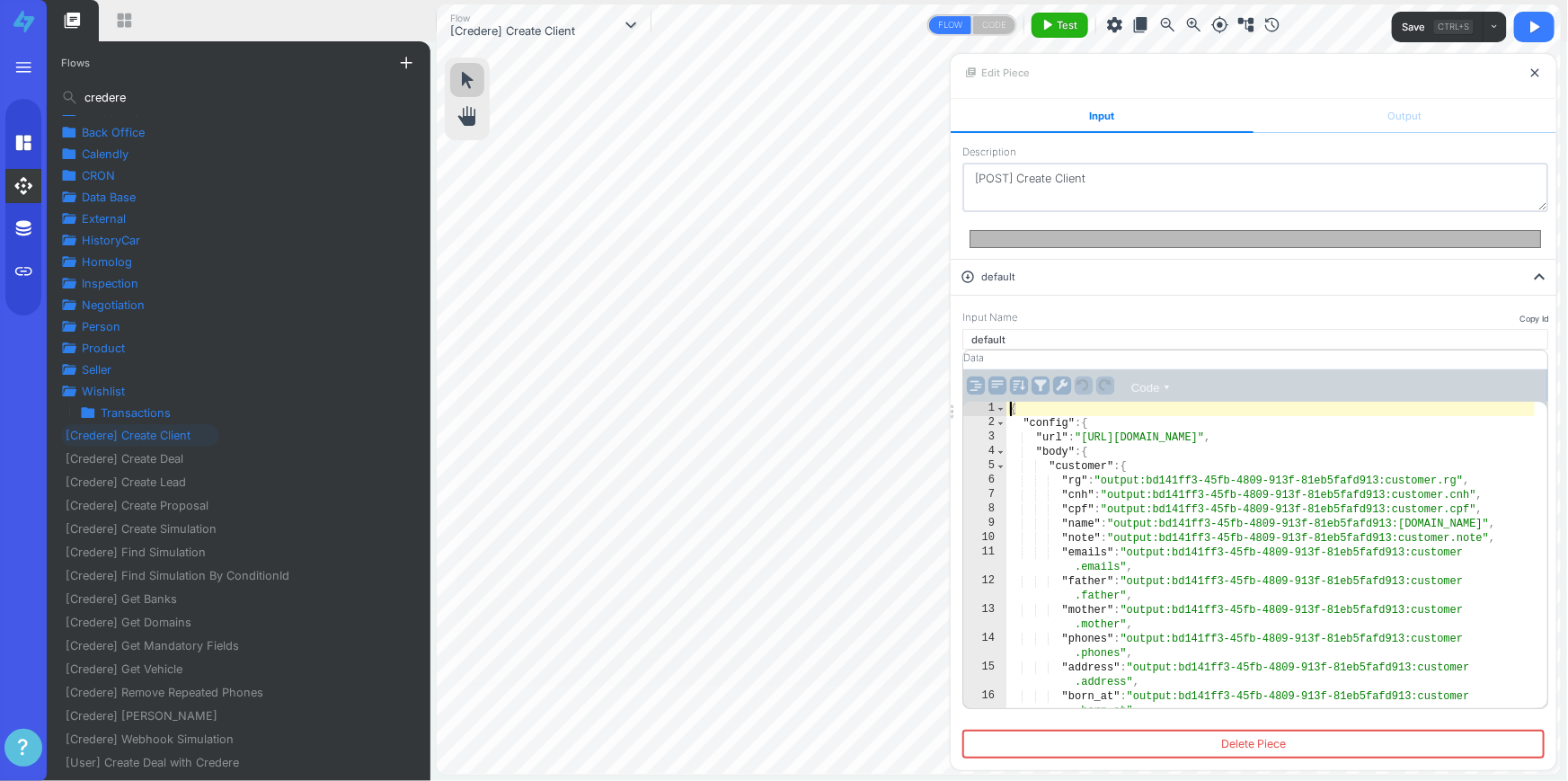 scroll, scrollTop: 0, scrollLeft: 0, axis: both 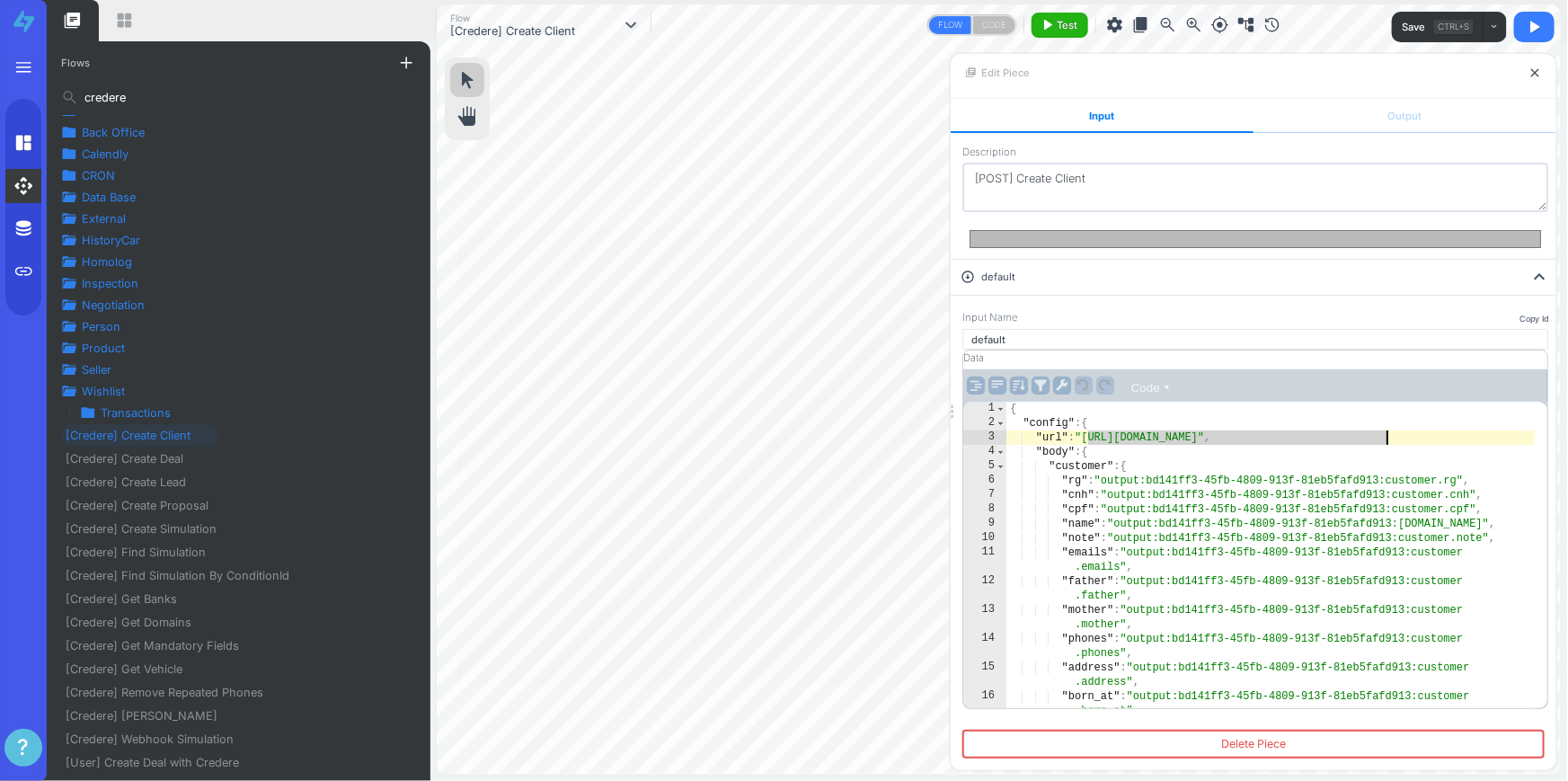 drag, startPoint x: 1087, startPoint y: 433, endPoint x: 1386, endPoint y: 436, distance: 299.01505 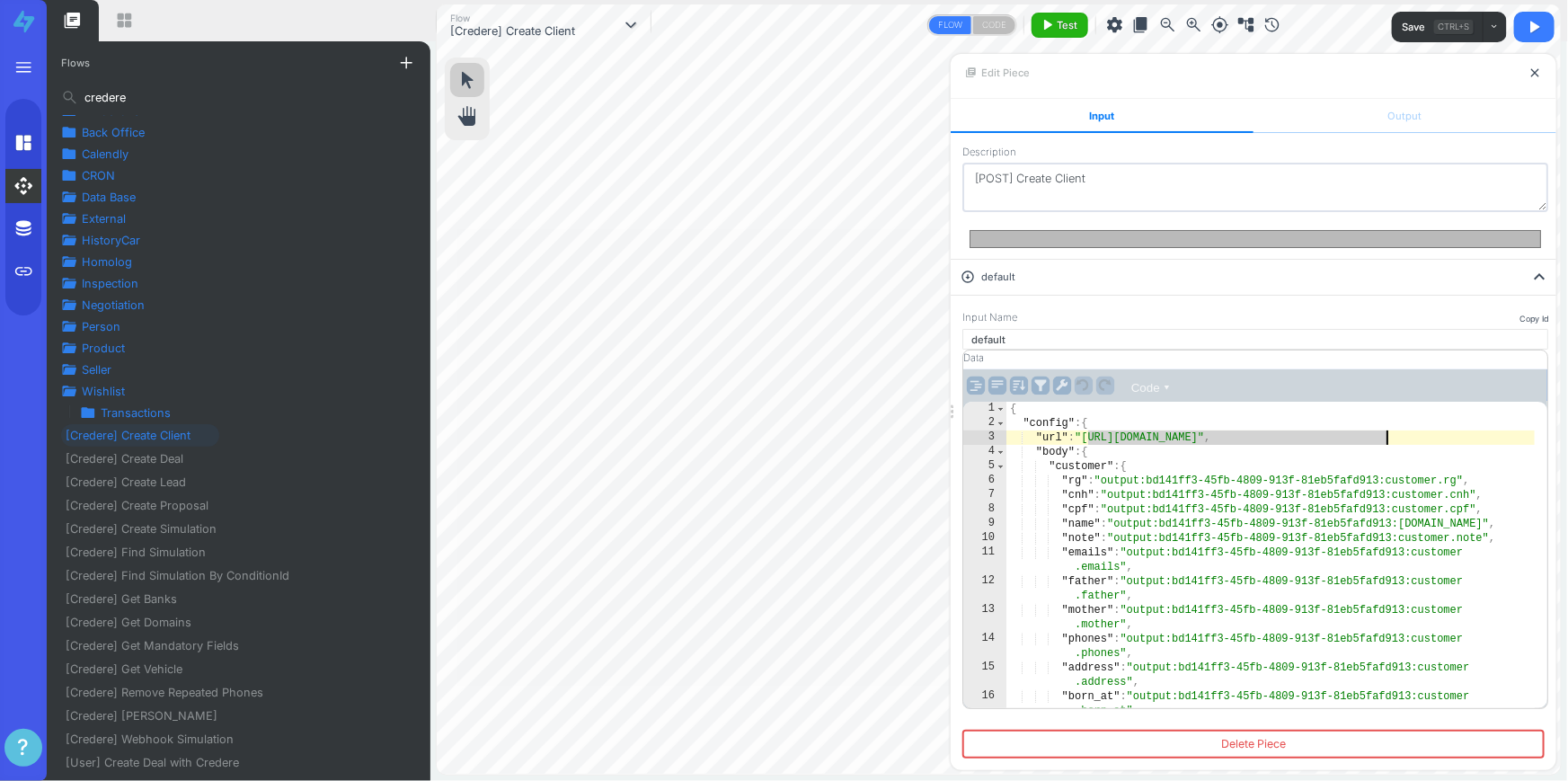 click on "{    "config" :  {       "url" :  "[URL][DOMAIN_NAME]" ,       "body" :  {          "customer" :  {             "rg" :  "output:bd141ff3-45fb-4809-913f-81eb5fafd913:customer.rg" ,             "cnh" :  "output:bd141ff3-45fb-4809-913f-81eb5fafd913:customer.cnh" ,             "cpf" :  "output:bd141ff3-45fb-4809-913f-81eb5fafd913:customer.cpf" ,             "name" :  "output:bd141ff3-45fb-4809-913f-81eb5fafd913:[DOMAIN_NAME]" ,             "note" :  "output:bd141ff3-45fb-4809-913f-81eb5fafd913:customer.note" ,             "emails" :  "output:bd141ff3-45fb-4809-913f-81eb5fafd913:customer            .emails" ,             "father" :  "output:bd141ff3-45fb-4809-913f-81eb5fafd913:customer            .father" ,             "mother" :  "output:bd141ff3-45fb-4809-913f-81eb5fafd913:customer            .mother" ,             "phones" :  "output:bd141ff3-45fb-4809-913f-81eb5fafd913:customer            .phones" ,             "address" :  .address" ,       ," at bounding box center (1271, 576) 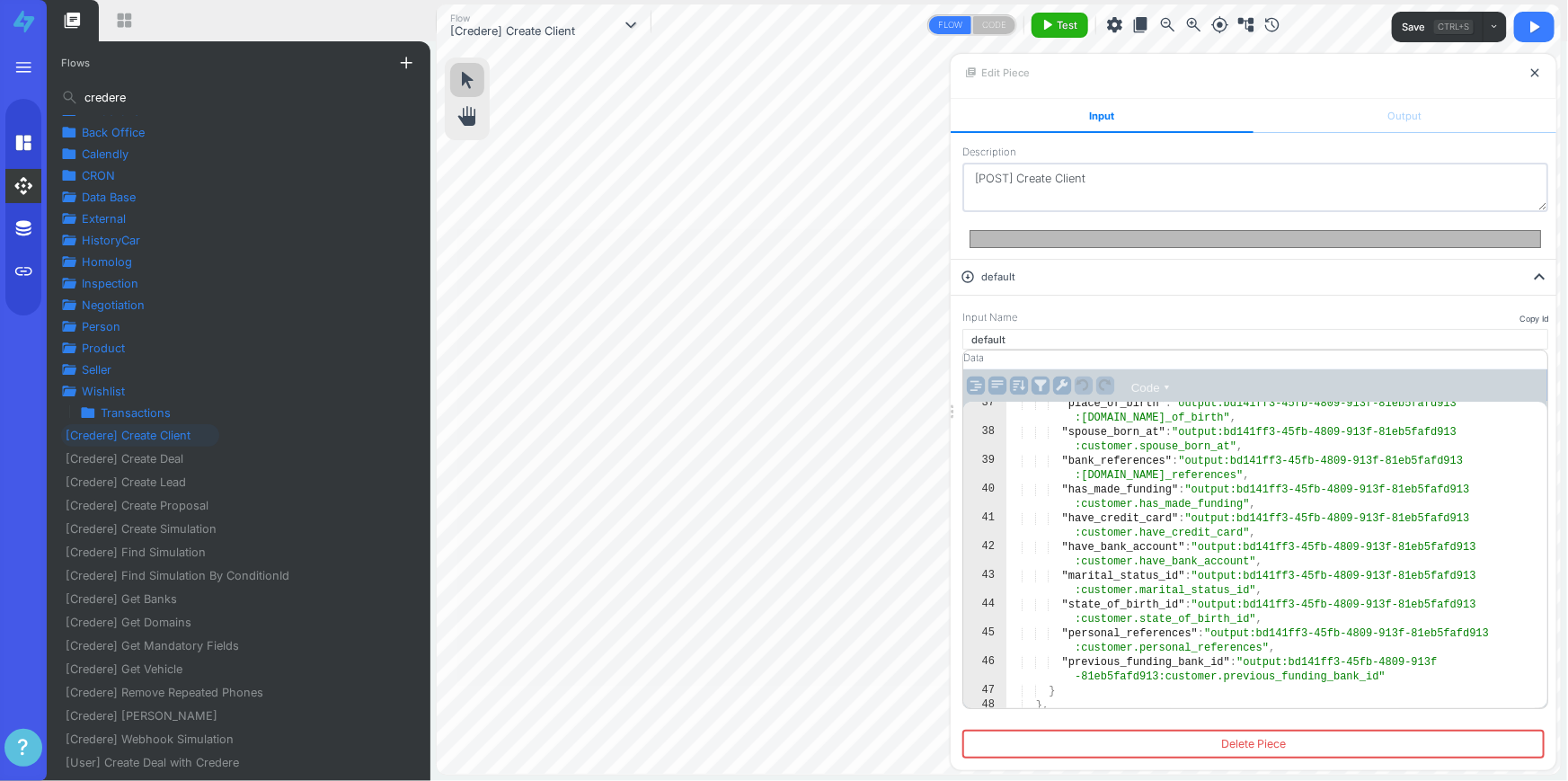 scroll, scrollTop: 764, scrollLeft: 0, axis: vertical 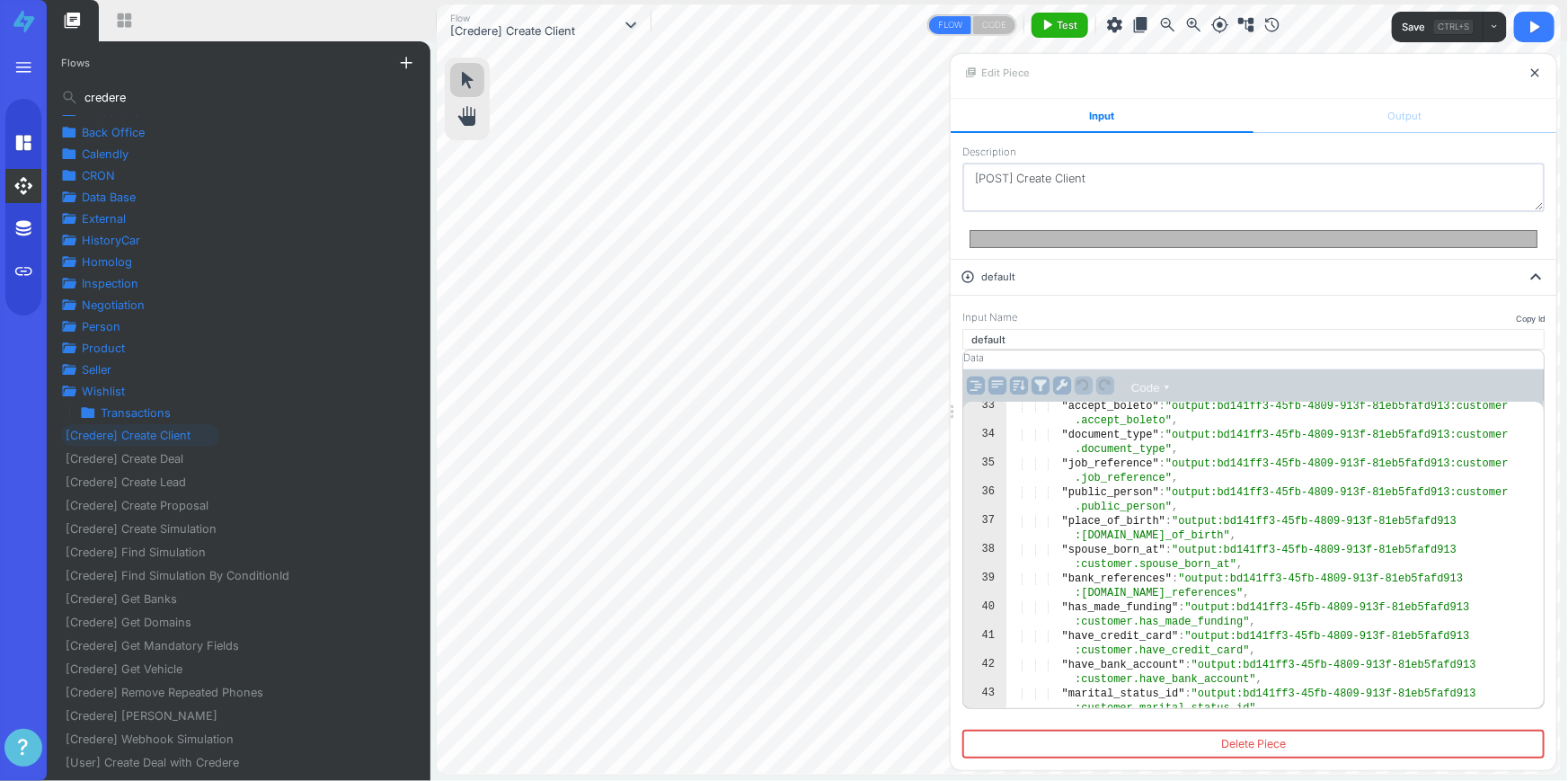 click on "close" at bounding box center (1535, 73) 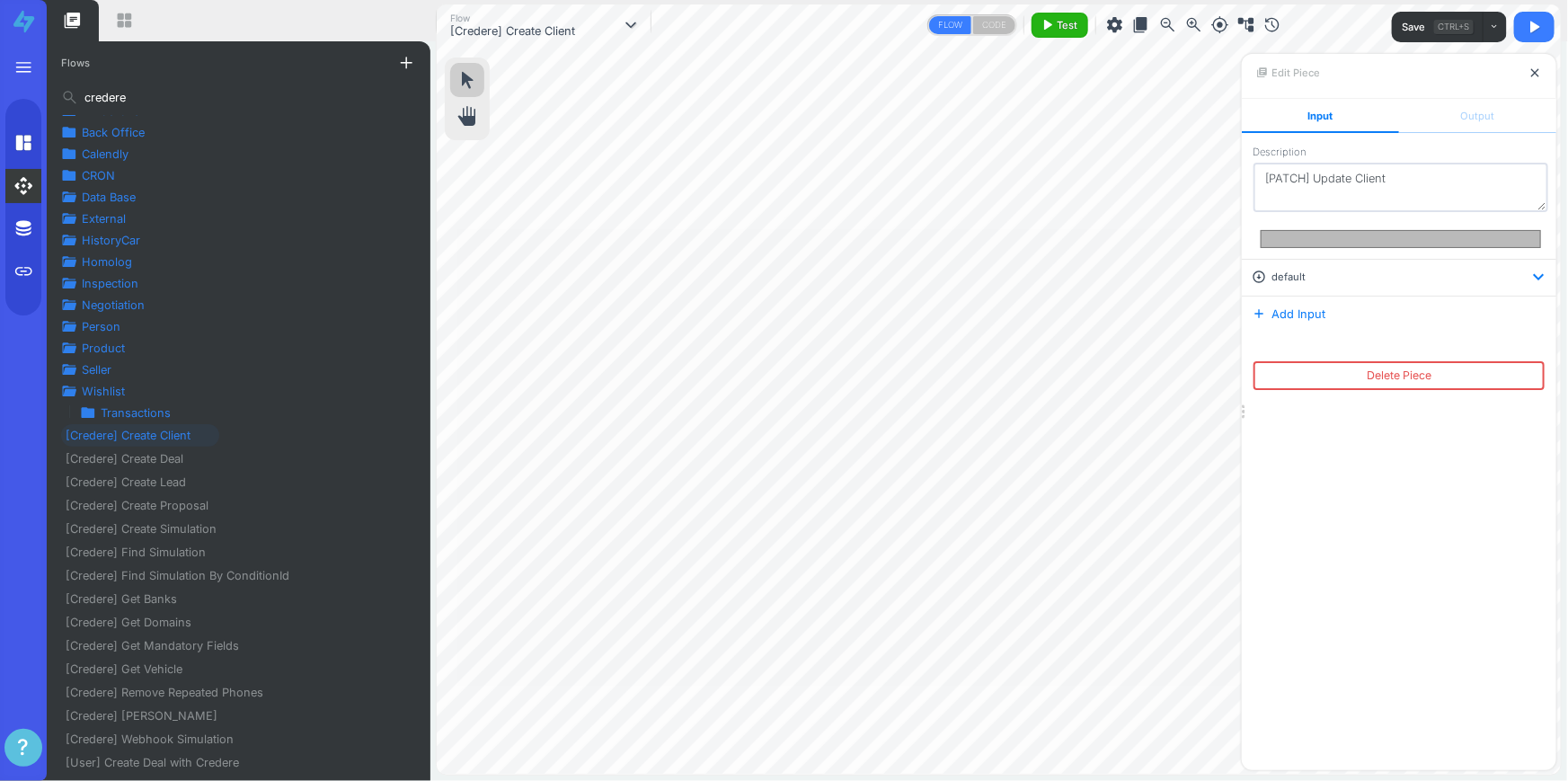 click on "expand_more" at bounding box center [1539, 277] 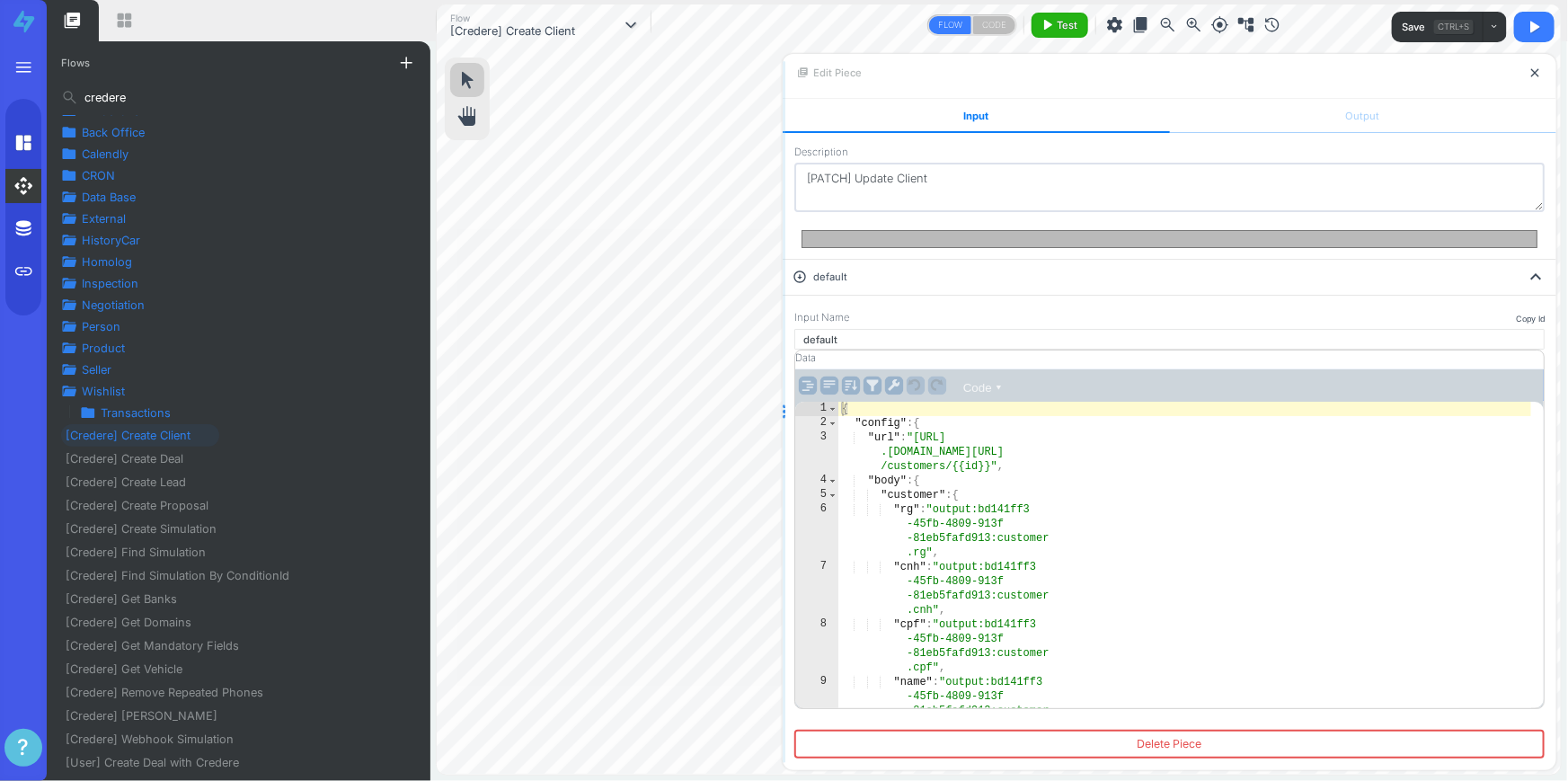 click at bounding box center [784, 412] 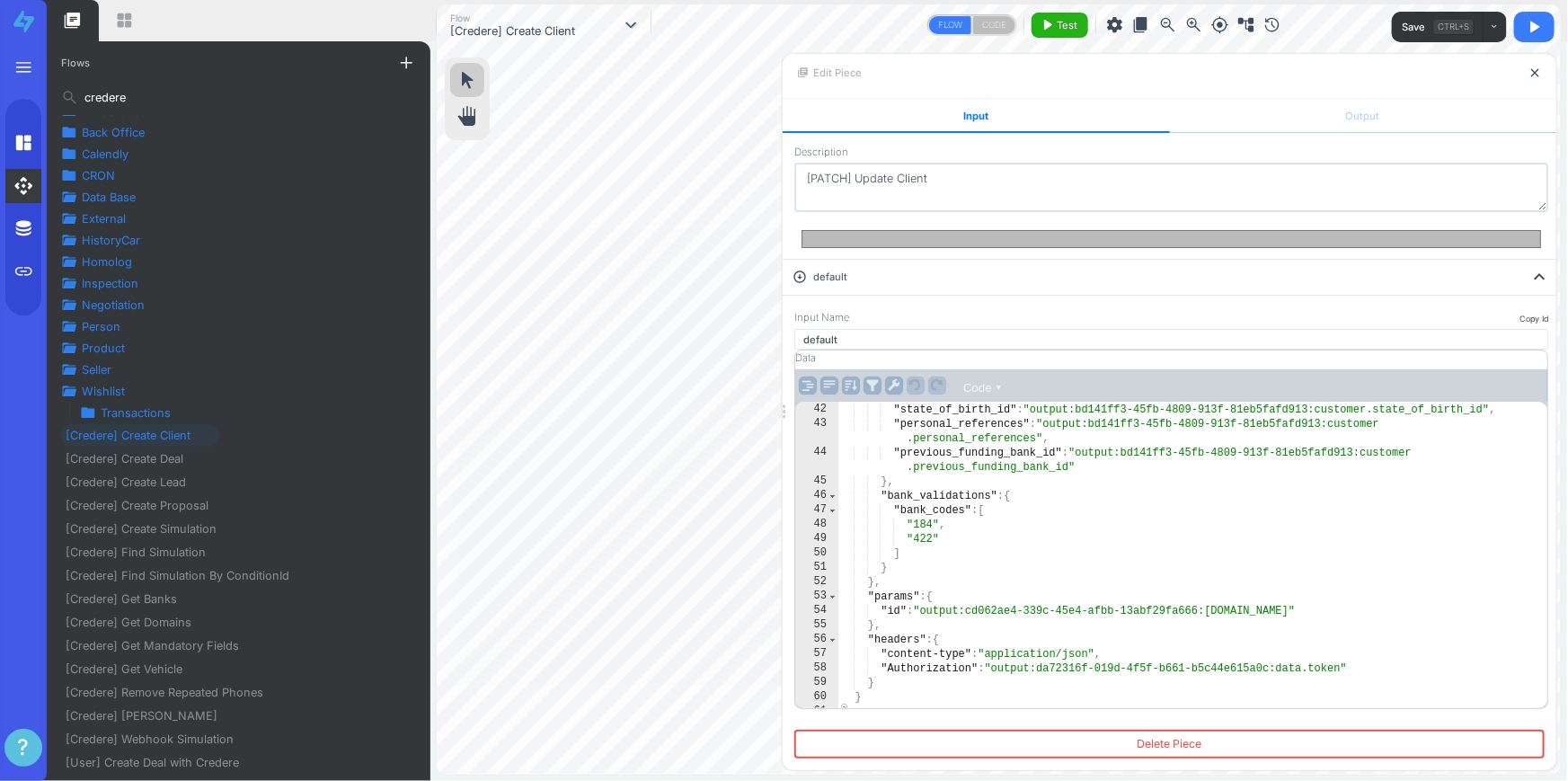 scroll, scrollTop: 529, scrollLeft: 0, axis: vertical 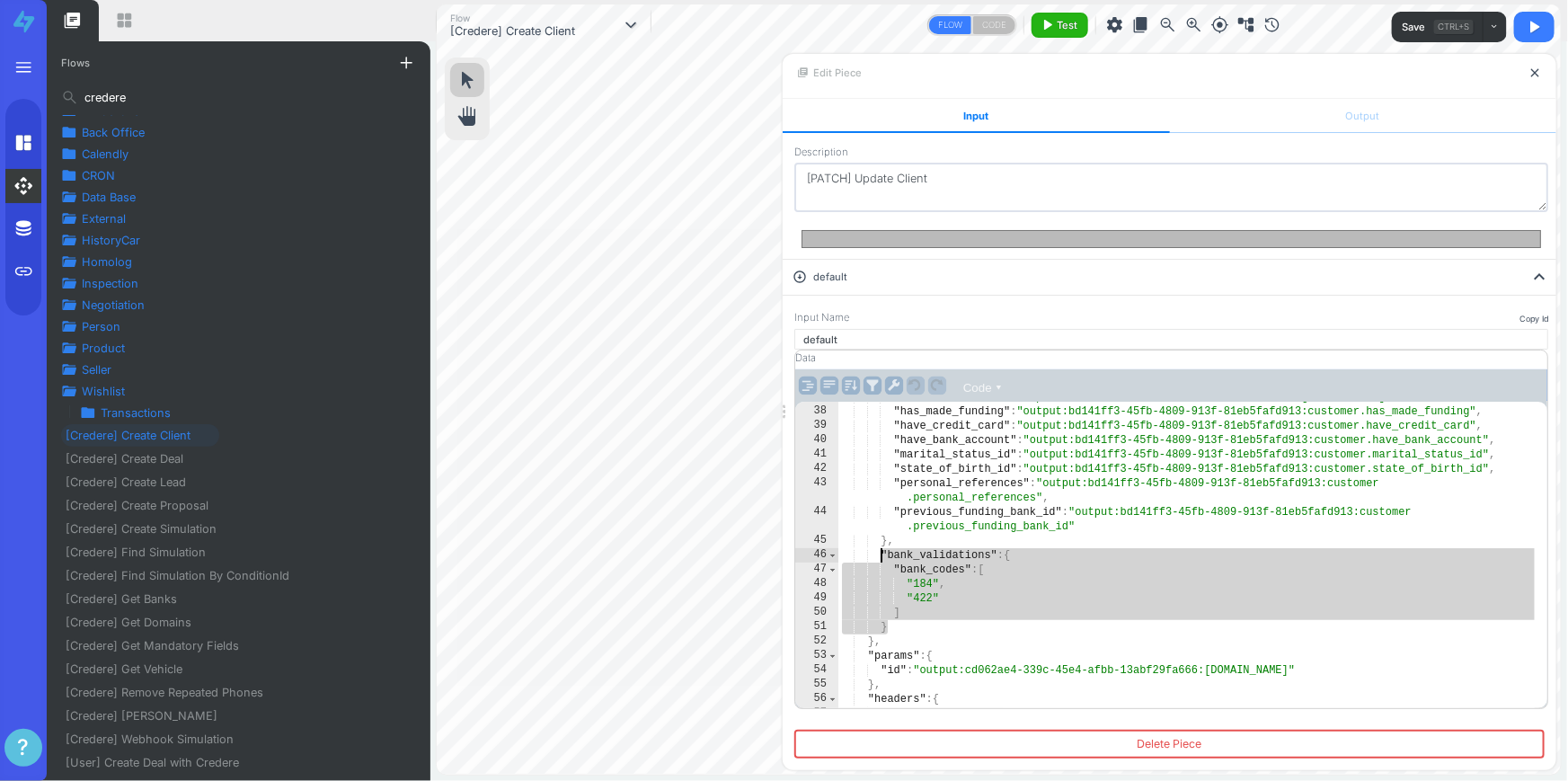 drag, startPoint x: 889, startPoint y: 587, endPoint x: 883, endPoint y: 554, distance: 33.54102 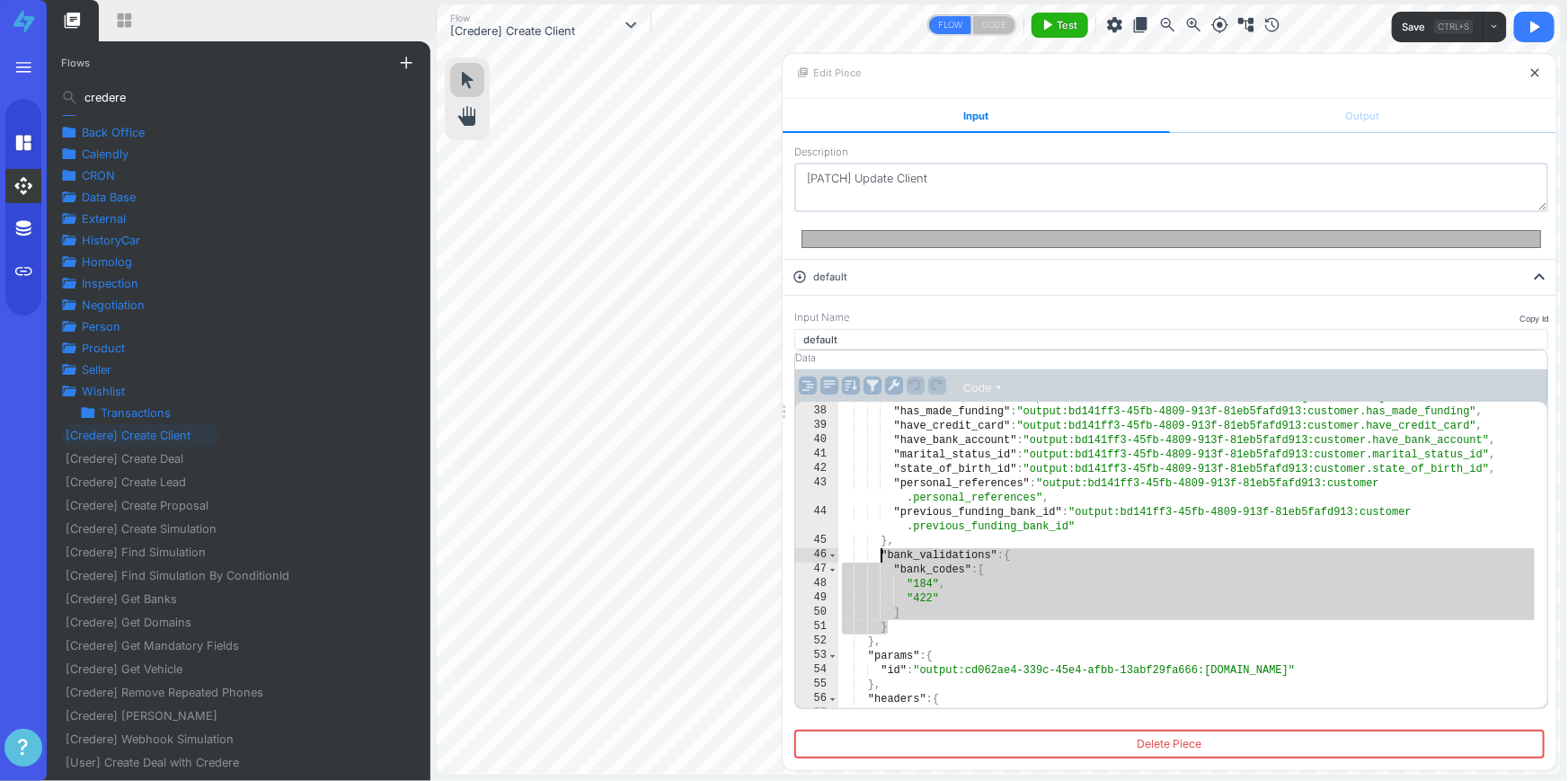 click on ""bank_references" :  "output:bd141ff3-45fb-4809-913f-81eb5fafd913:[DOMAIN_NAME]_references" ,             "has_made_funding" :  "output:bd141ff3-45fb-4809-913f-81eb5fafd913:customer.has_made_funding" ,             "have_credit_card" :  "output:bd141ff3-45fb-4809-913f-81eb5fafd913:customer.have_credit_card" ,             "have_bank_account" :  "output:bd141ff3-45fb-4809-913f-81eb5fafd913:customer.have_bank_account" ,             "marital_status_id" :  "output:bd141ff3-45fb-4809-913f-81eb5fafd913:customer.marital_status_id" ,             "state_of_birth_id" :  "output:bd141ff3-45fb-4809-913f-81eb5fafd913:customer.state_of_birth_id" ,             "personal_references" :  "output:bd141ff3-45fb-4809-913f-81eb5fafd913:customer            .personal_references" ,             "previous_funding_bank_id" :  "output:bd141ff3-45fb-4809-913f-81eb5fafd913:customer            .previous_funding_bank_id"          } ,          "bank_validations" :  {             "bank_codes" :  [                ," at bounding box center (1186, 557) 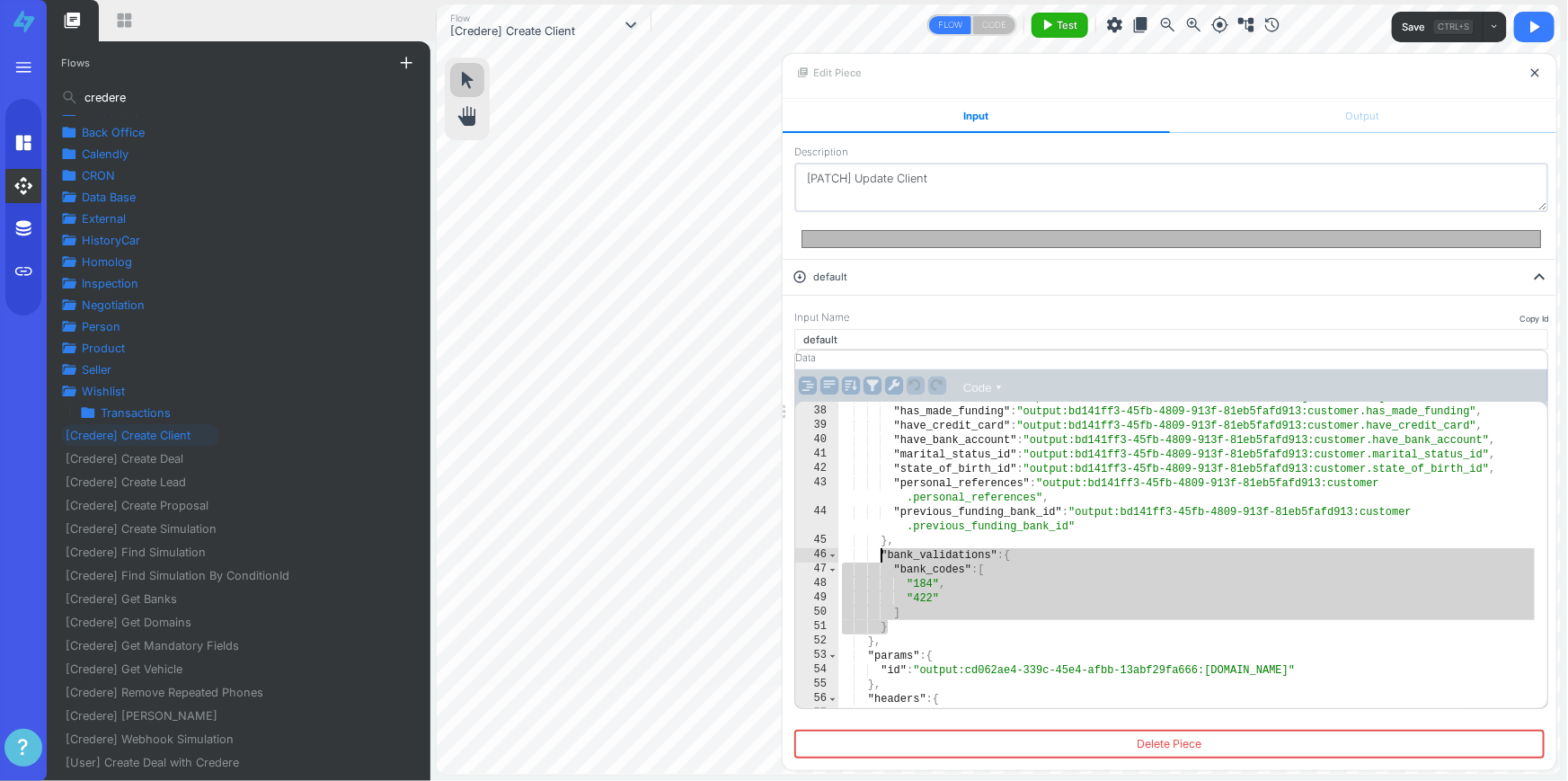 drag, startPoint x: 898, startPoint y: 626, endPoint x: 881, endPoint y: 554, distance: 74 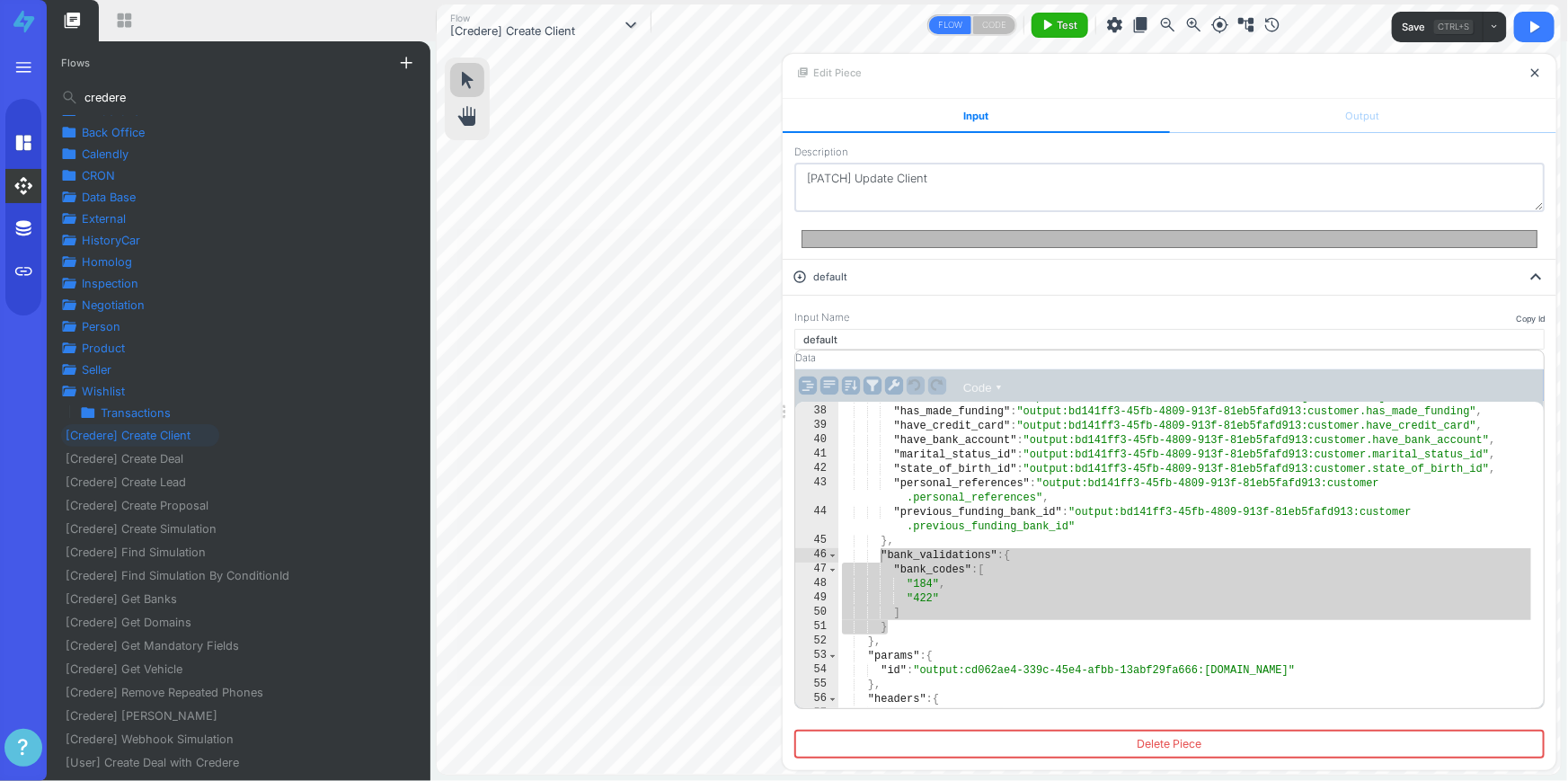 click on "close" at bounding box center [1535, 73] 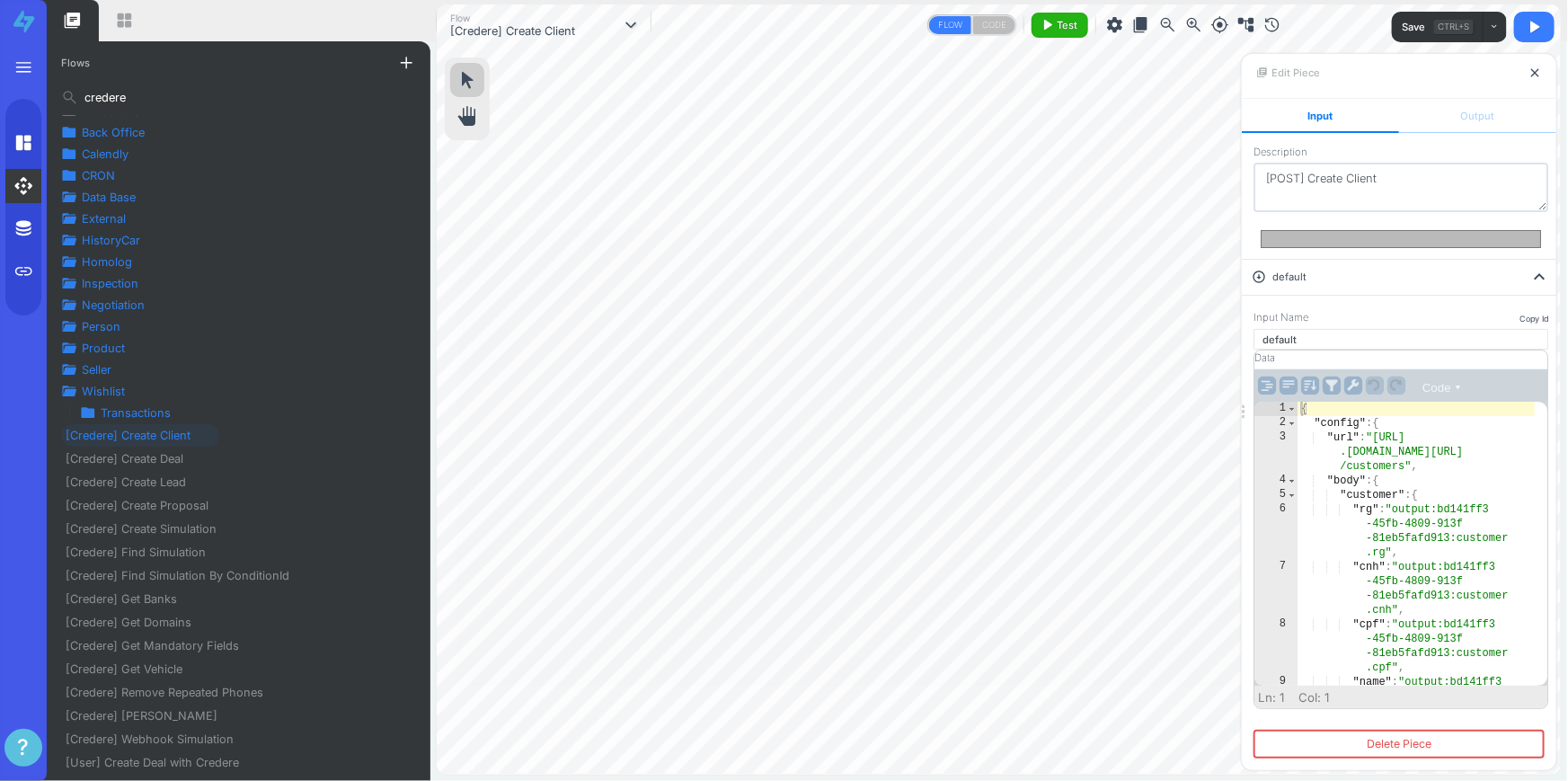 type on ""body": {" 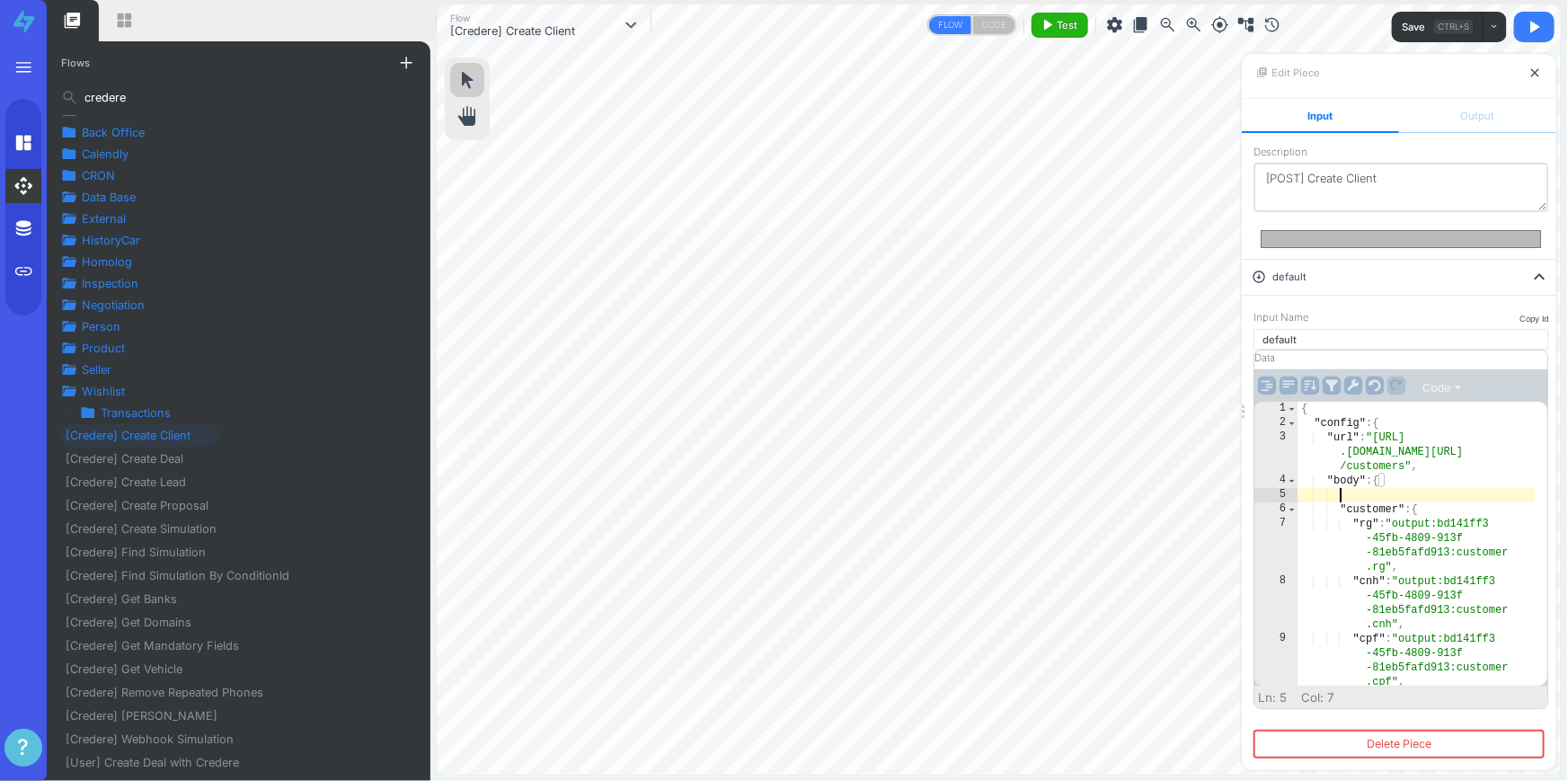 paste on "}" 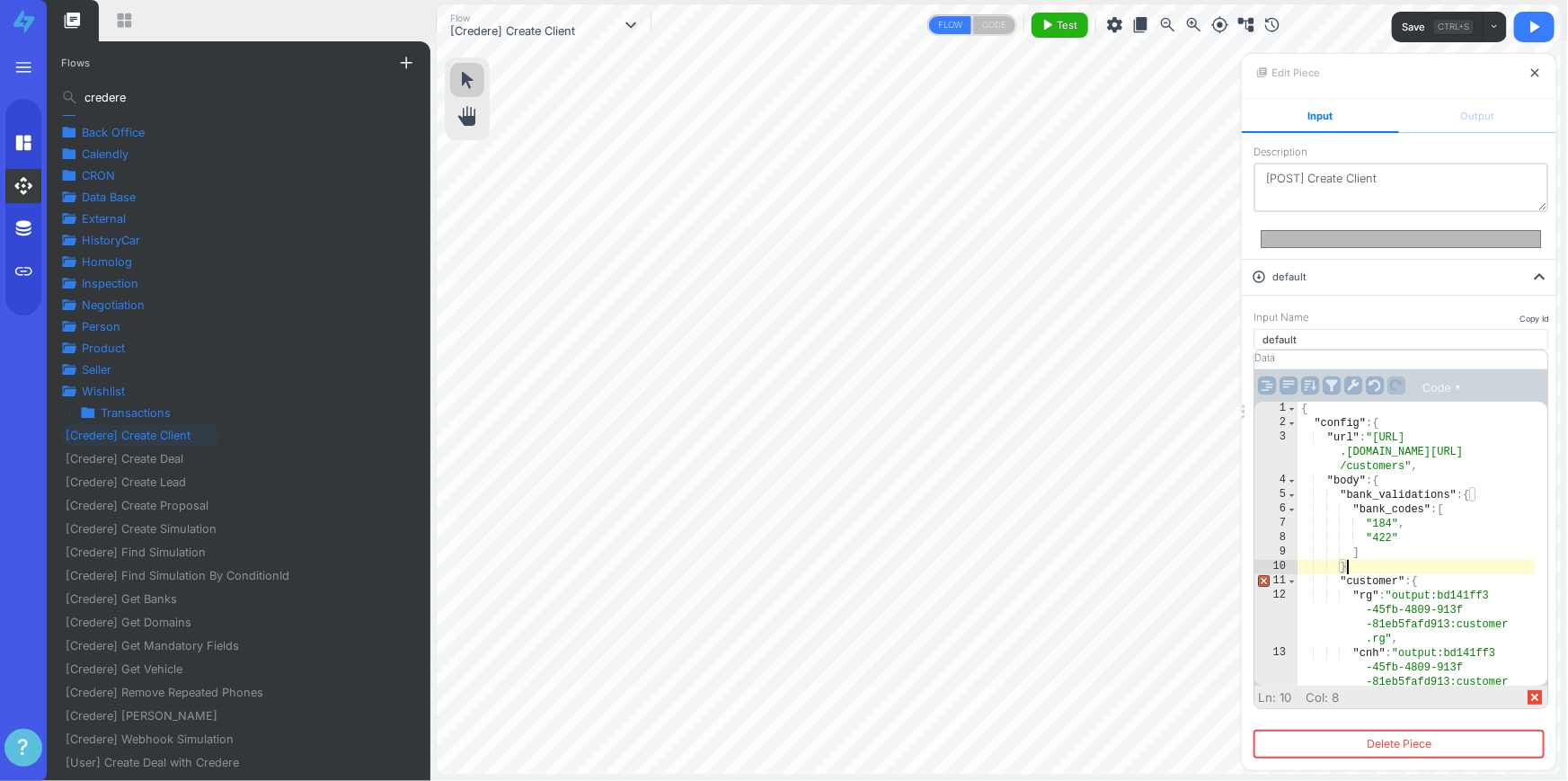 scroll, scrollTop: 0, scrollLeft: 3, axis: horizontal 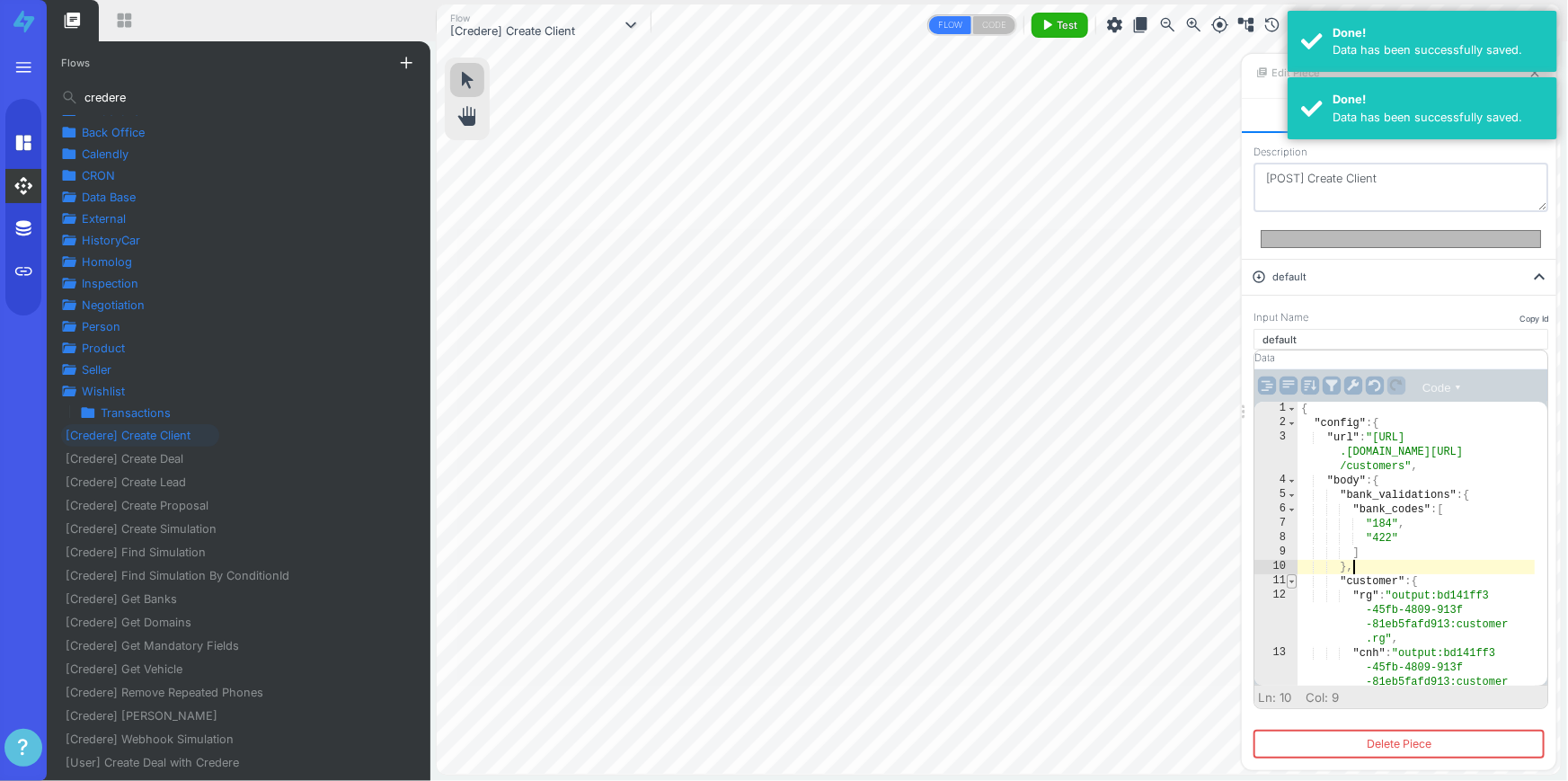 click at bounding box center (1291, 581) 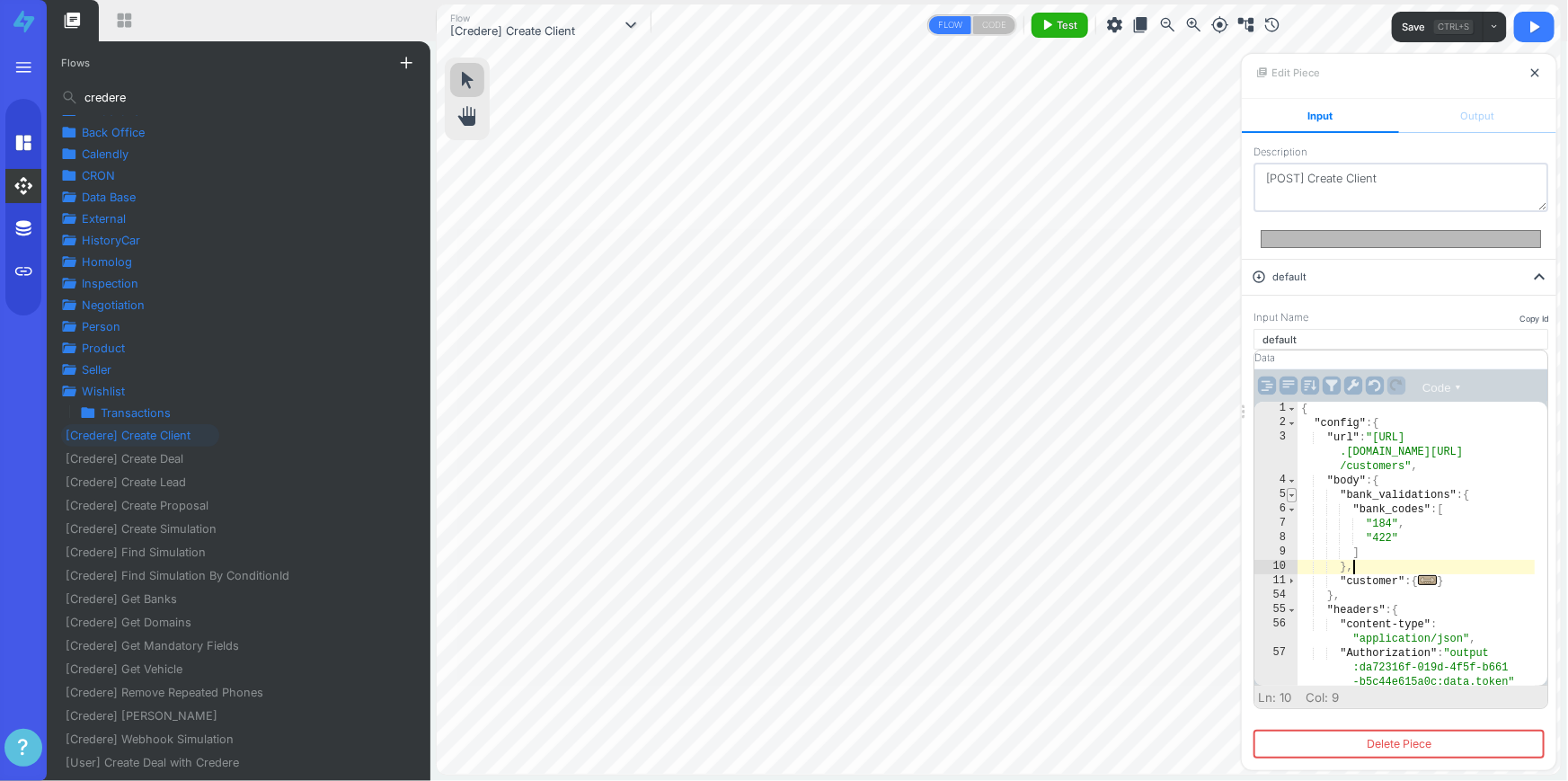 click at bounding box center [1291, 495] 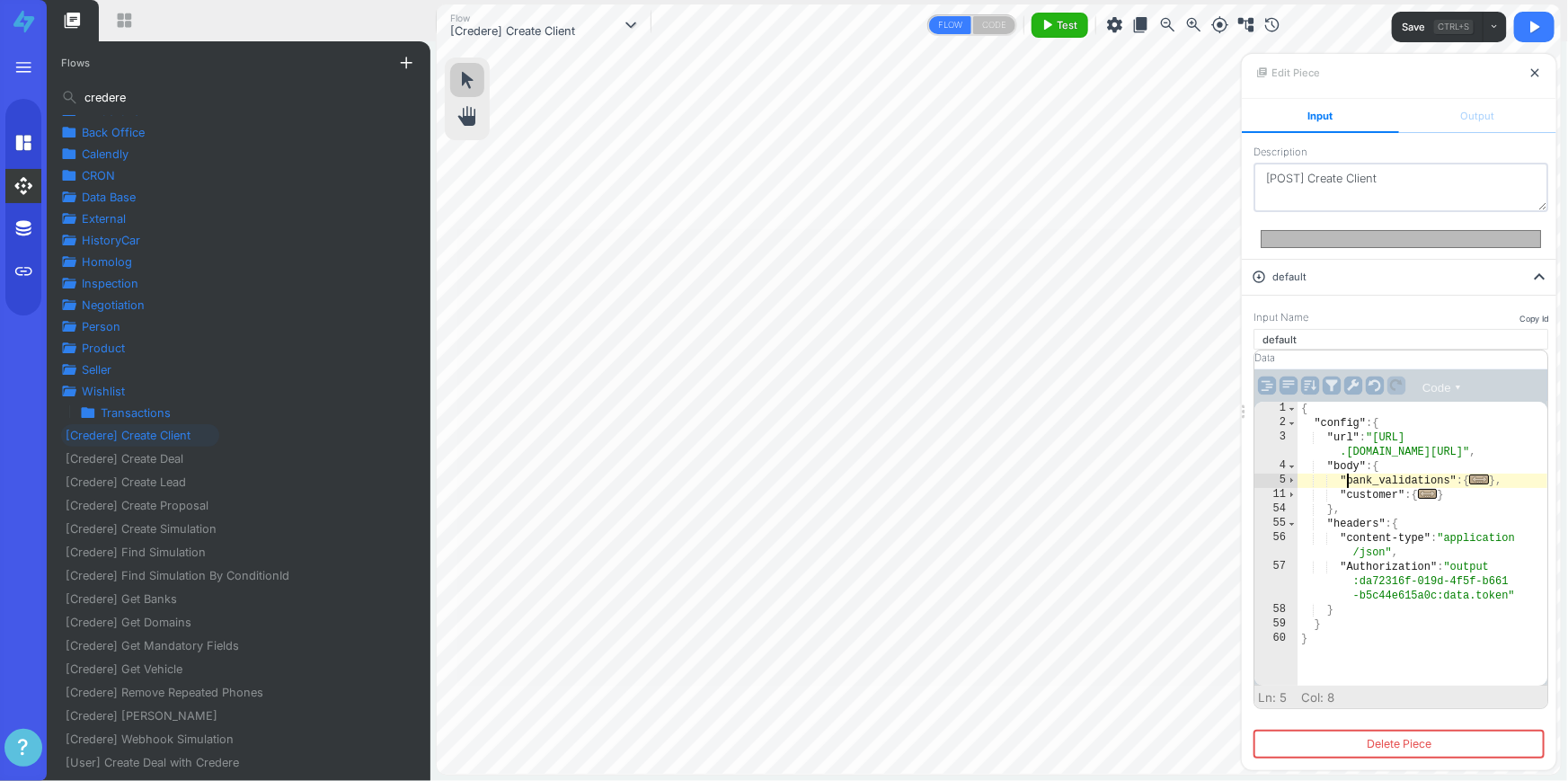 click on "{    "config" :  {       "url" :  "[URL]        .[DOMAIN_NAME][URL]" ,       "body" :  {          "bank_validations" :  { ... } ,          "customer" :  { ... }       } ,       "headers" :  {          "content-type" :  "application          /json" ,          "Authorization" :  "output          :da72316f-019d-4f5f-b661          -b5c44e615a0c:data.token"       }    } }" at bounding box center (1422, 558) 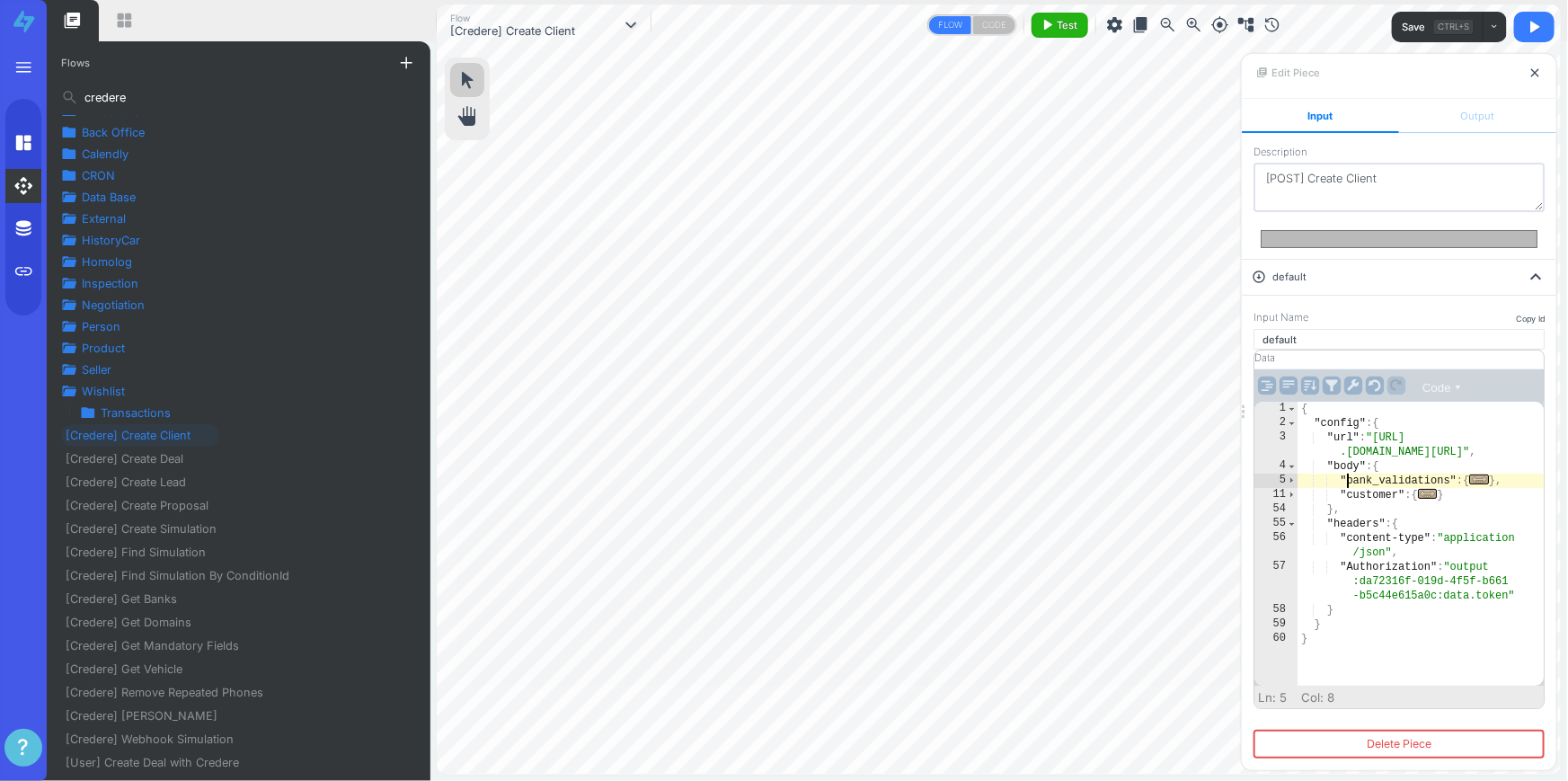 click on "close" at bounding box center [1535, 73] 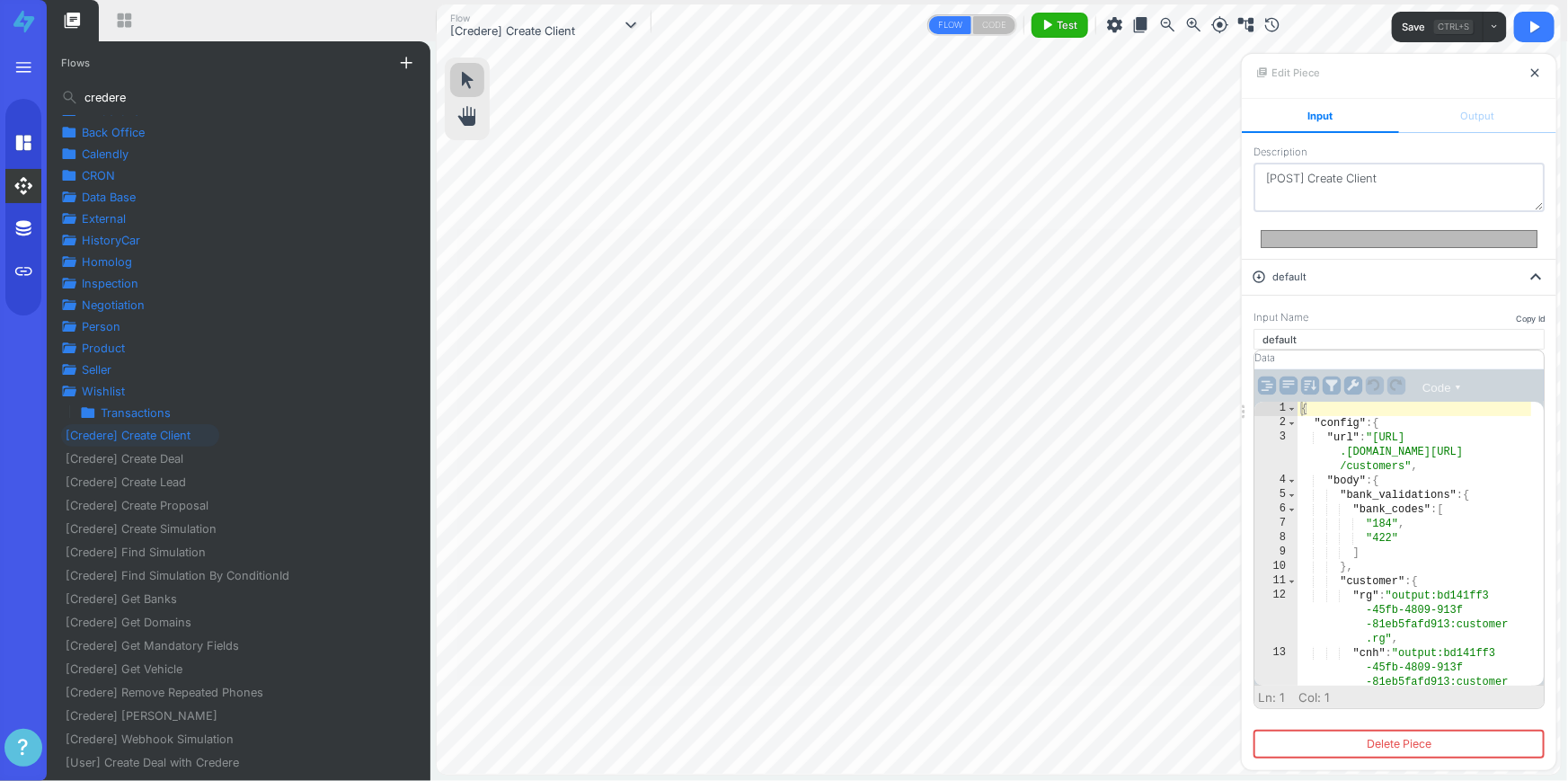 click on "close" at bounding box center [1535, 73] 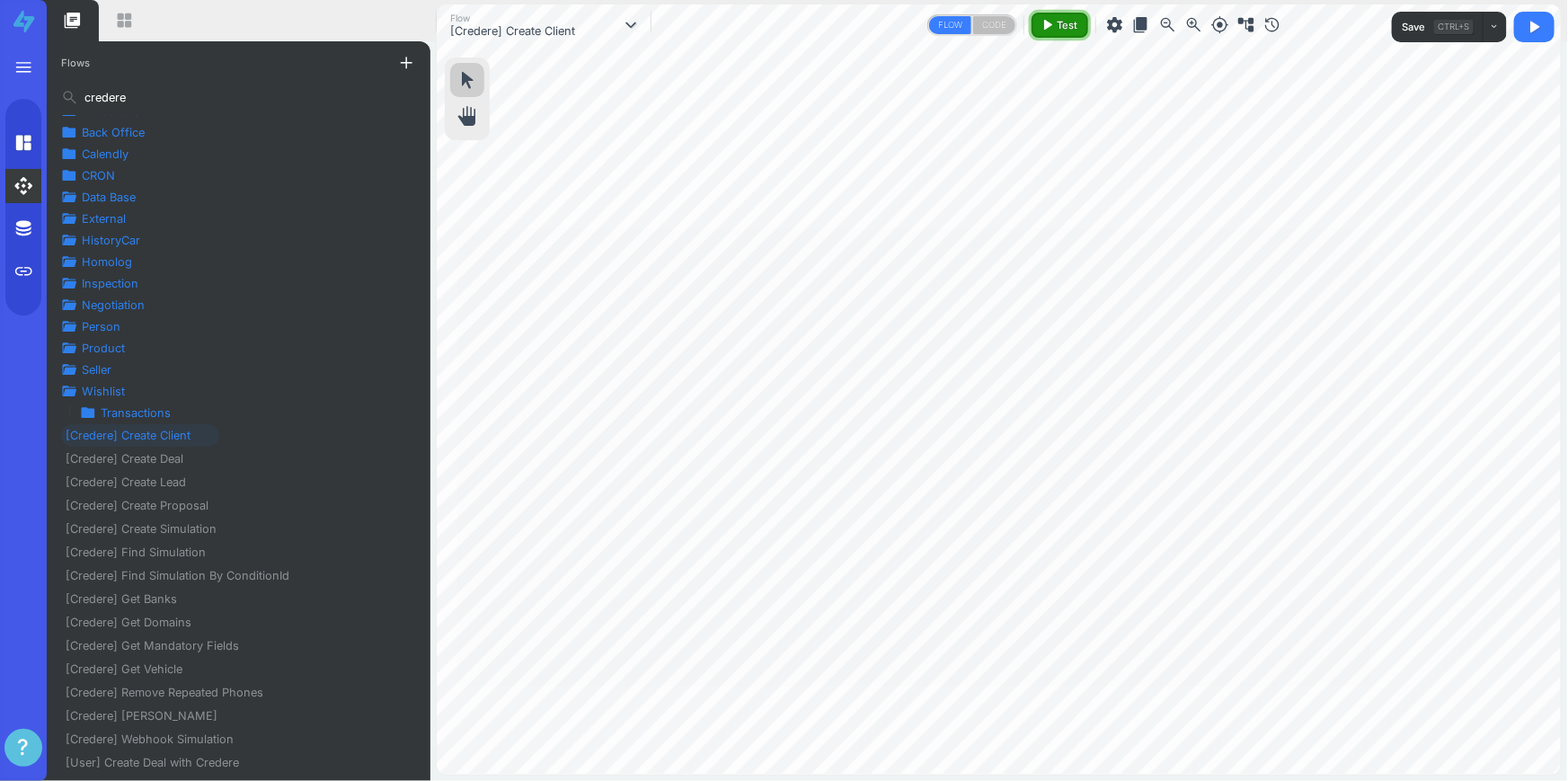 click on "play_arrow" at bounding box center [1047, 25] 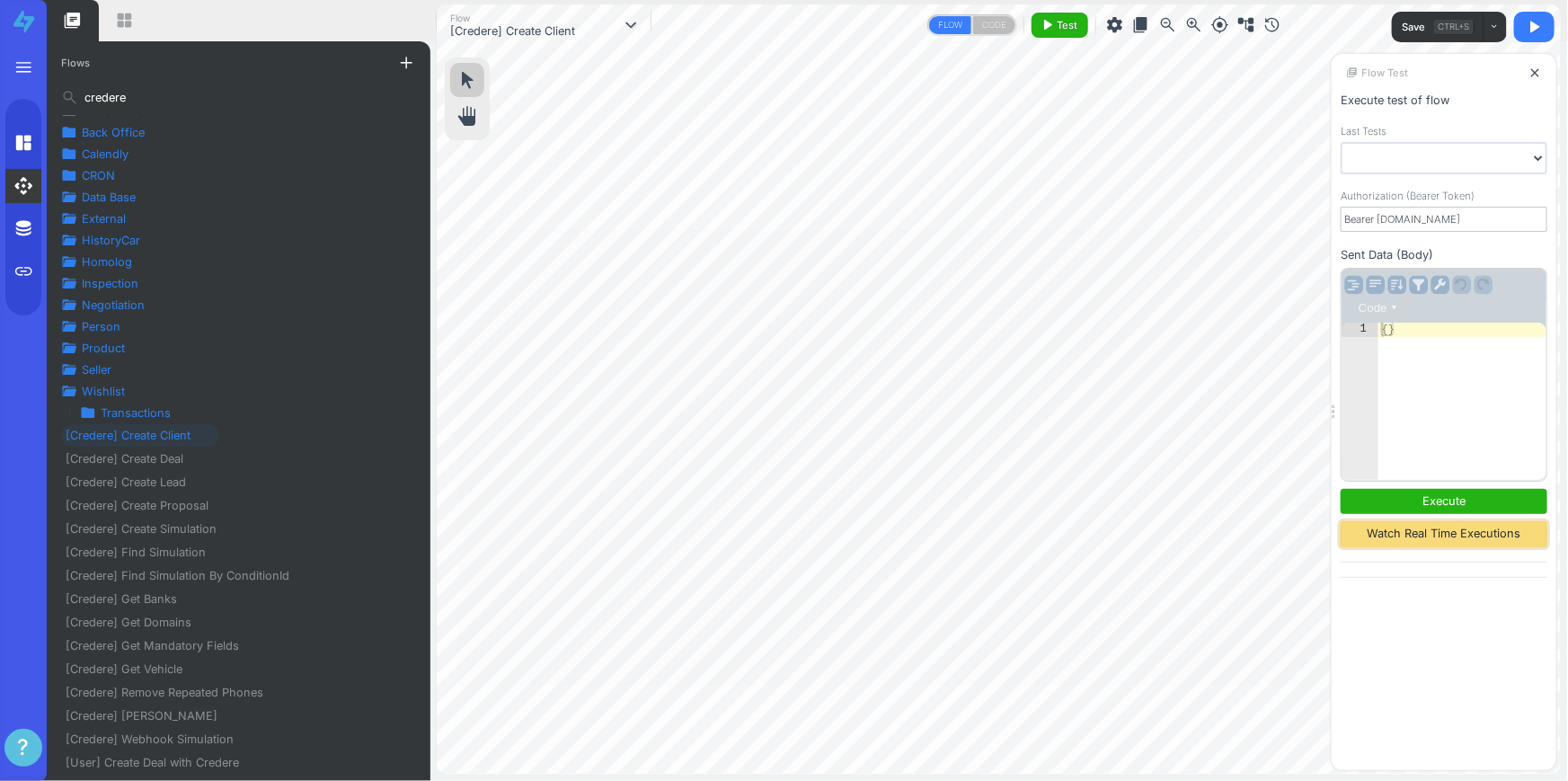 click on "Watch Real Time Executions" at bounding box center (1444, 534) 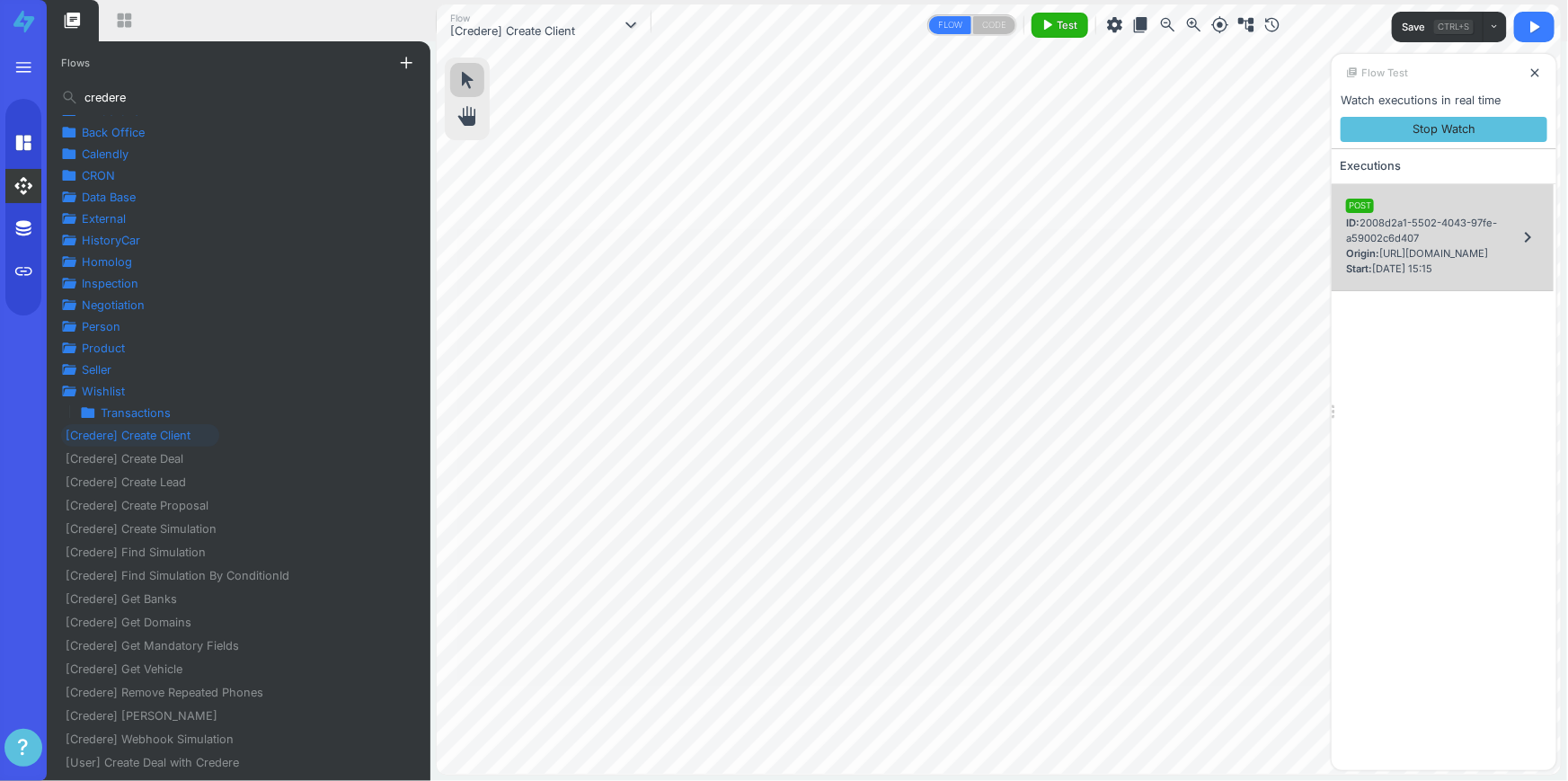 click on "Origin:   [URL][DOMAIN_NAME]" at bounding box center [1431, 253] 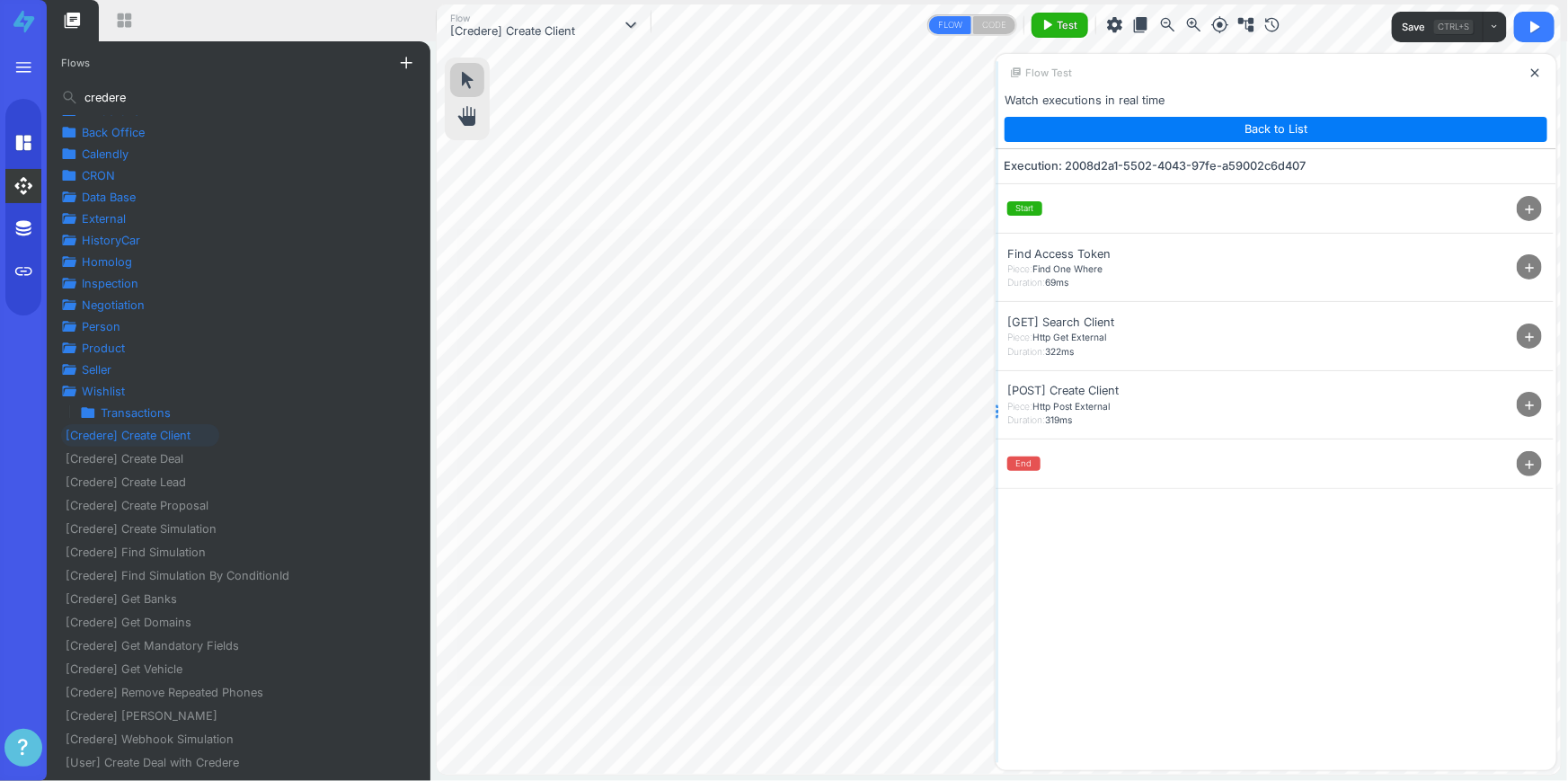 drag, startPoint x: 1331, startPoint y: 324, endPoint x: 1464, endPoint y: 412, distance: 159.47727 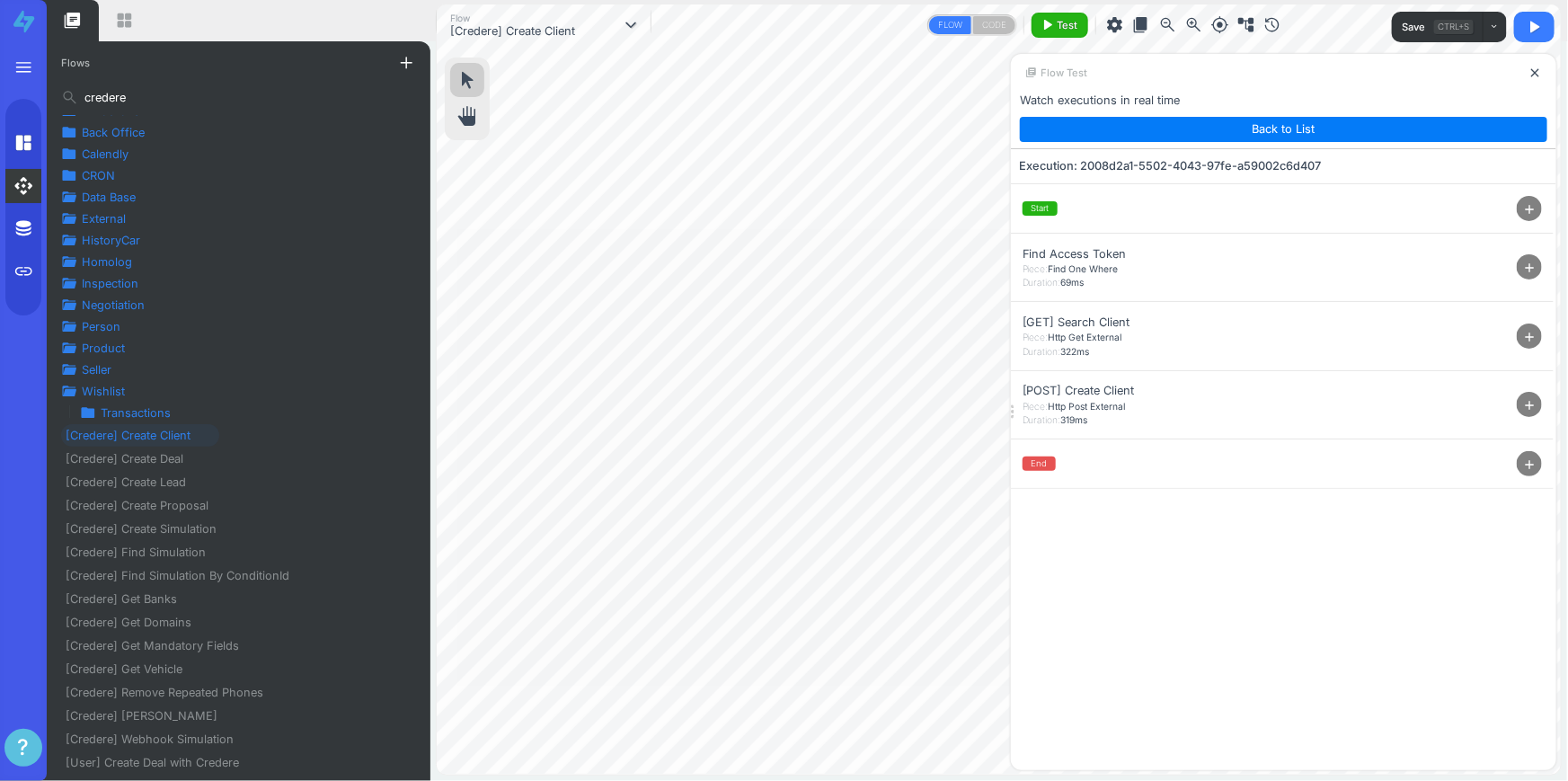 click on "add" at bounding box center [1530, 405] 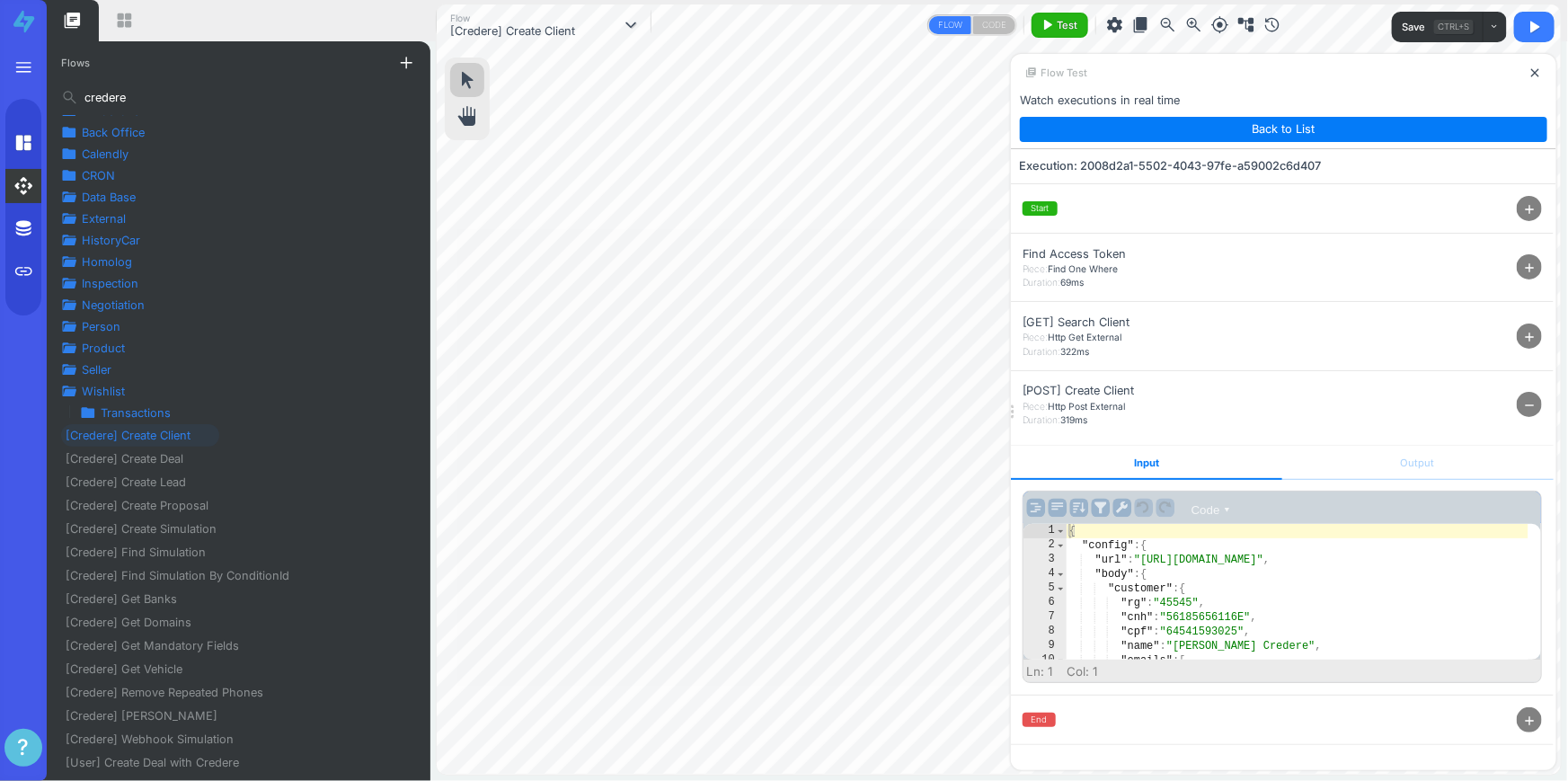 scroll, scrollTop: 0, scrollLeft: 0, axis: both 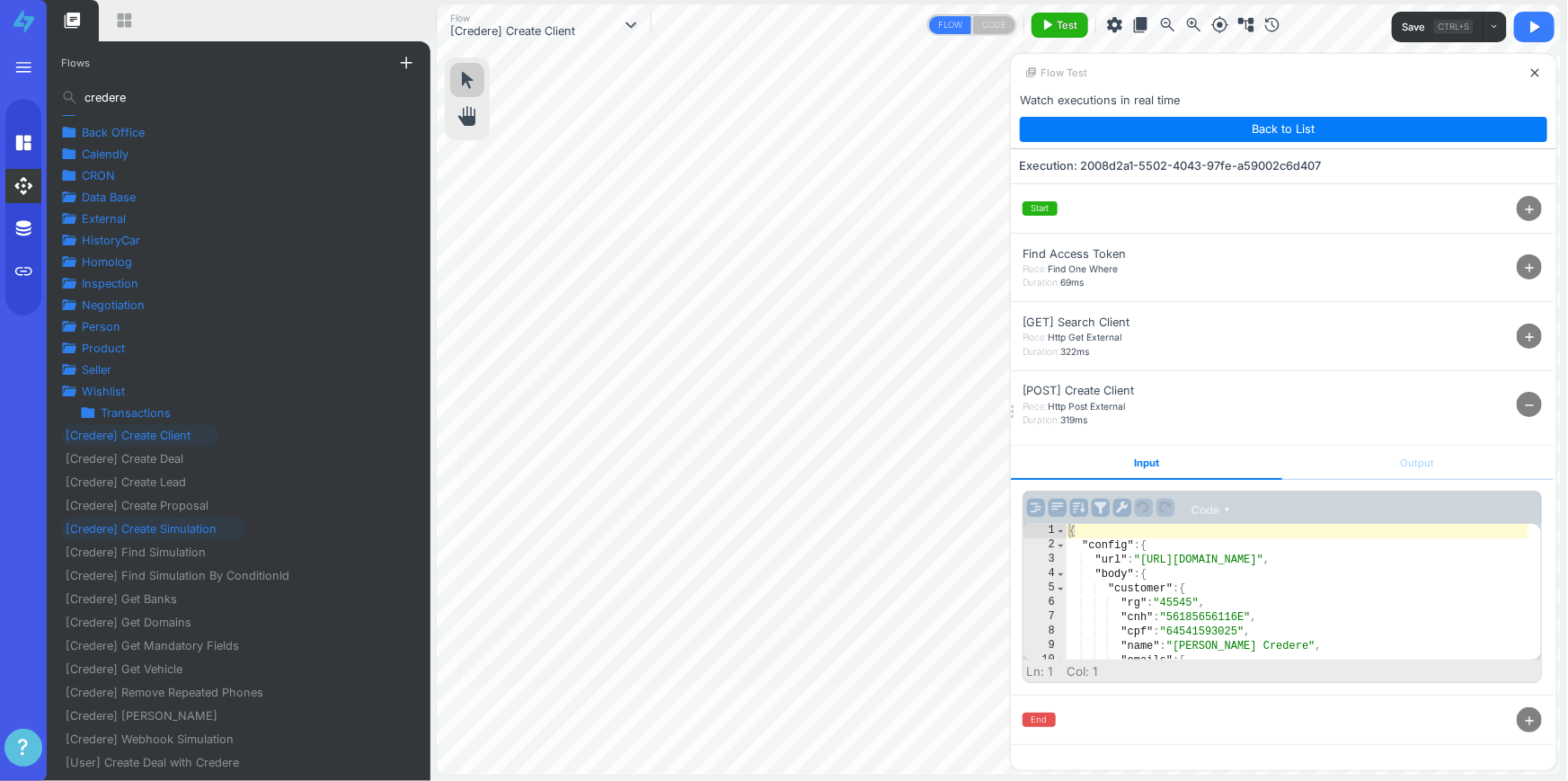 click on "[Credere] Create Simulation" at bounding box center (148, 528) 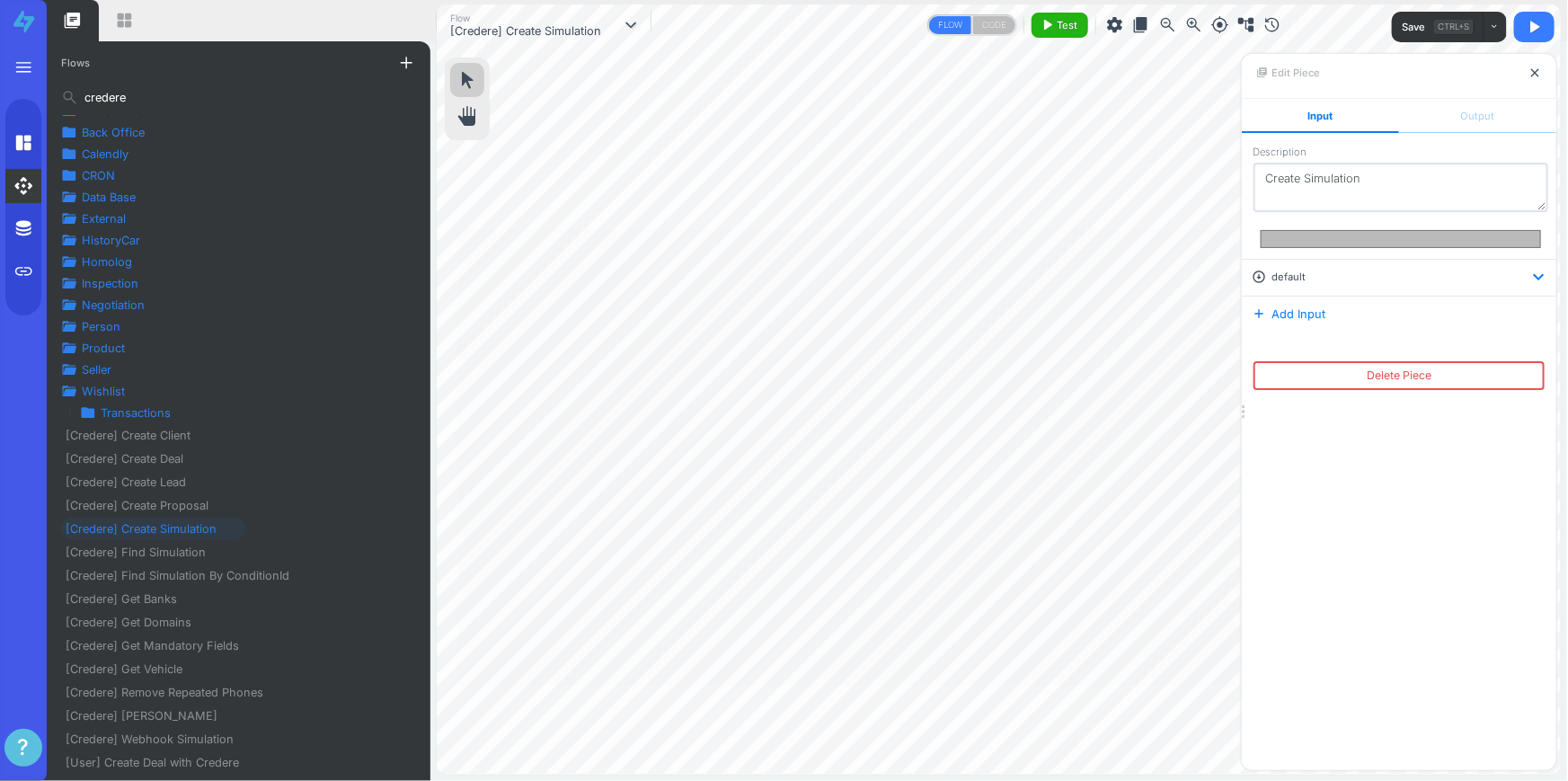 click on "expand_more" at bounding box center (1539, 277) 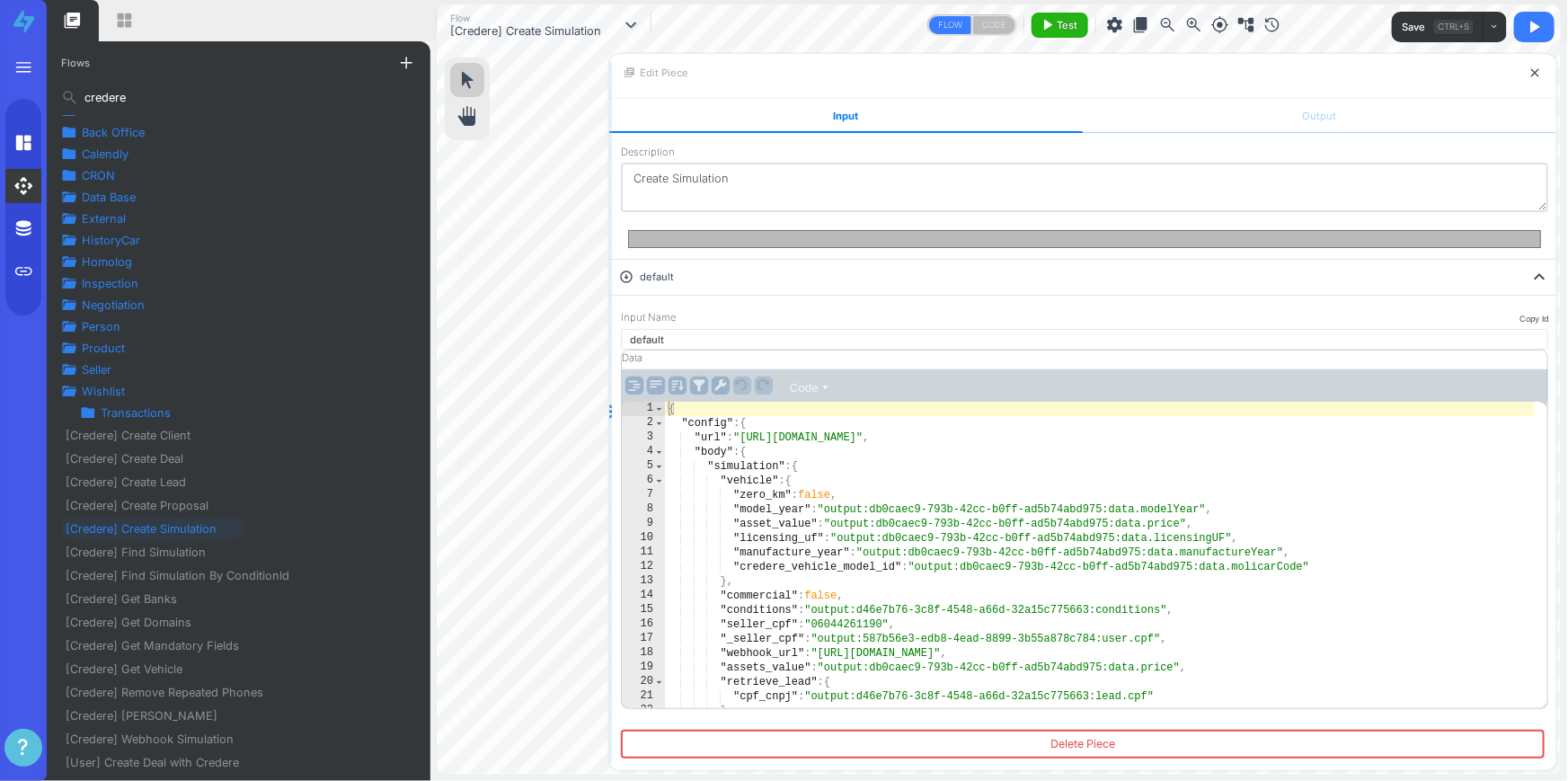 drag, startPoint x: 1242, startPoint y: 483, endPoint x: 609, endPoint y: 422, distance: 635.932 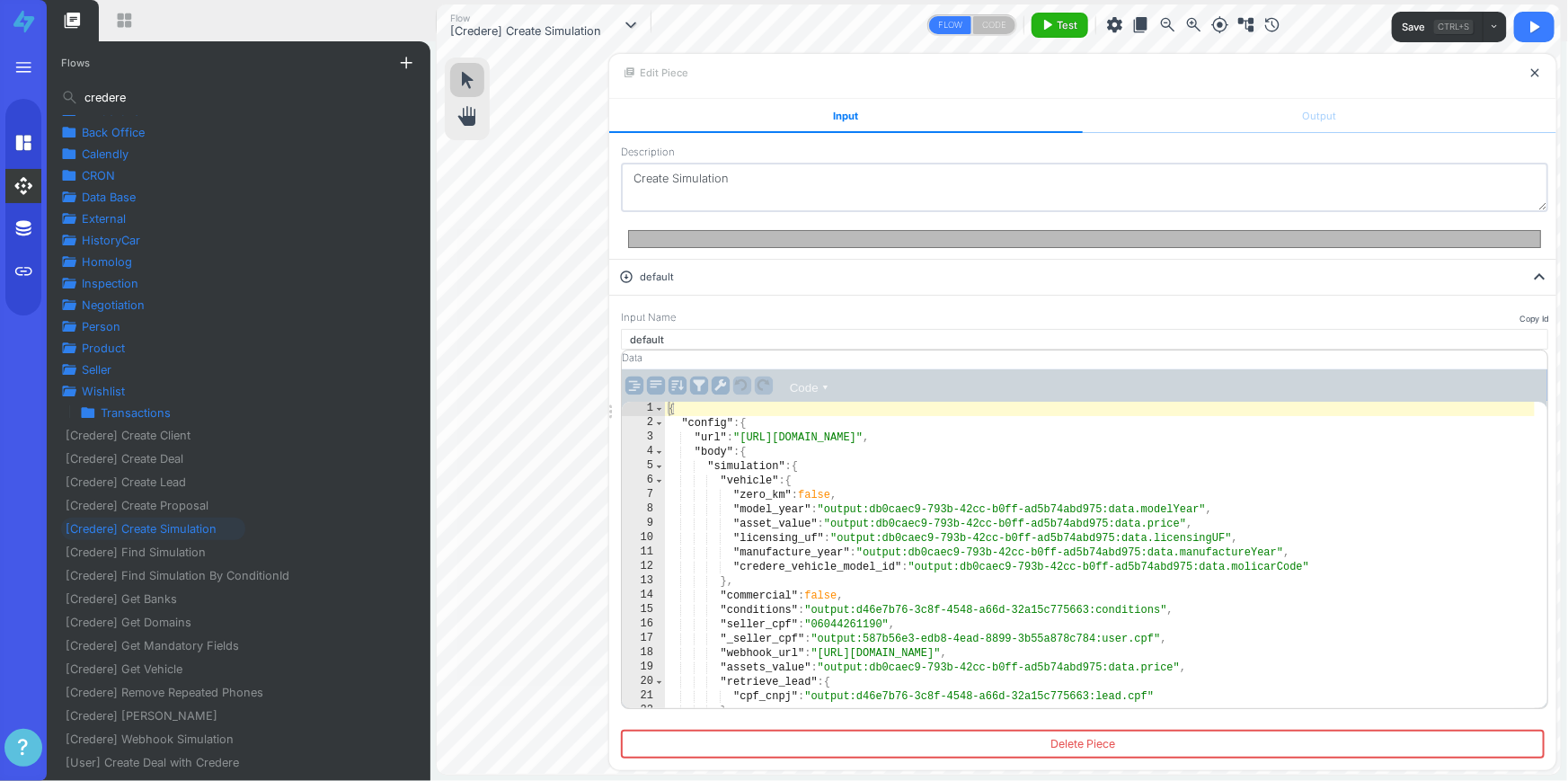 scroll, scrollTop: 0, scrollLeft: 0, axis: both 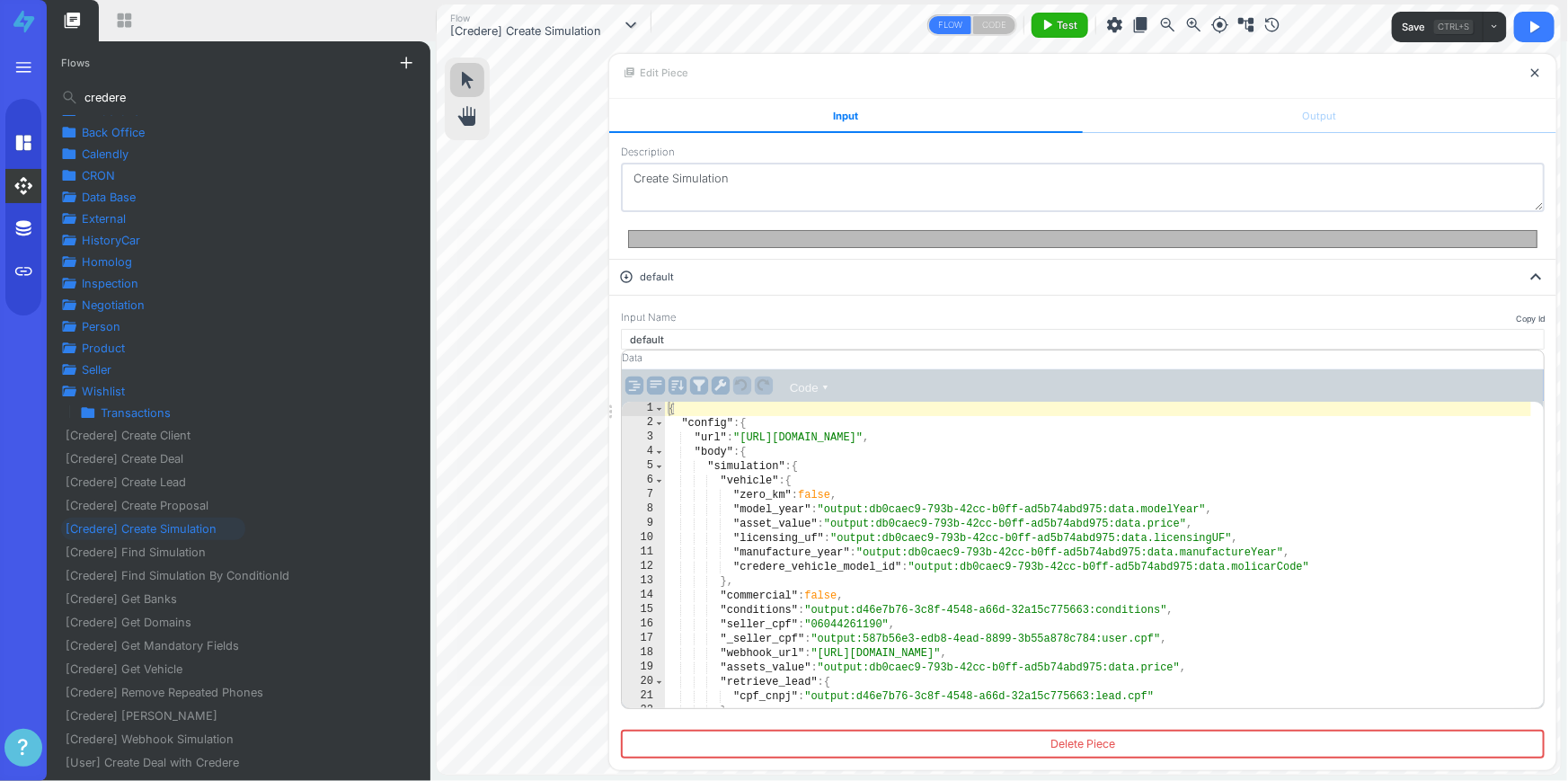 click on "library_books  Edit Piece close" at bounding box center (1083, 73) 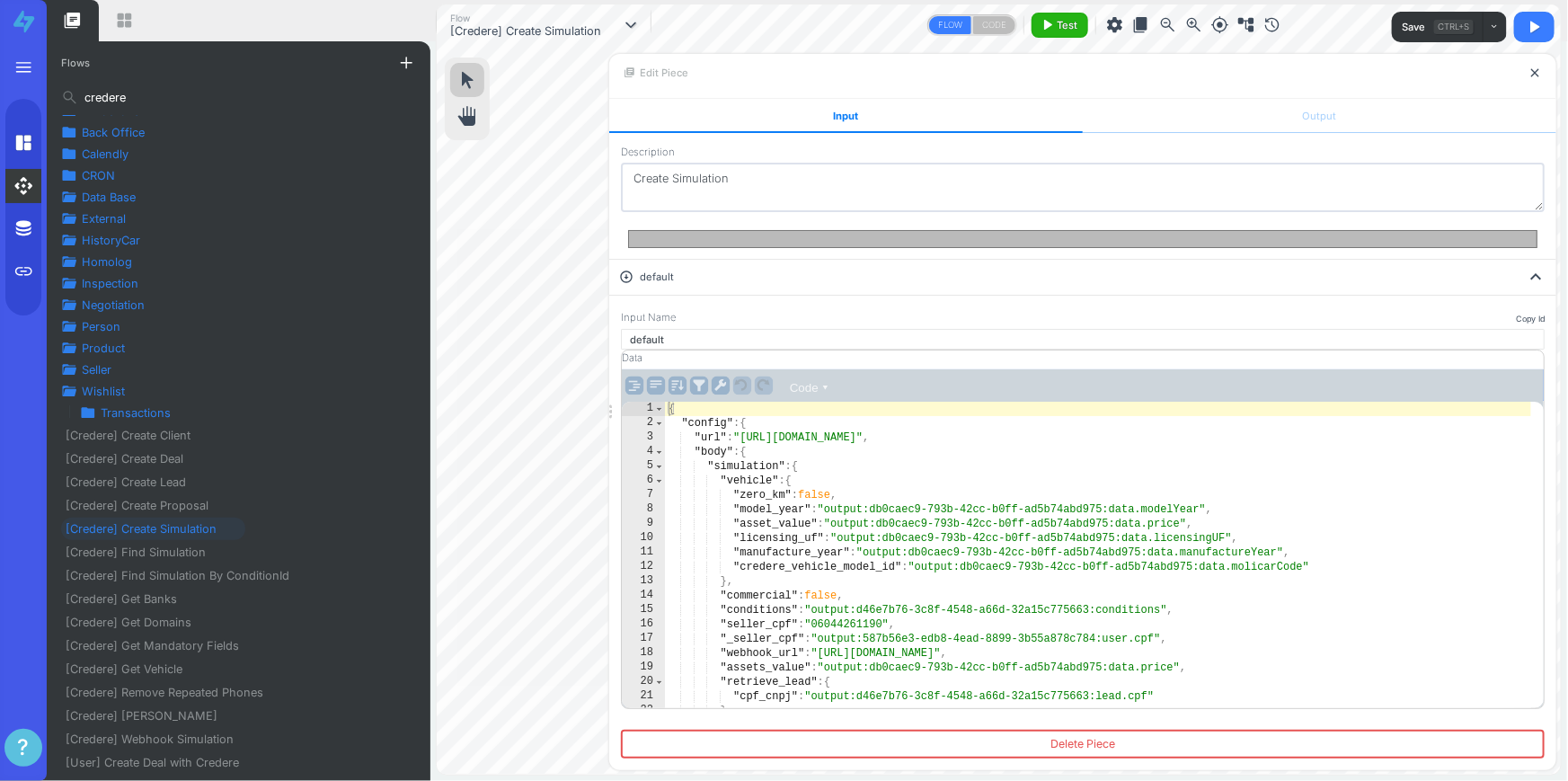 click on "close" at bounding box center (1535, 73) 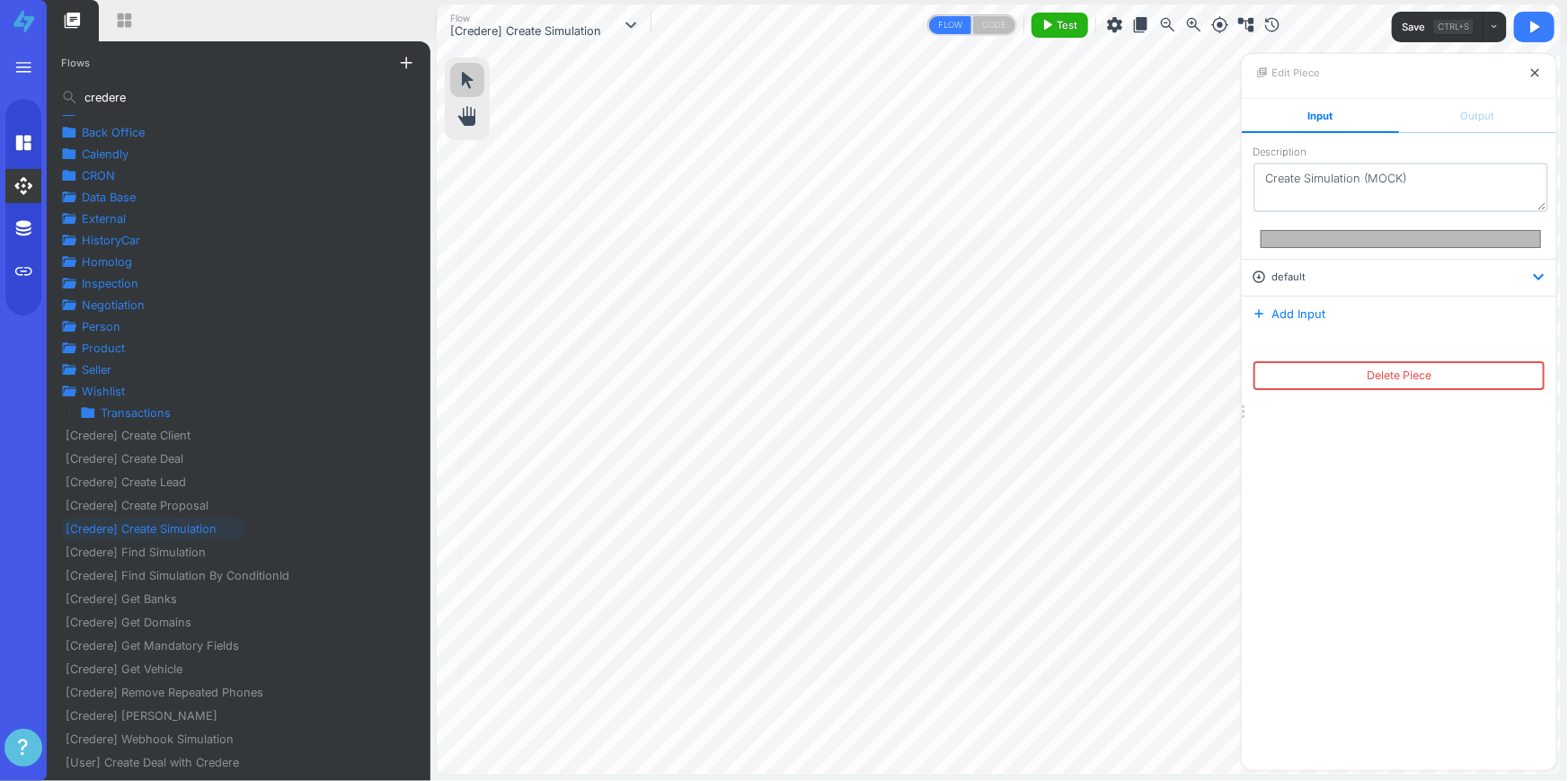 click on "expand_more" at bounding box center [1539, 277] 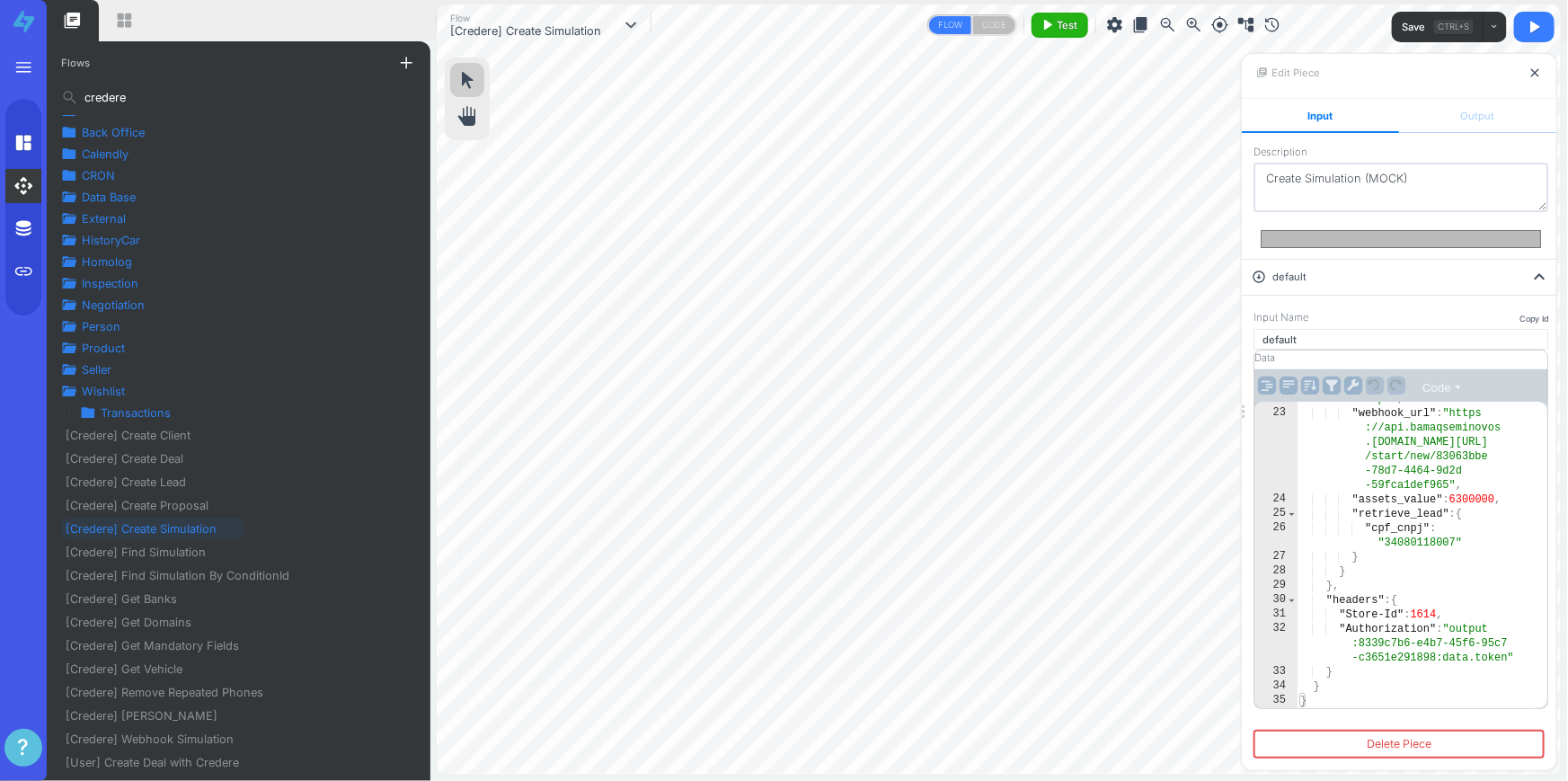scroll, scrollTop: 455, scrollLeft: 0, axis: vertical 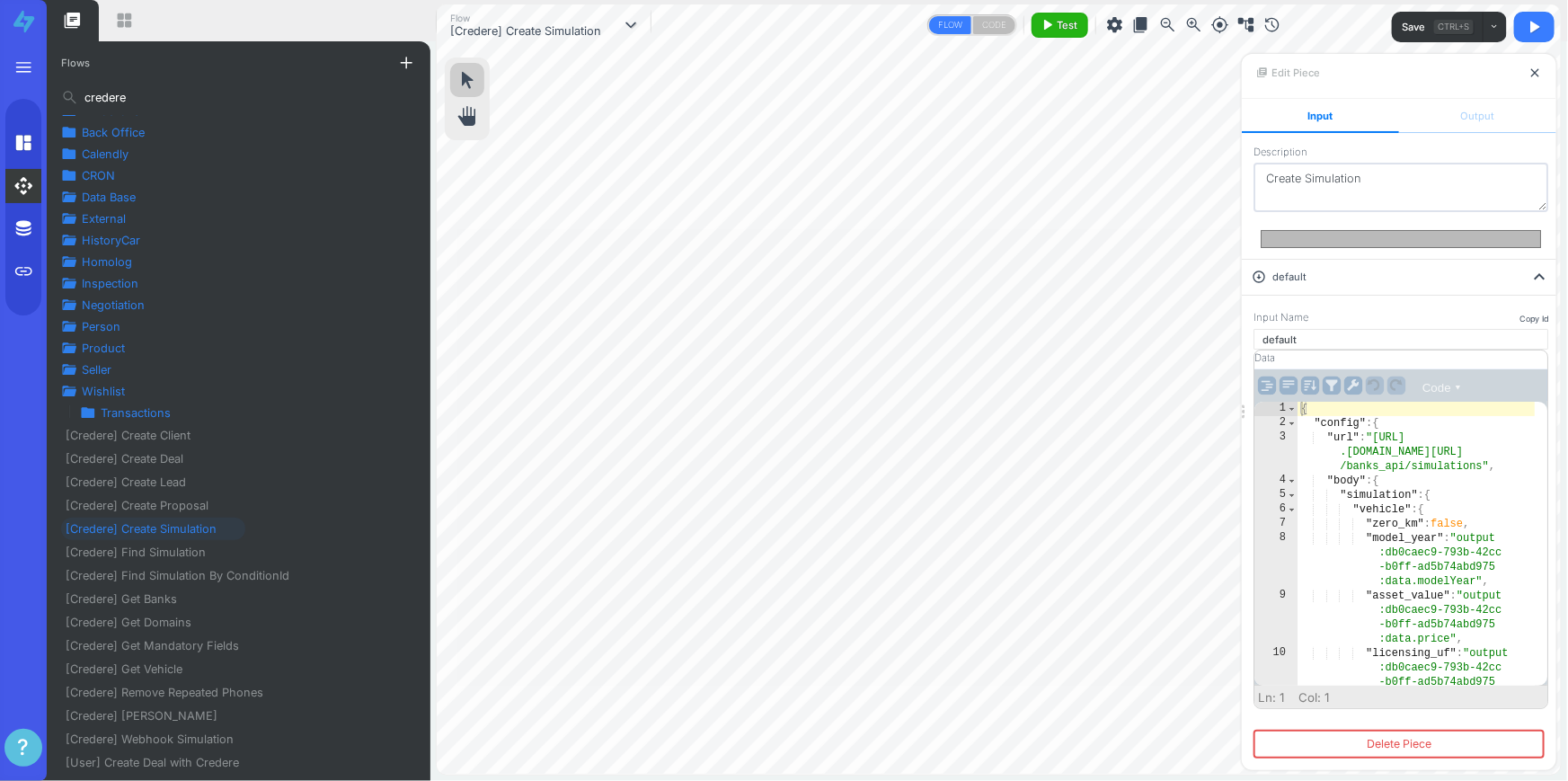 type on ""simulation": {" 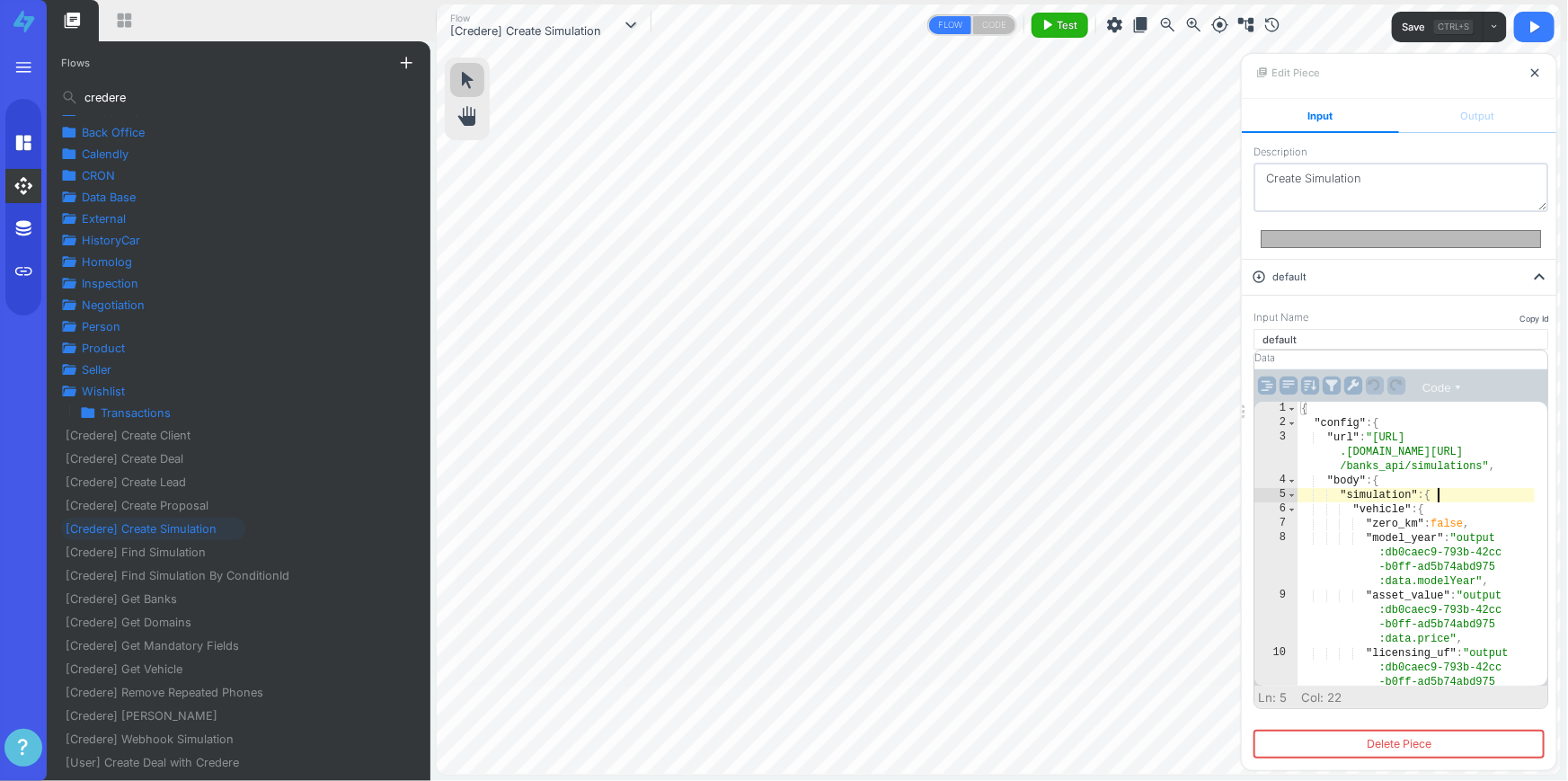 click on "{    "config" :  {       "url" :  "[URL]        .[DOMAIN_NAME][URL]        /banks_api/simulations" ,       "body" :  {          "simulation" :  {             "vehicle" :  {                "zero_km" :  false ,                "model_year" :  "output              :db0caec9-793b-42cc              -b0ff-ad5b74abd975              :data.modelYear" ,                "asset_value" :  "output              :db0caec9-793b-42cc              -b0ff-ad5b74abd975              :data.price" ,                "licensing_uf" :  "output              :db0caec9-793b-42cc              -b0ff-ad5b74abd975              :data.licensingUF" ," at bounding box center [1416, 580] 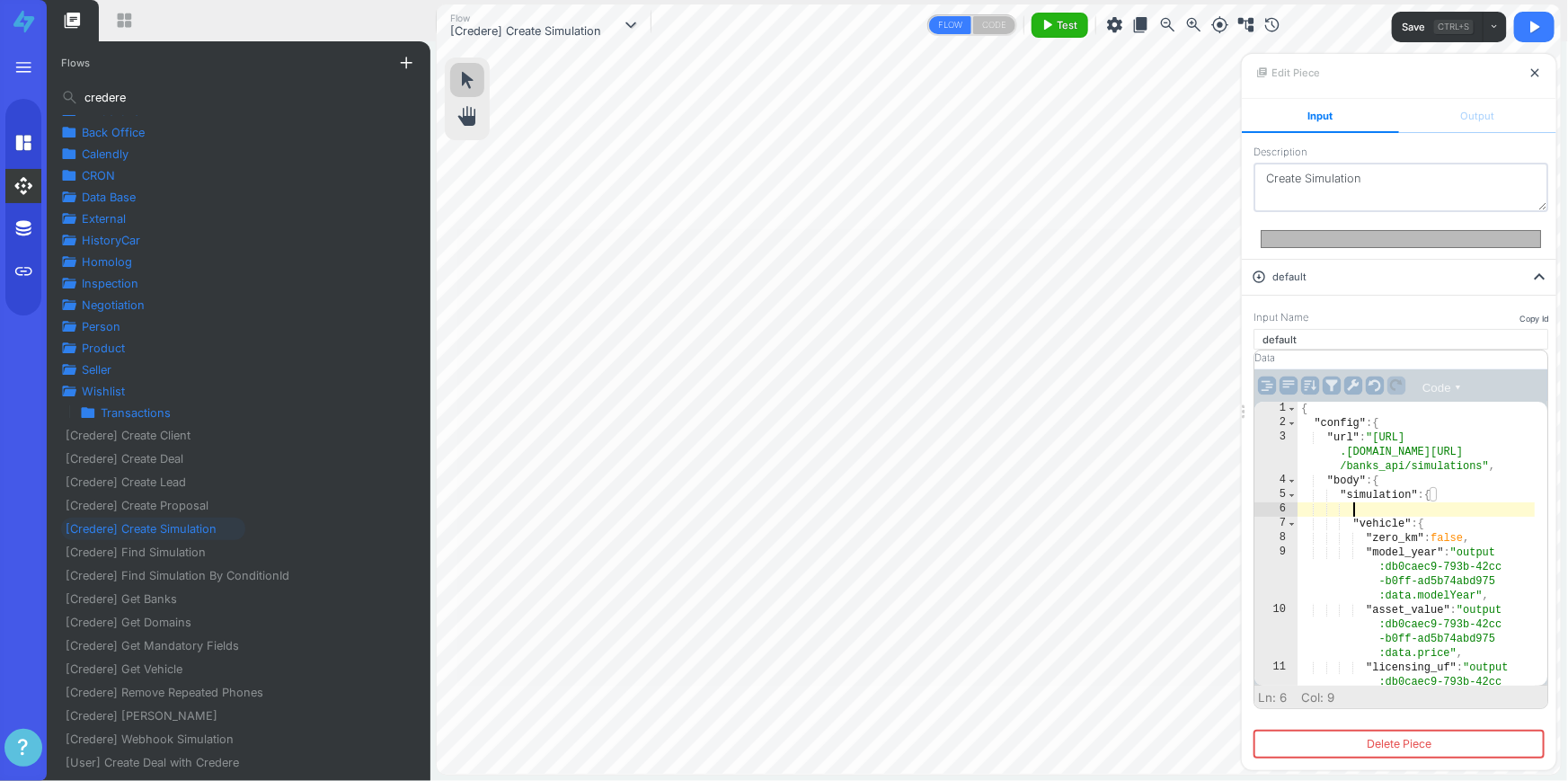 paste on "]," 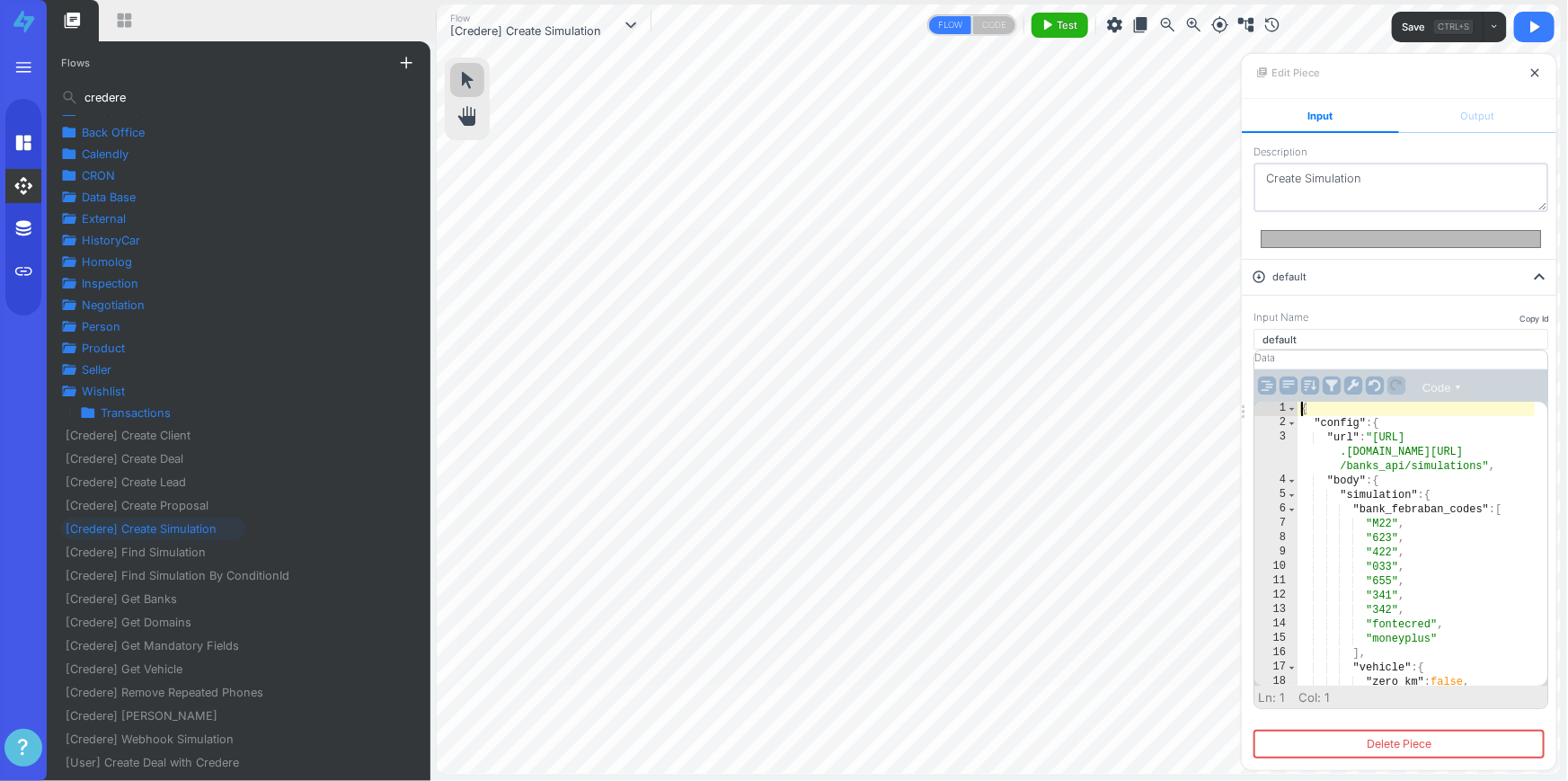 scroll, scrollTop: 0, scrollLeft: 0, axis: both 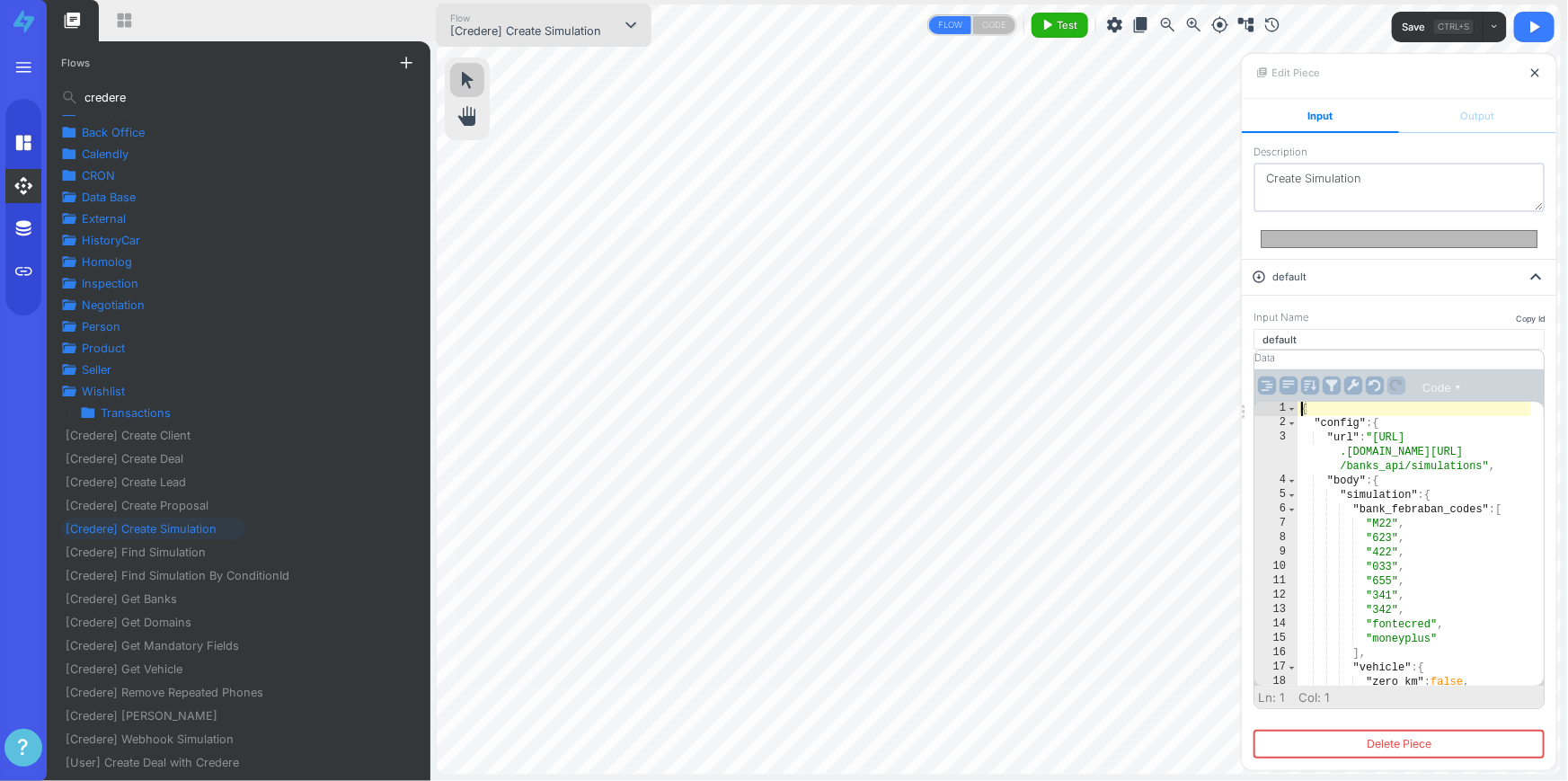 type on "{" 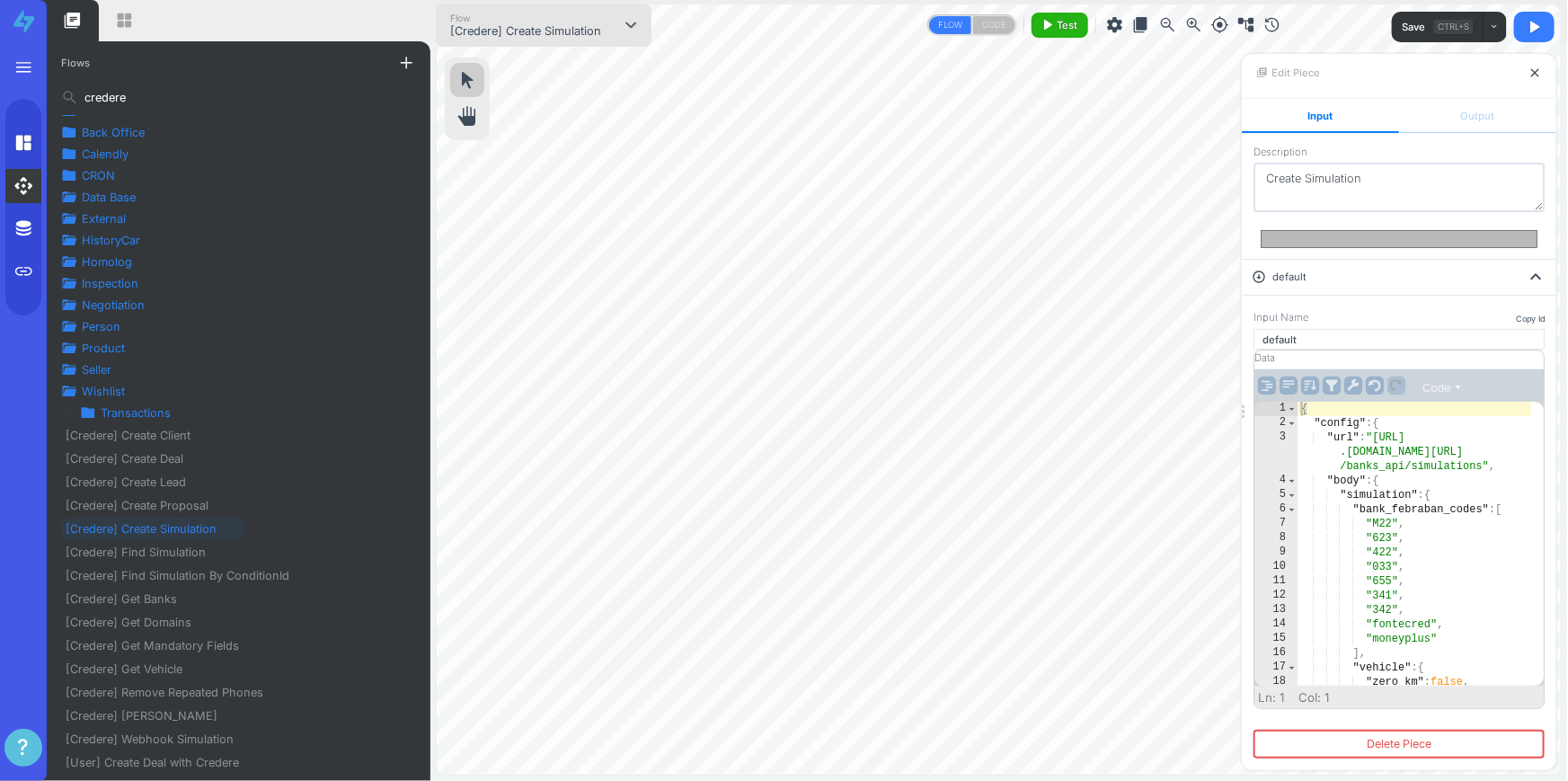 click on "[Credere] Create Simulation" at bounding box center [526, 31] 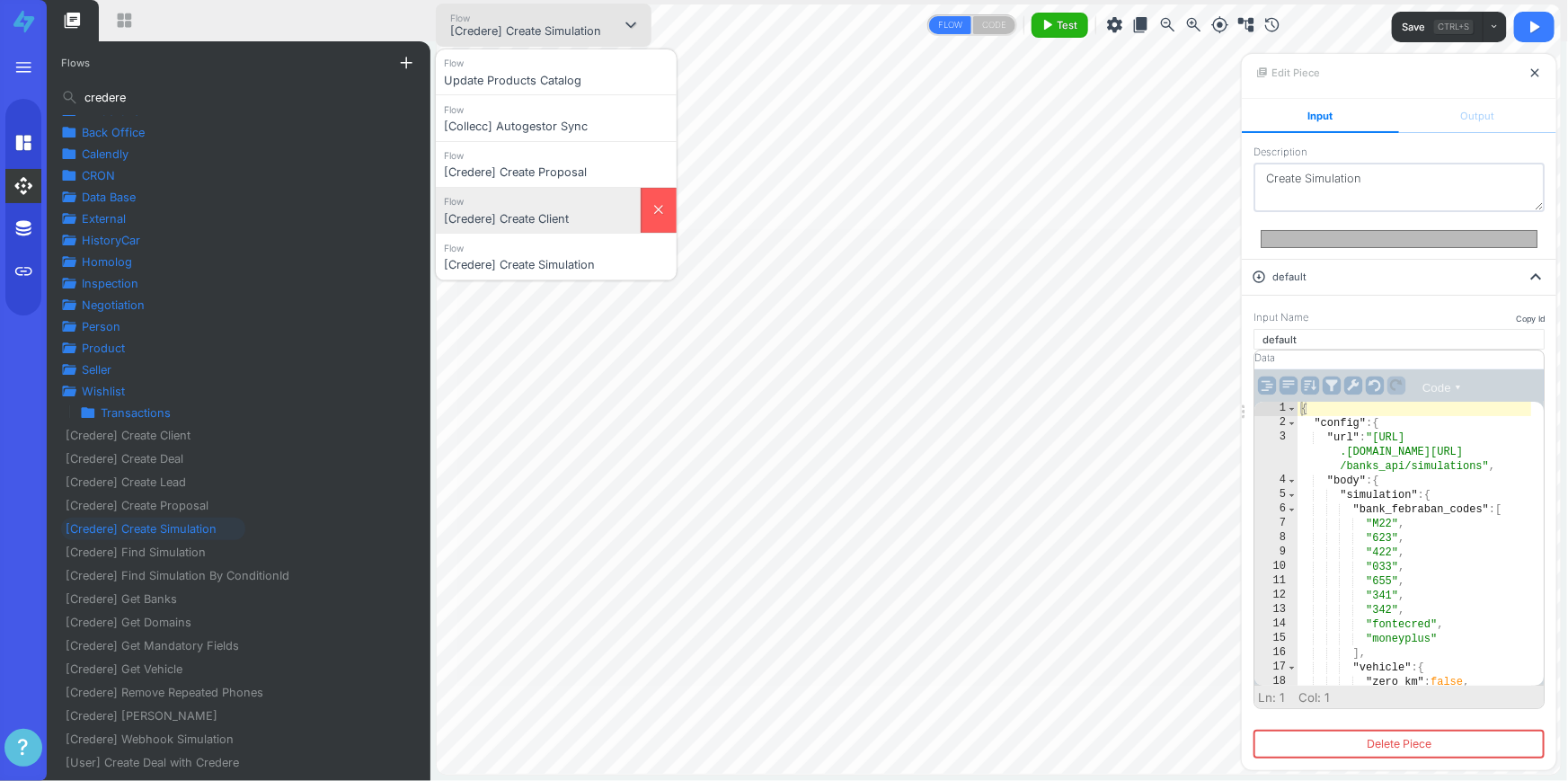 click on "[Credere] Create Client" at bounding box center [538, 219] 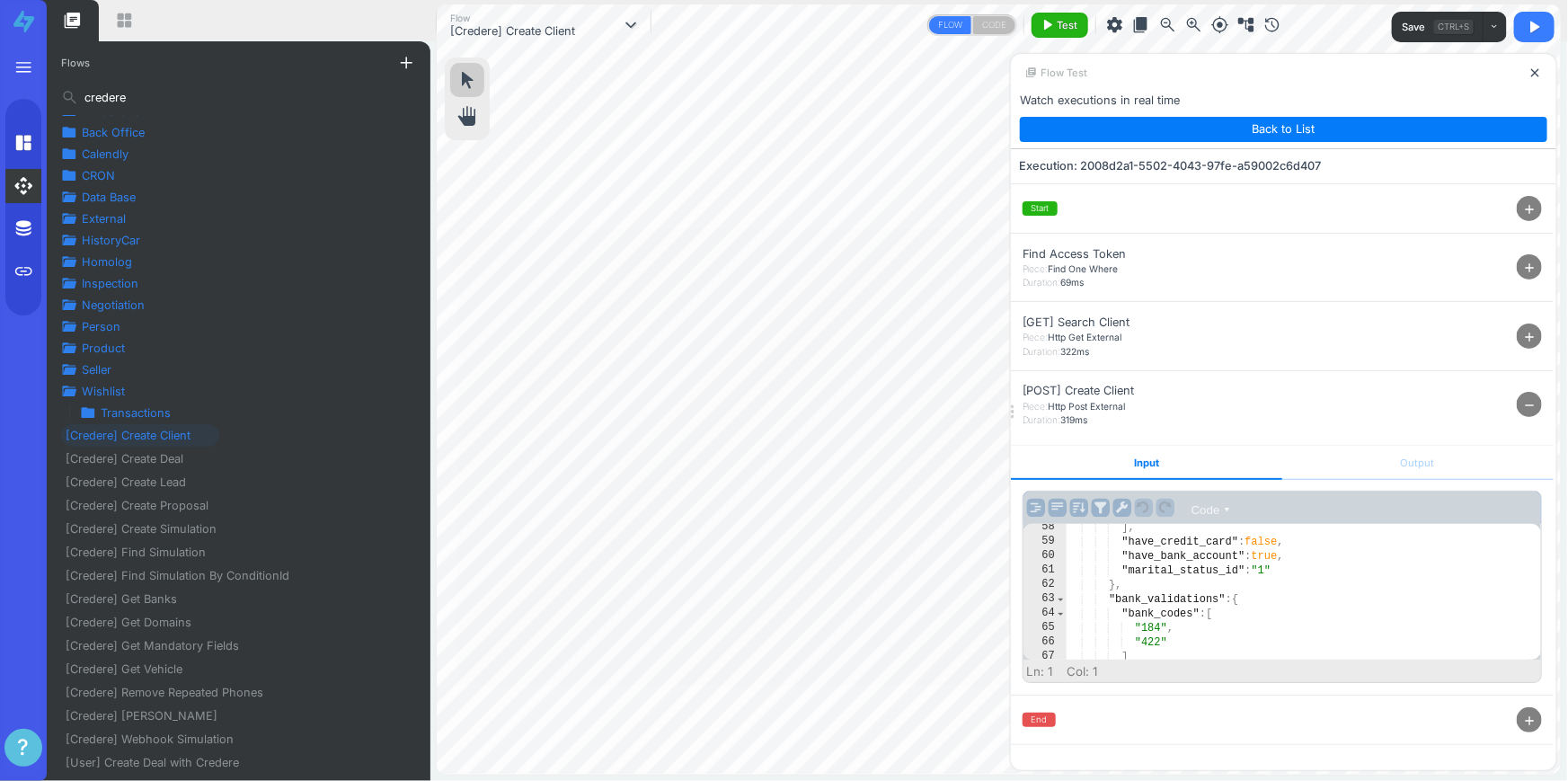 scroll, scrollTop: 822, scrollLeft: 0, axis: vertical 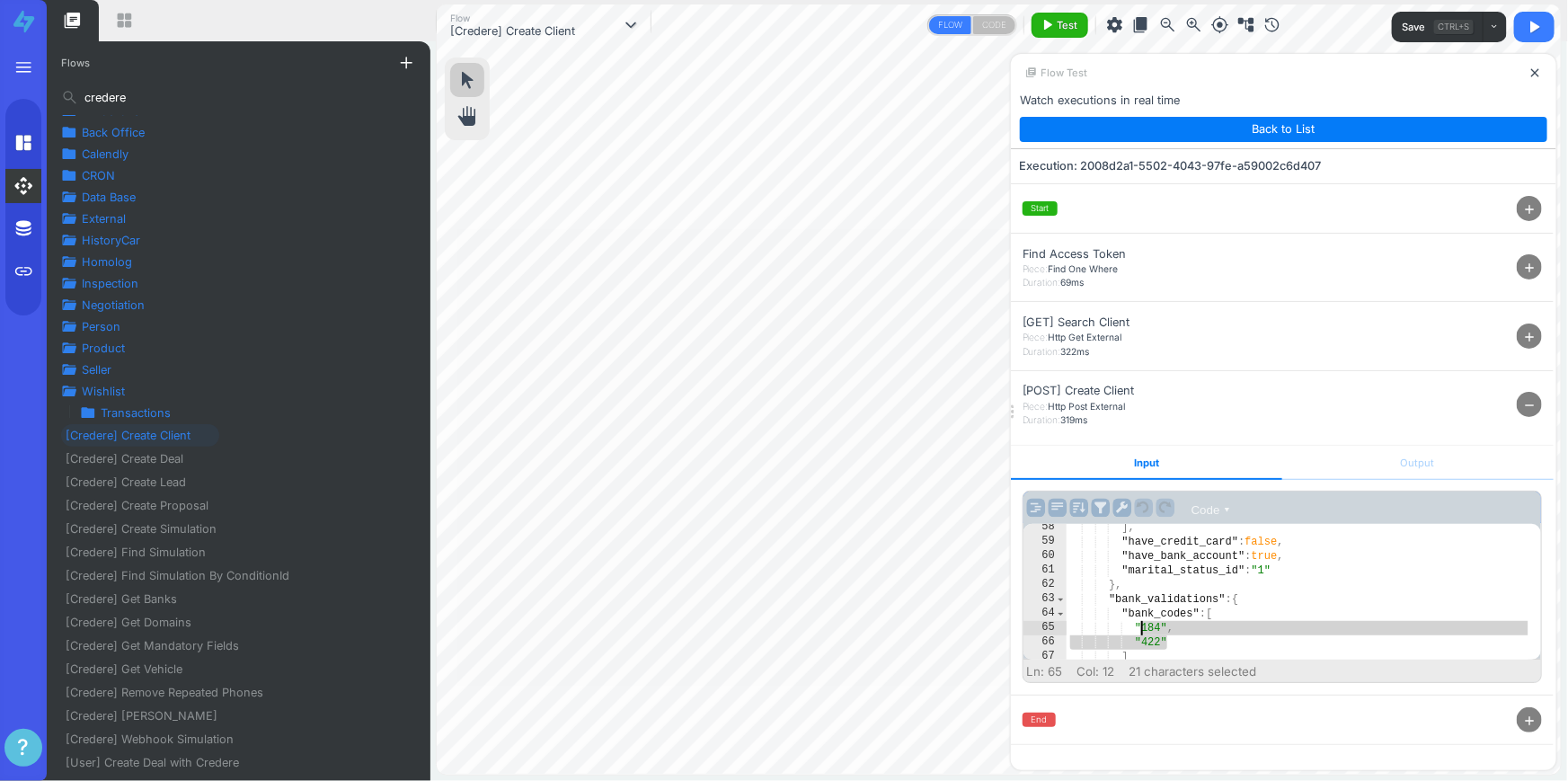 drag, startPoint x: 1168, startPoint y: 644, endPoint x: 1140, endPoint y: 624, distance: 34.409301 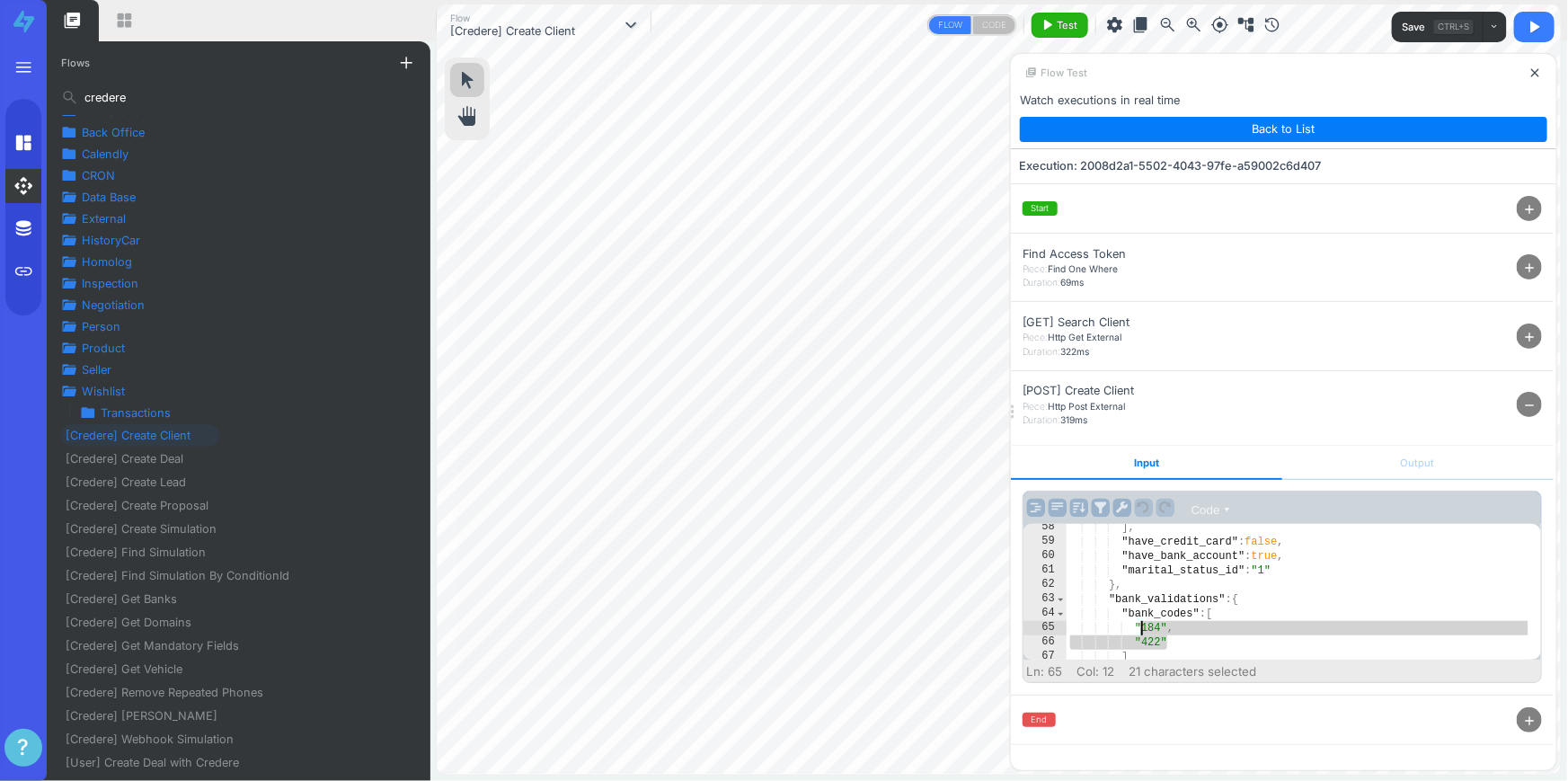 click on "] ,             "have_credit_card" :  false ,             "have_bank_account" :  true ,             "marital_status_id" :  "1"          } ,          "bank_validations" :  {             "bank_codes" :  [                "184" ,                "422"             ]          }" at bounding box center [1298, 602] 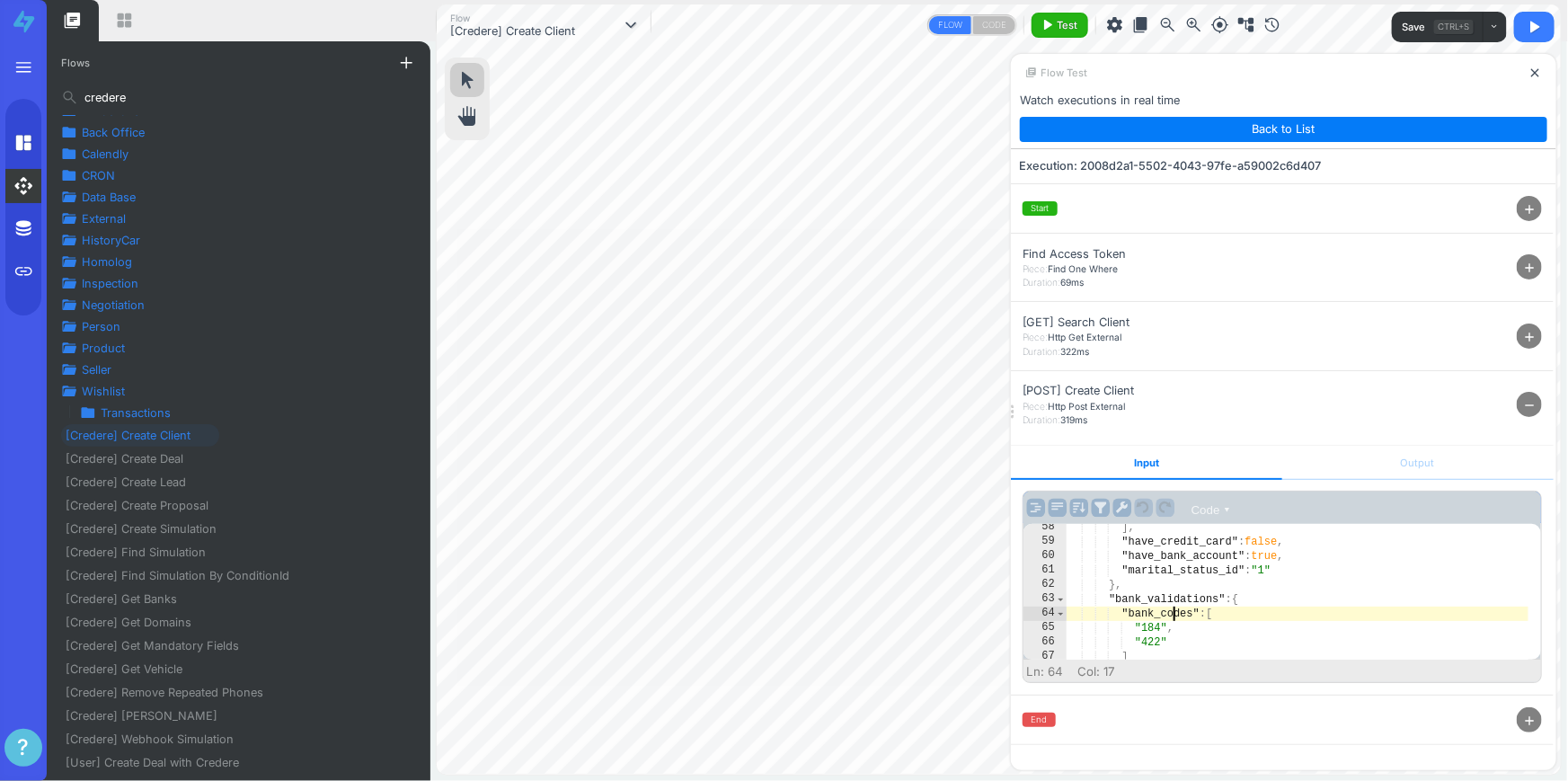 click on "] ,             "have_credit_card" :  false ,             "have_bank_account" :  true ,             "marital_status_id" :  "1"          } ,          "bank_validations" :  {             "bank_codes" :  [                "184" ,                "422"             ]          }" at bounding box center [1298, 602] 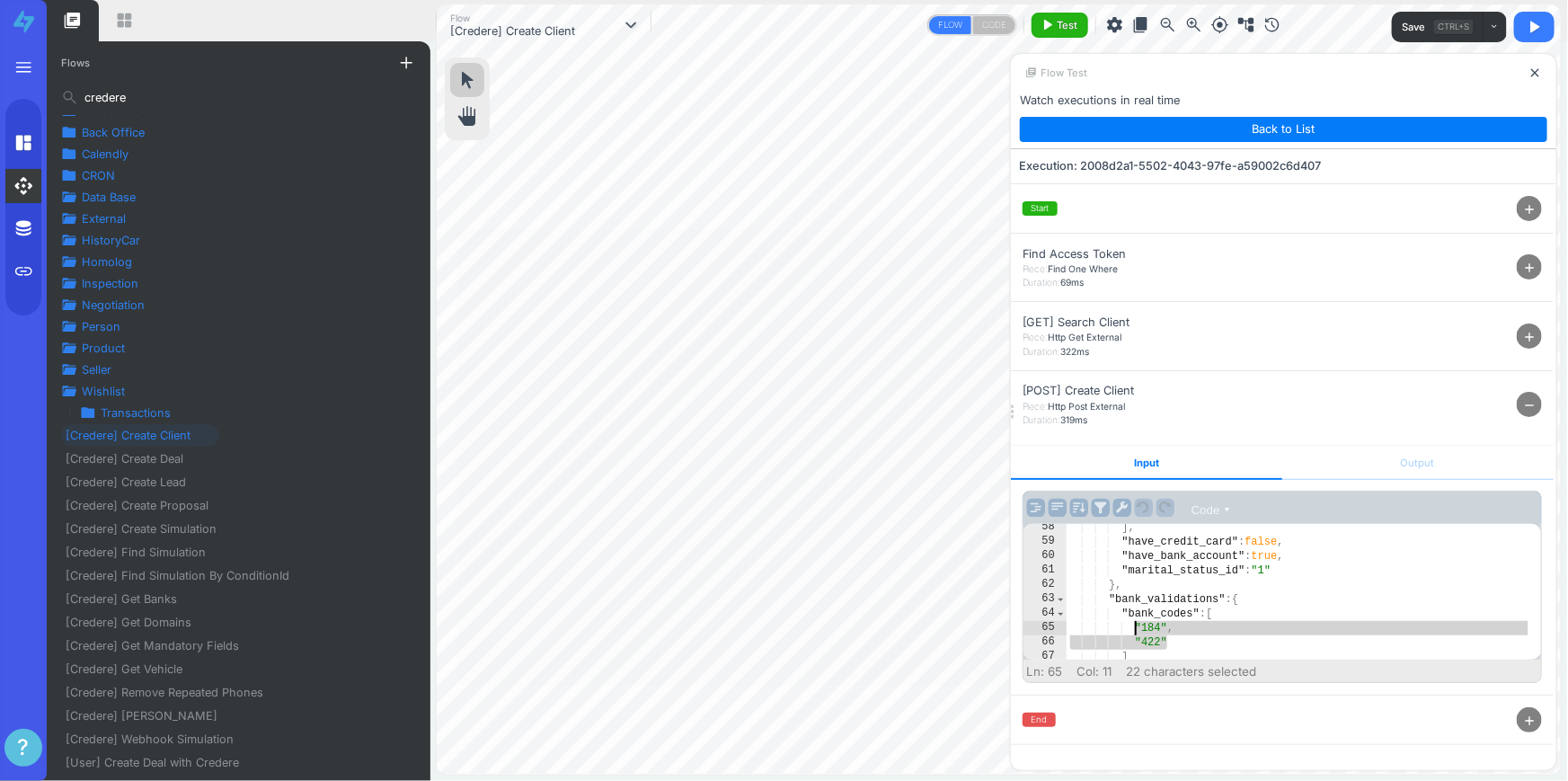 drag, startPoint x: 1165, startPoint y: 639, endPoint x: 1138, endPoint y: 629, distance: 28.79236 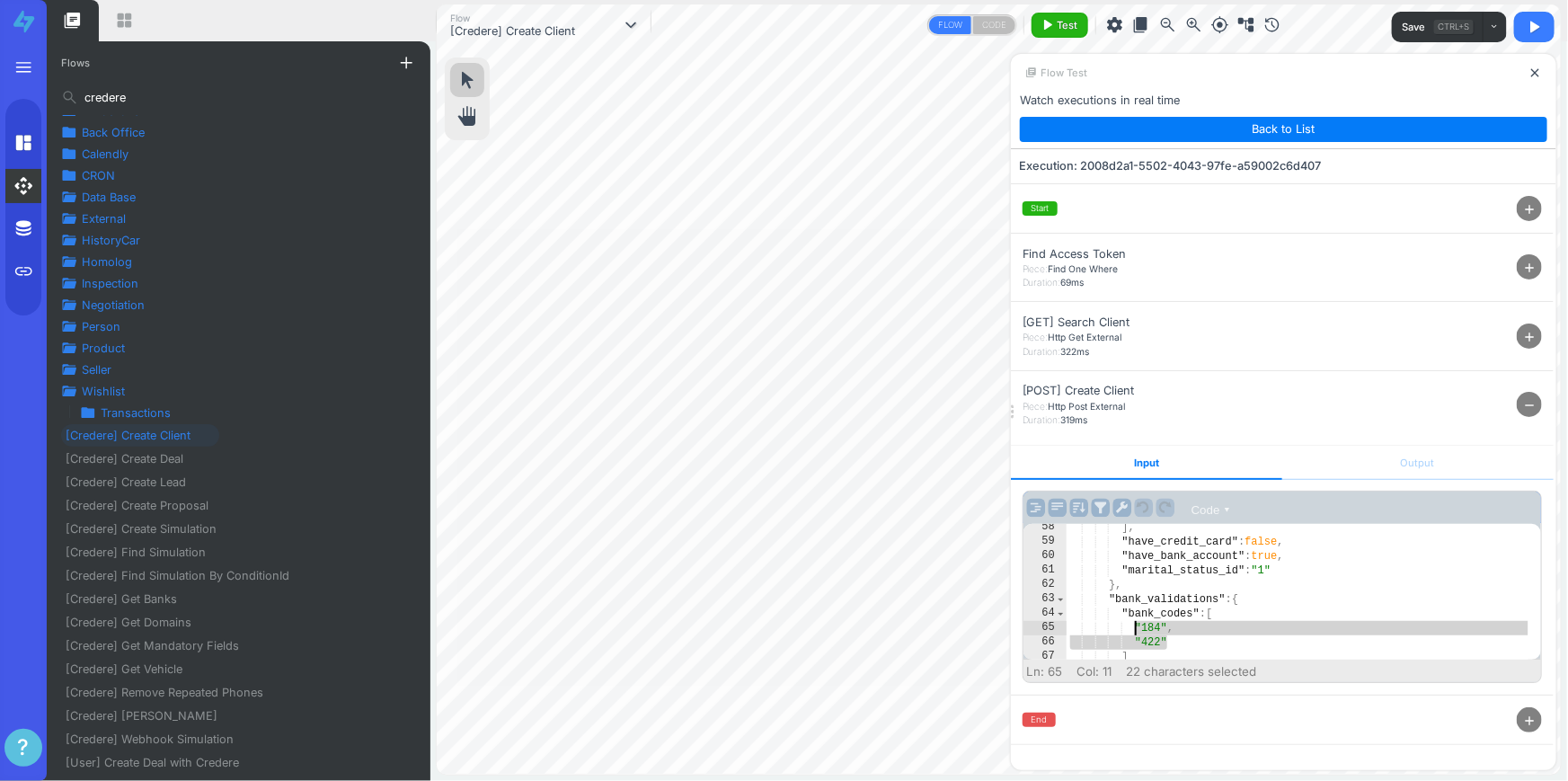 click on "] ,             "have_credit_card" :  false ,             "have_bank_account" :  true ,             "marital_status_id" :  "1"          } ,          "bank_validations" :  {             "bank_codes" :  [                "184" ,                "422"             ]          }" at bounding box center (1298, 602) 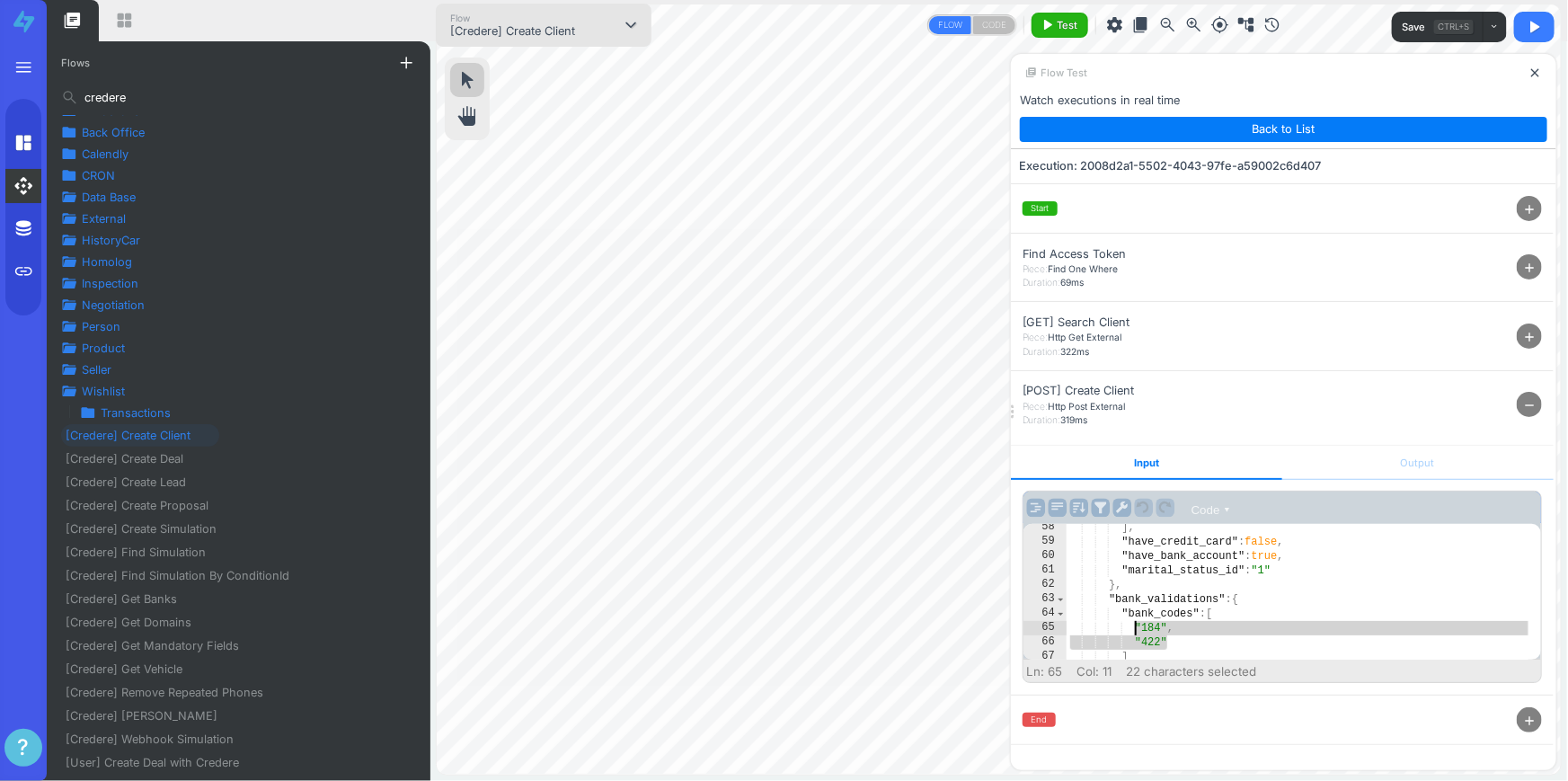 click on "[Credere] Create Client" at bounding box center [512, 31] 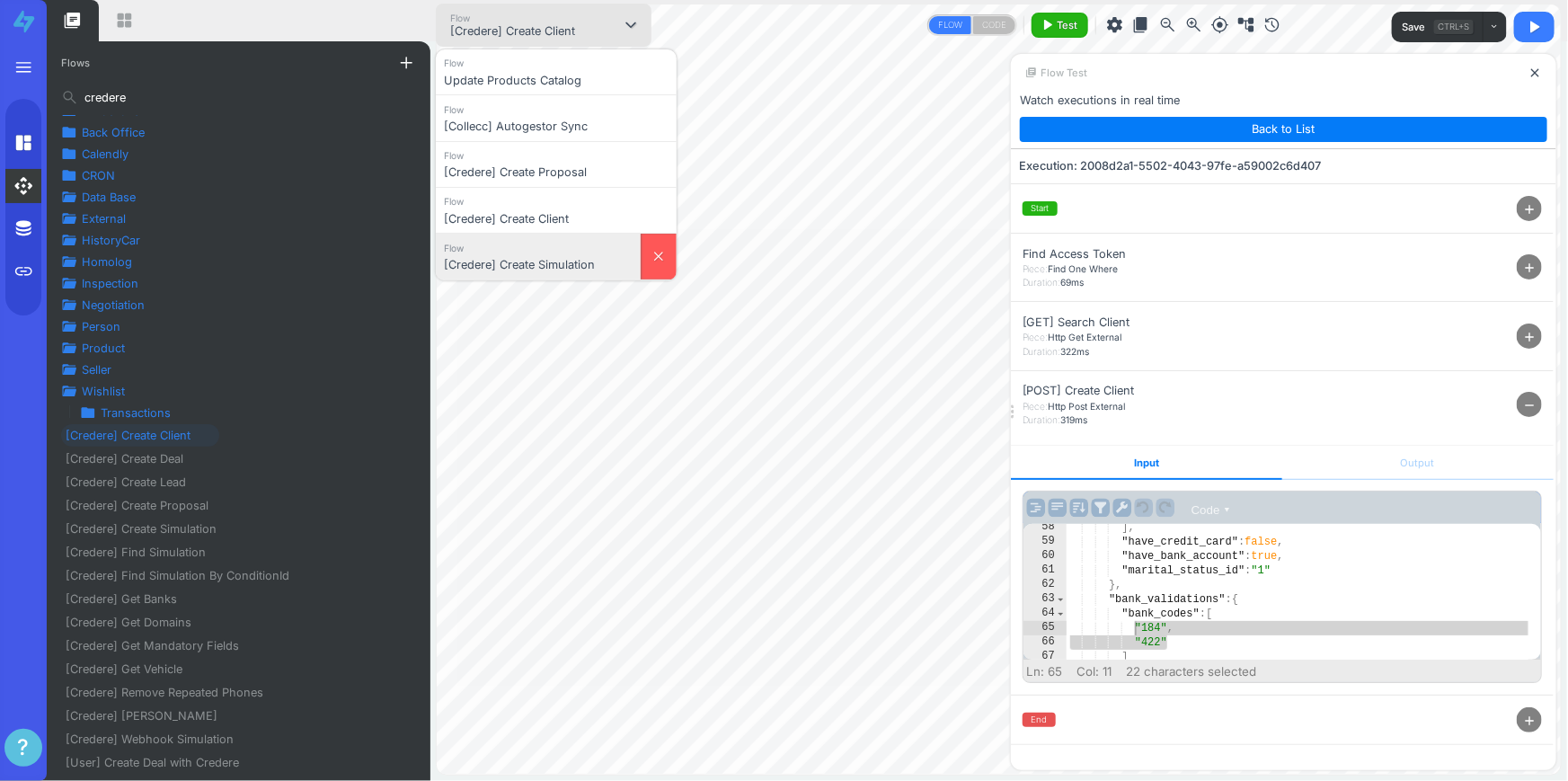 click on "[Credere] Create Simulation" at bounding box center (538, 265) 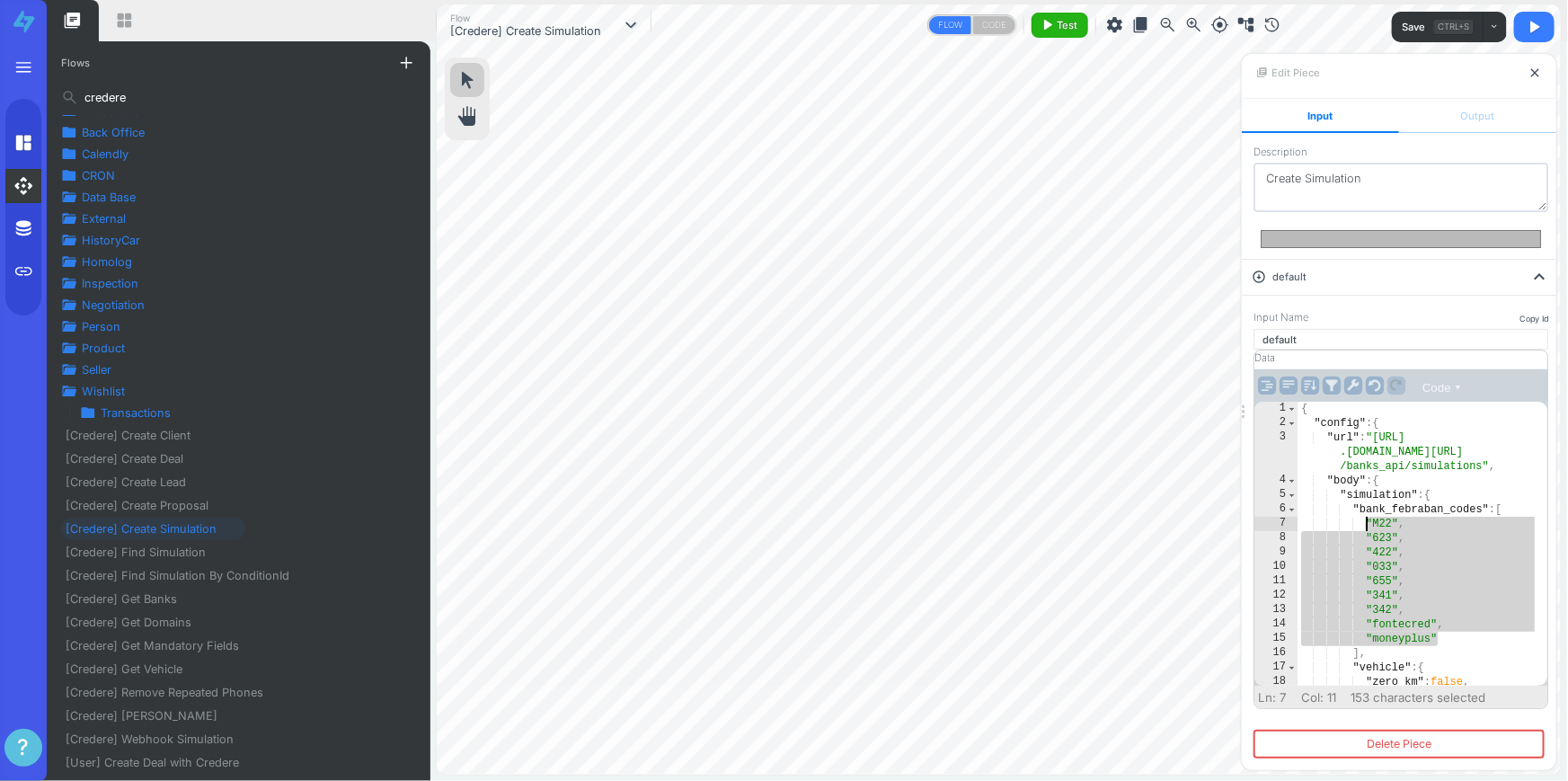 drag, startPoint x: 1439, startPoint y: 632, endPoint x: 1368, endPoint y: 523, distance: 130.08459 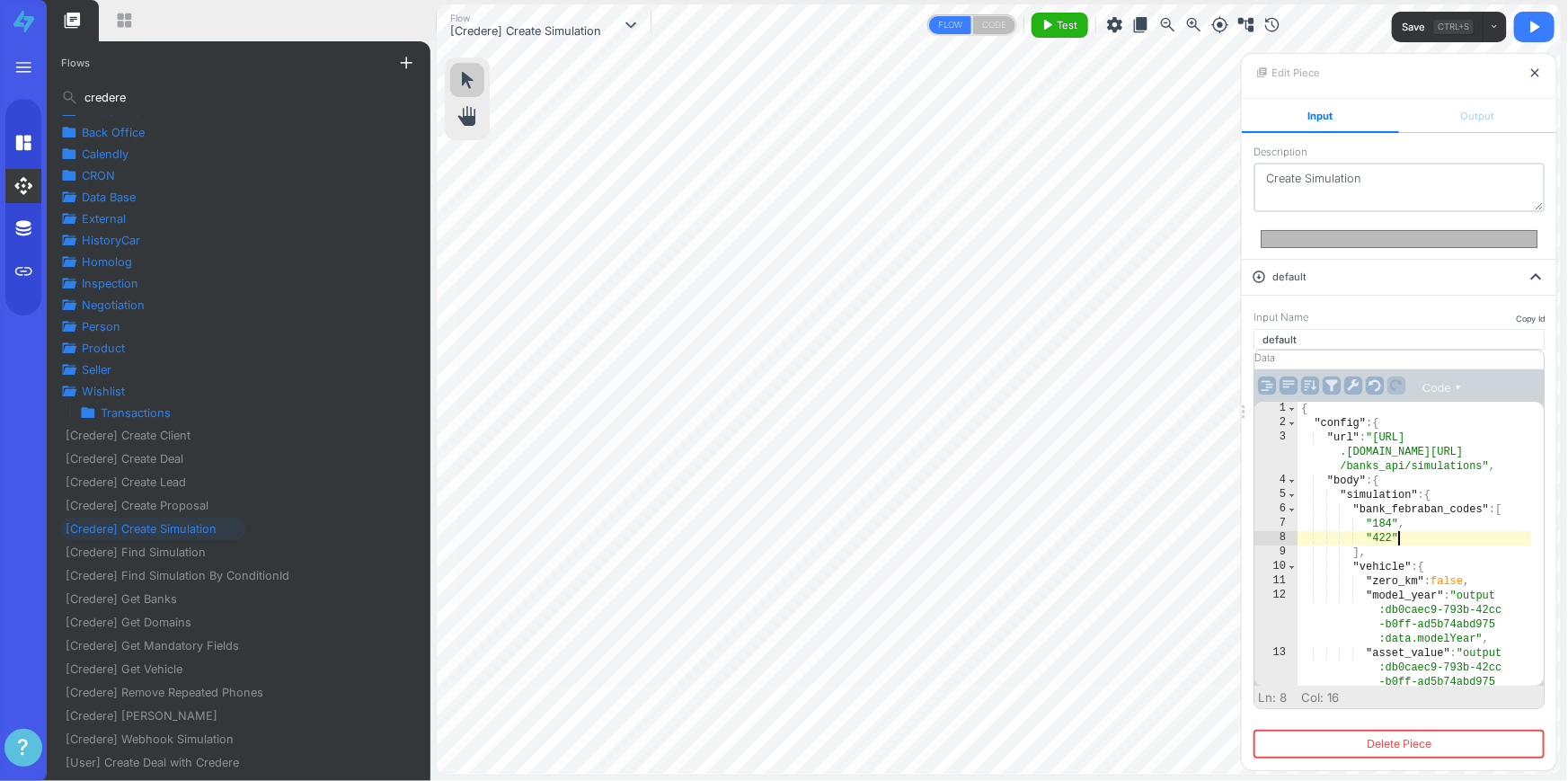 click on "credere" at bounding box center (238, 97) 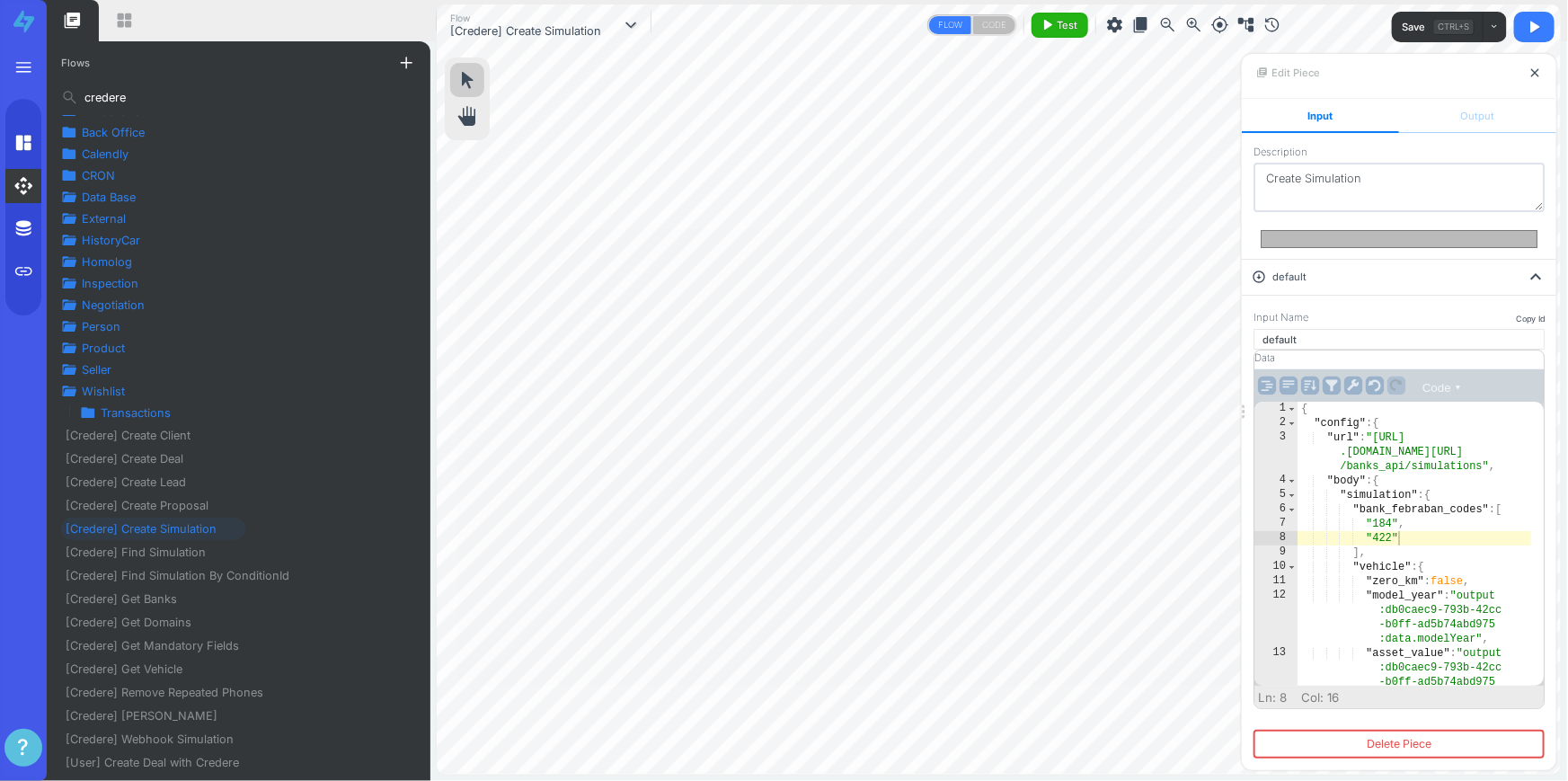 click on "credere" at bounding box center (238, 97) 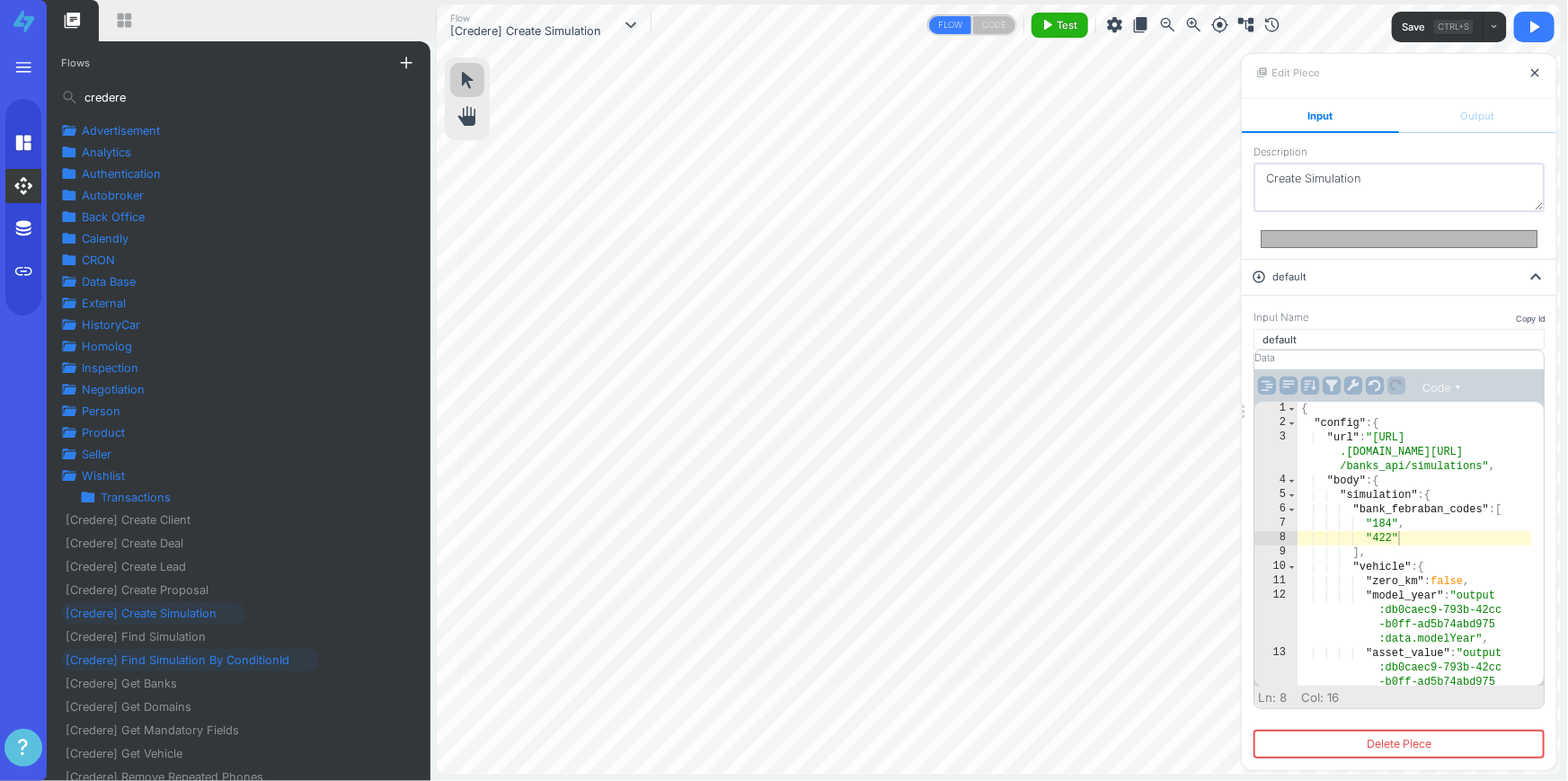 scroll, scrollTop: 0, scrollLeft: 0, axis: both 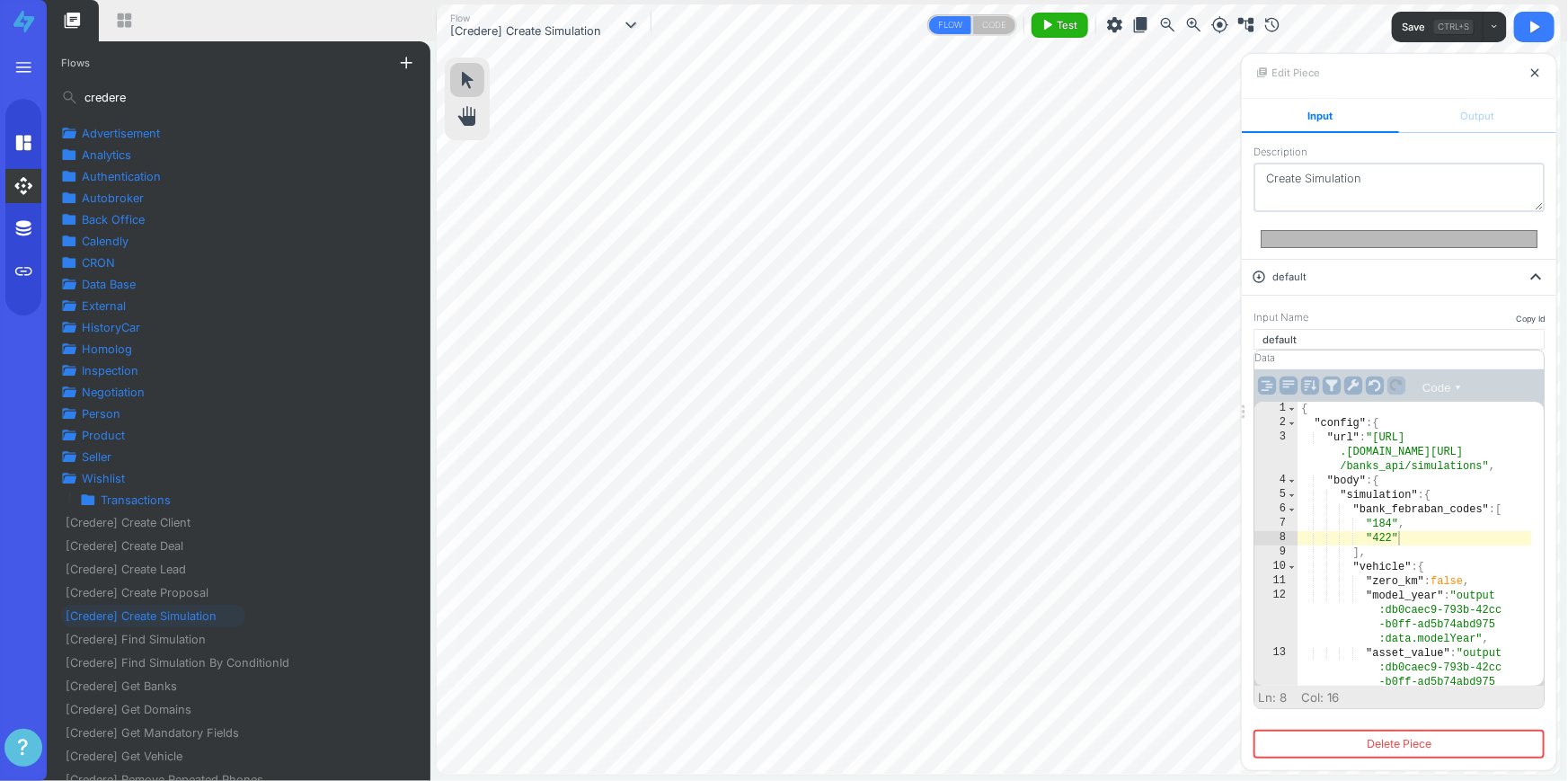 click on "credere" at bounding box center [238, 97] 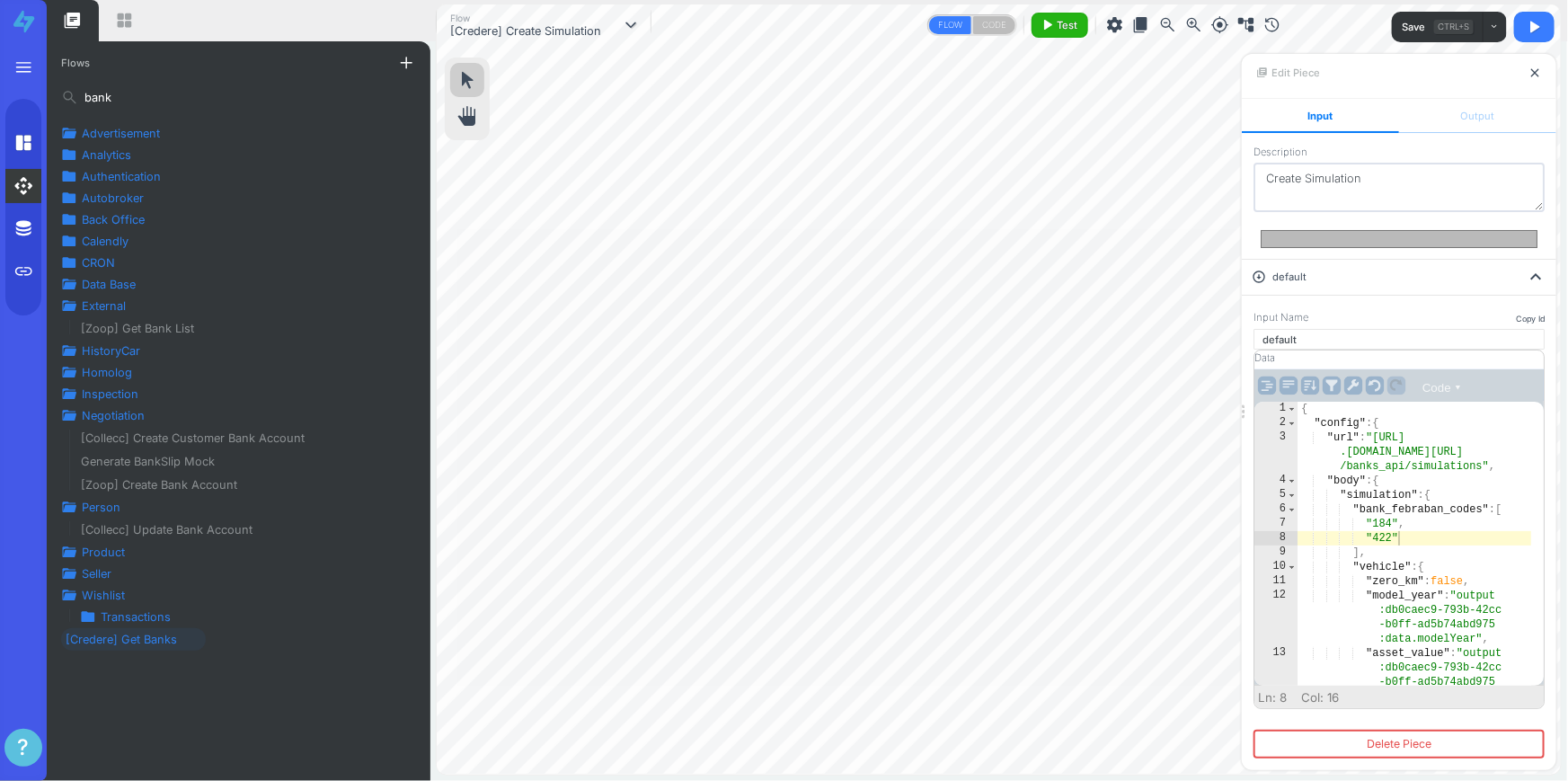 click on "[Credere] Get Banks" at bounding box center [133, 640] 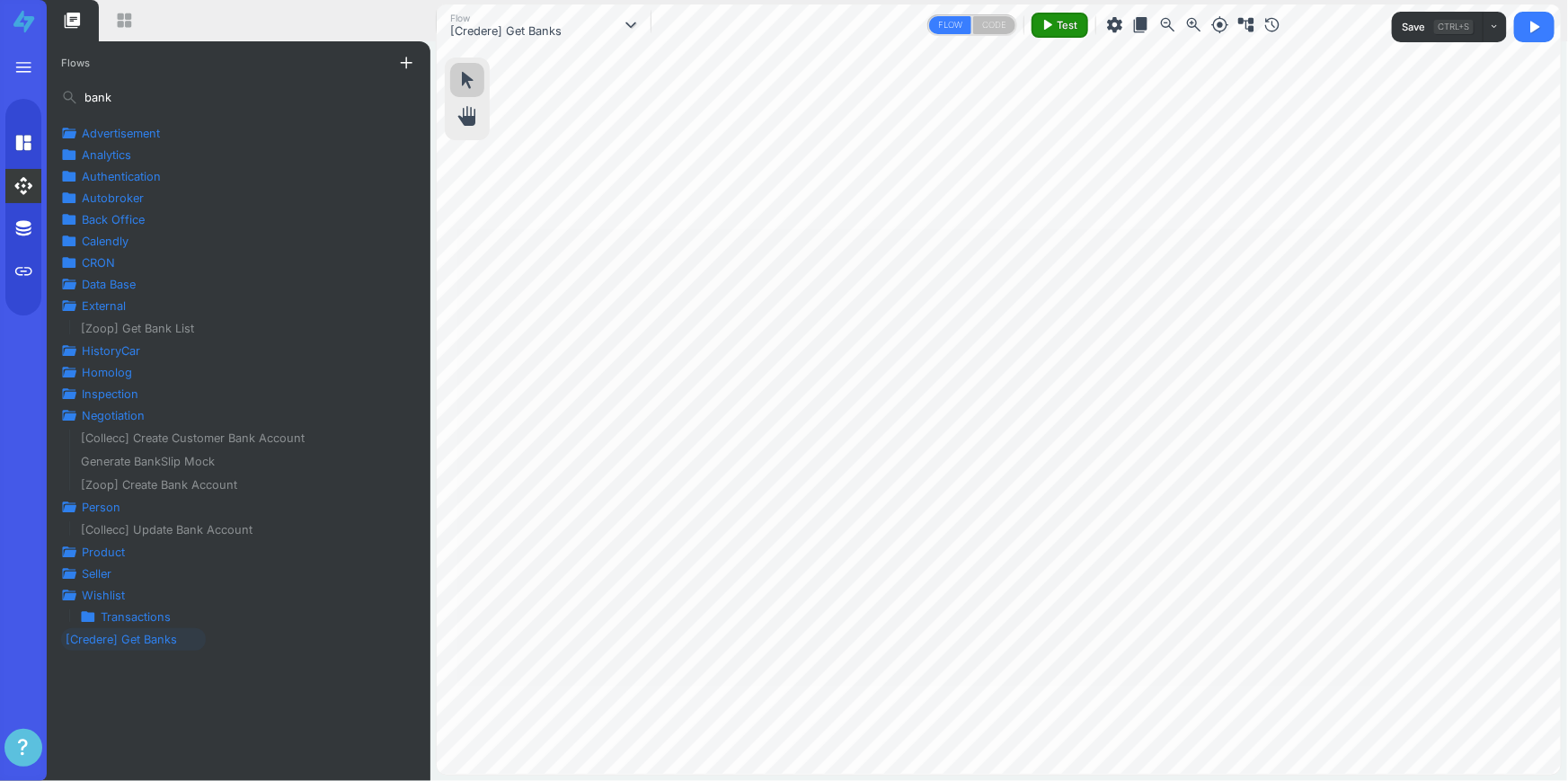 type on "bank" 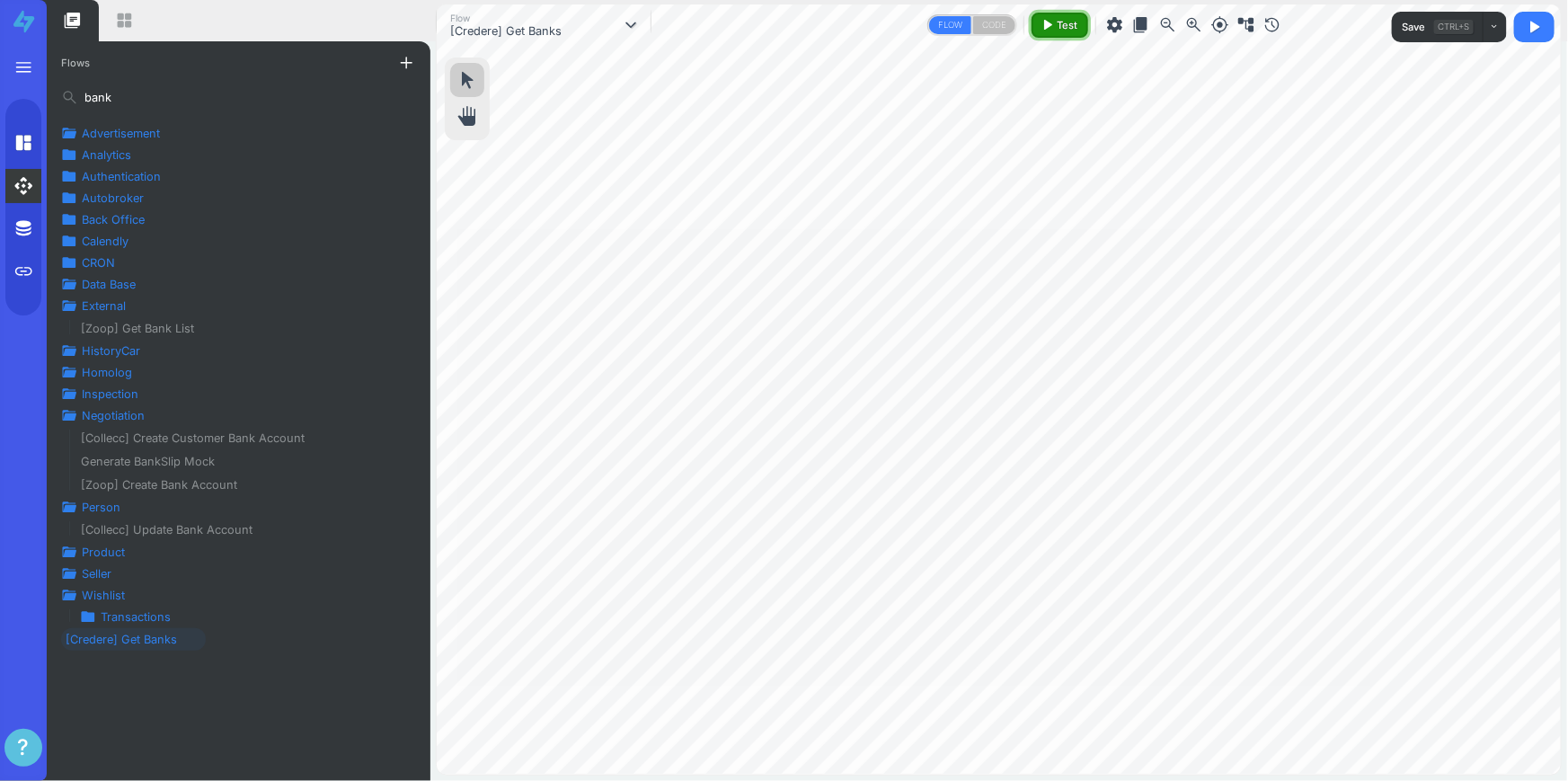 click on "play_arrow  Test" at bounding box center (1059, 25) 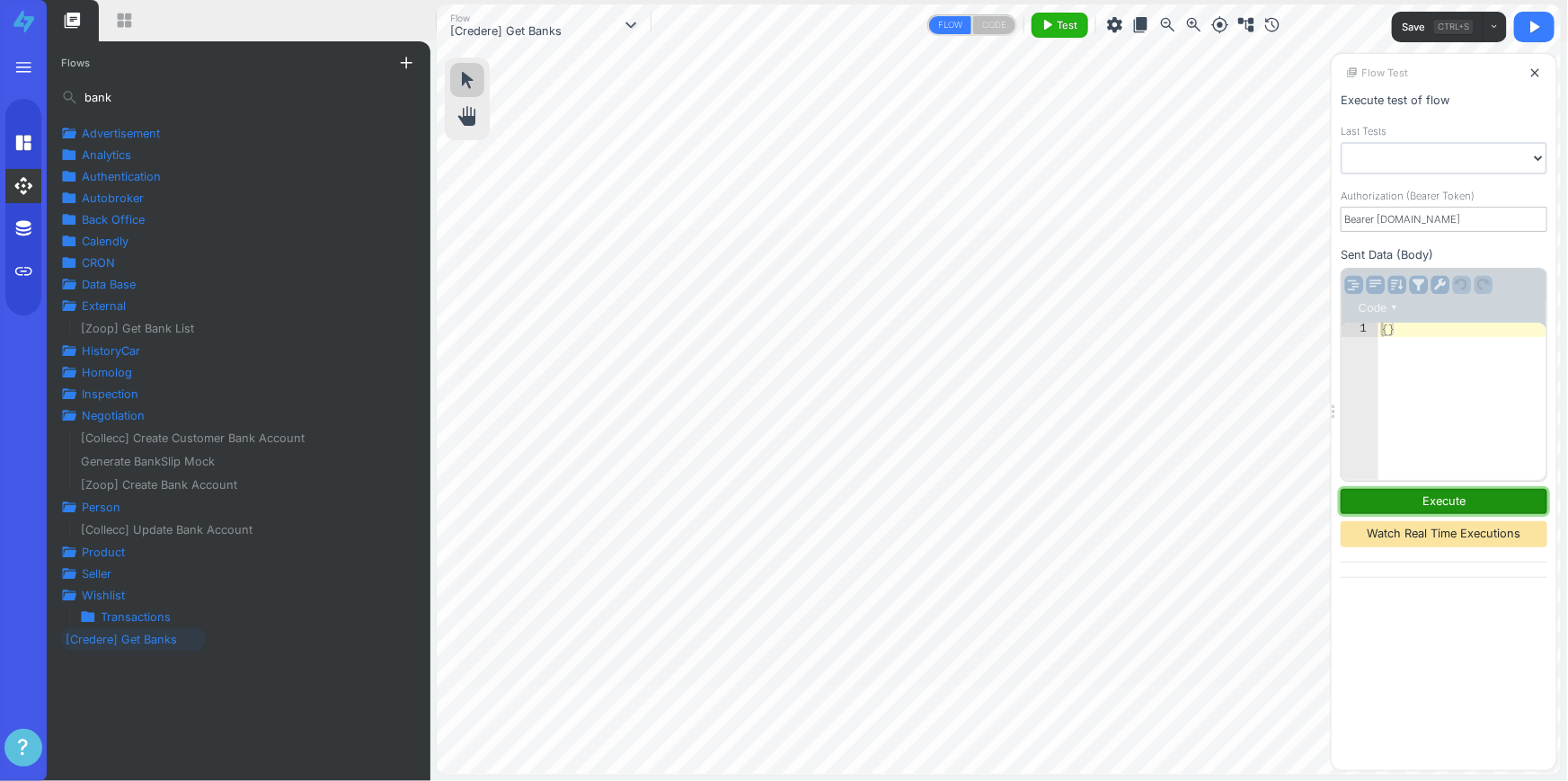 click on "Execute" at bounding box center [1444, 501] 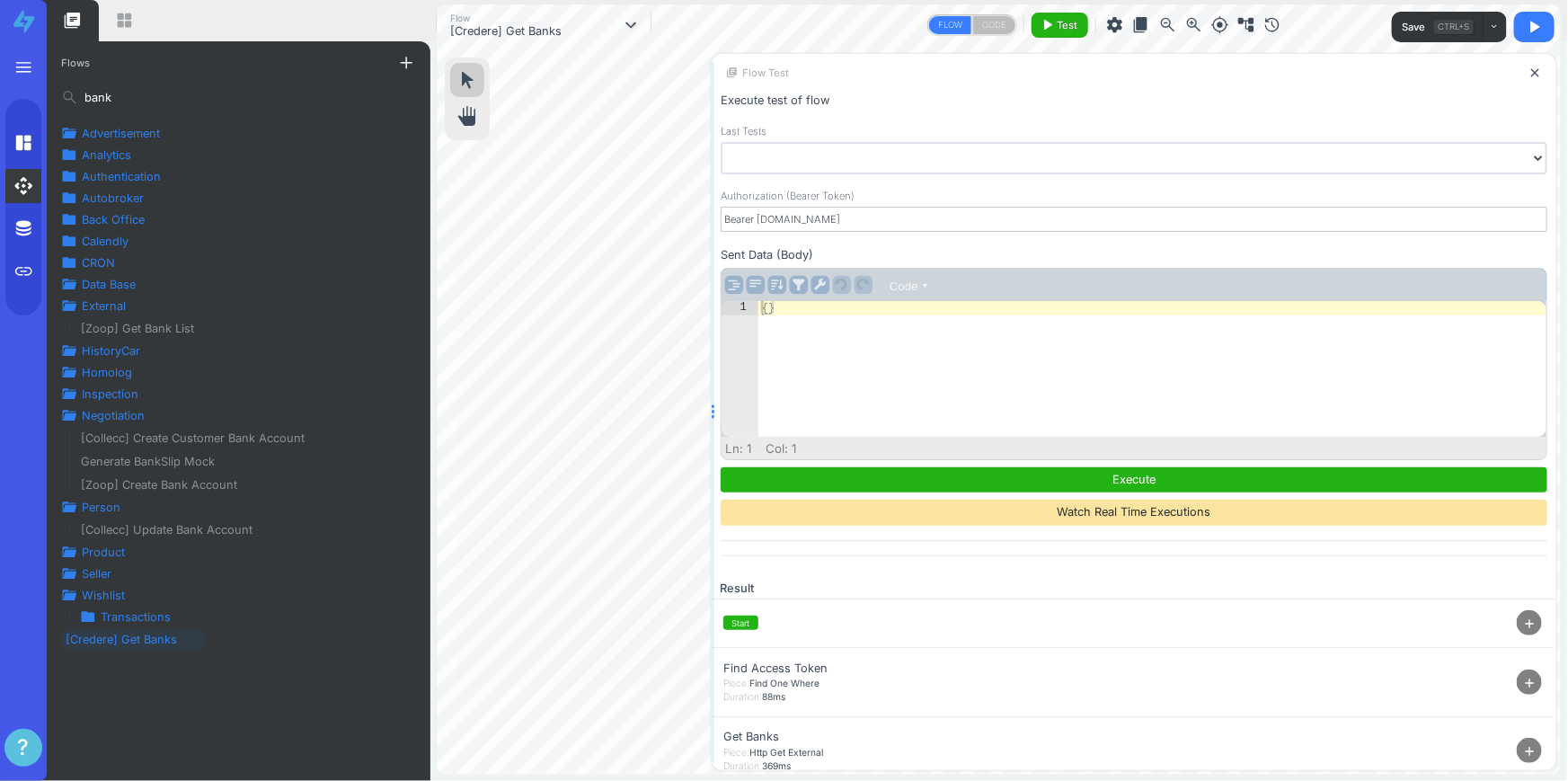 click at bounding box center (713, 412) 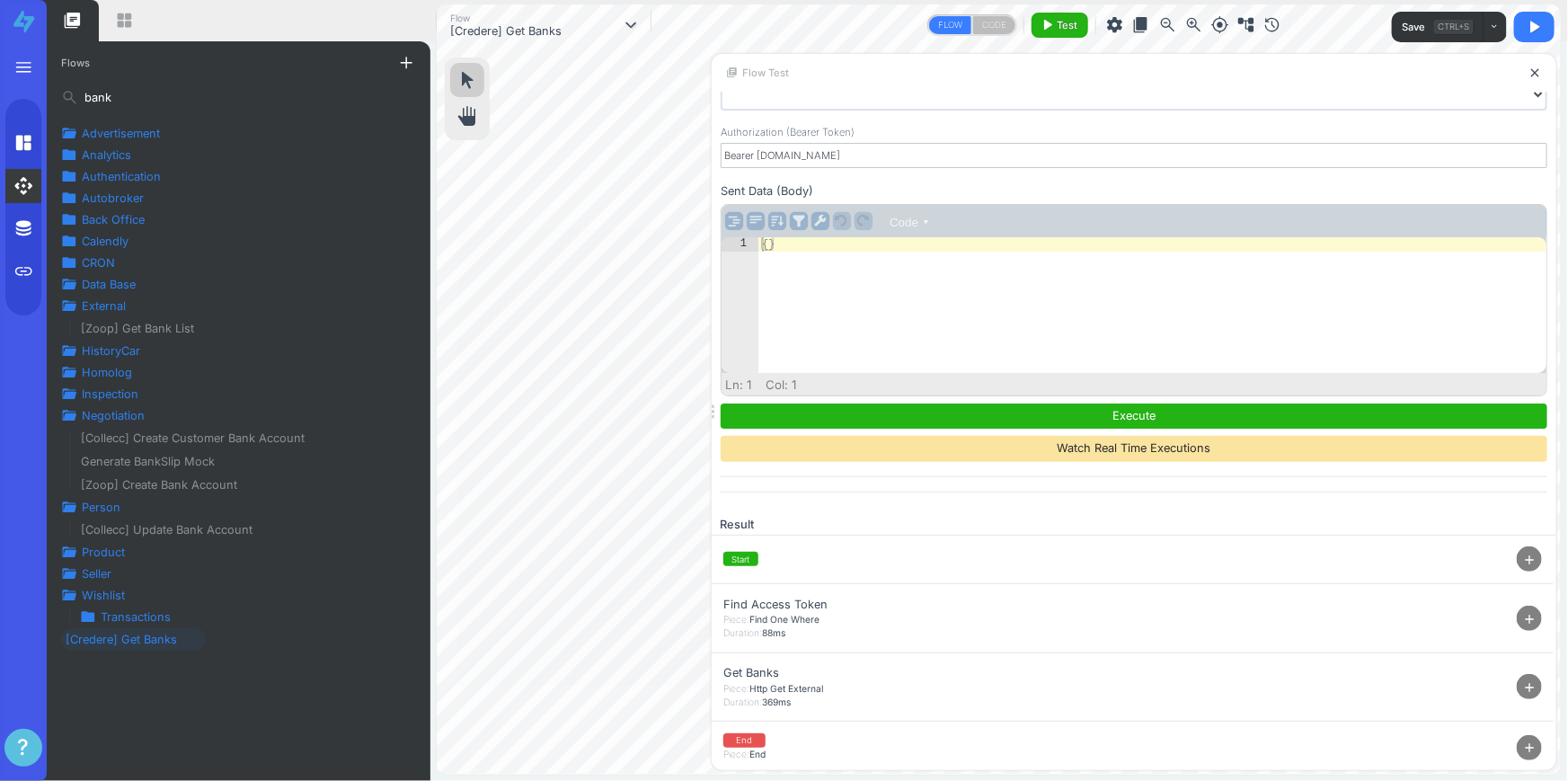 scroll, scrollTop: 65, scrollLeft: 0, axis: vertical 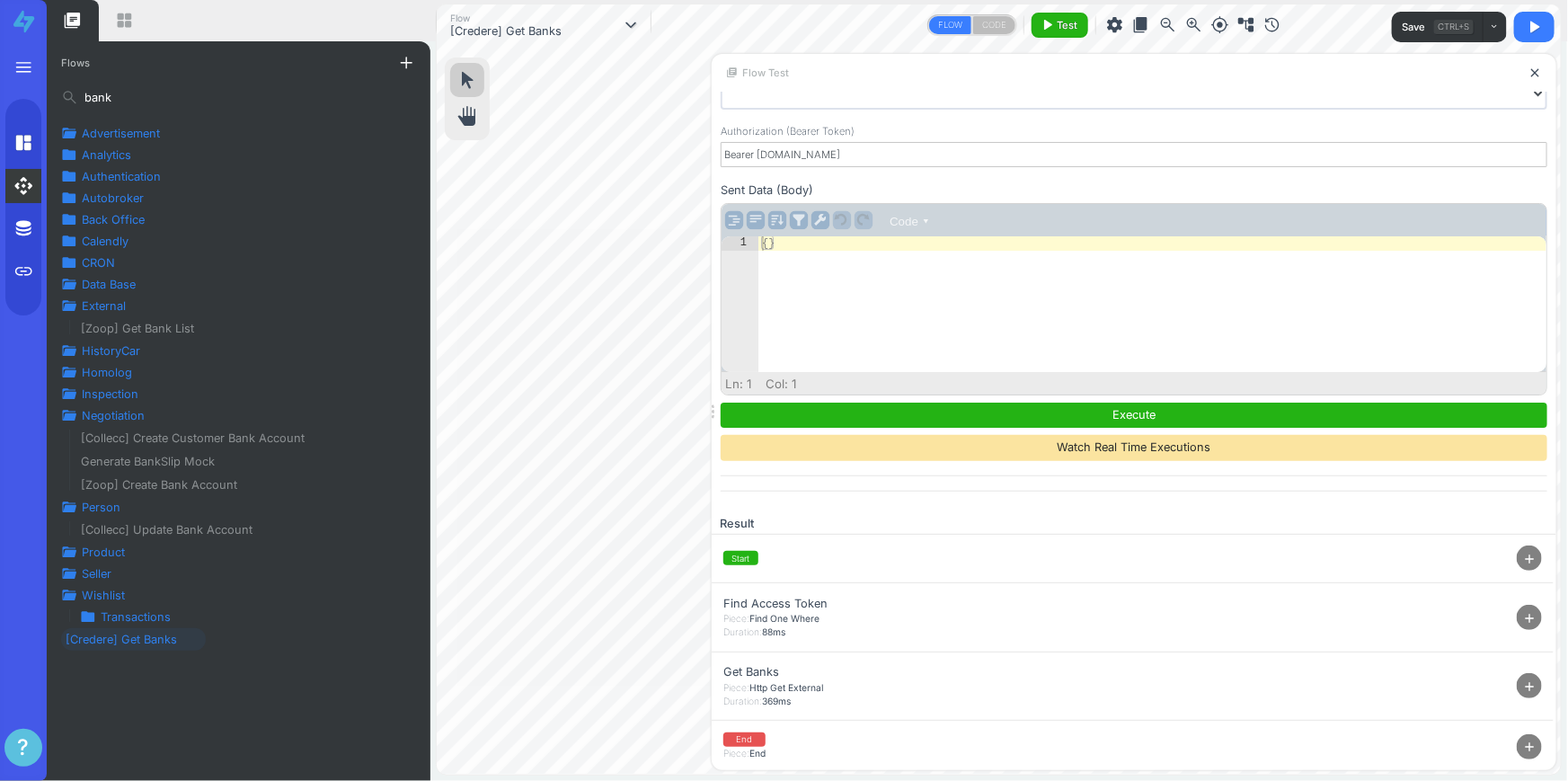 click on "add" at bounding box center (1530, 687) 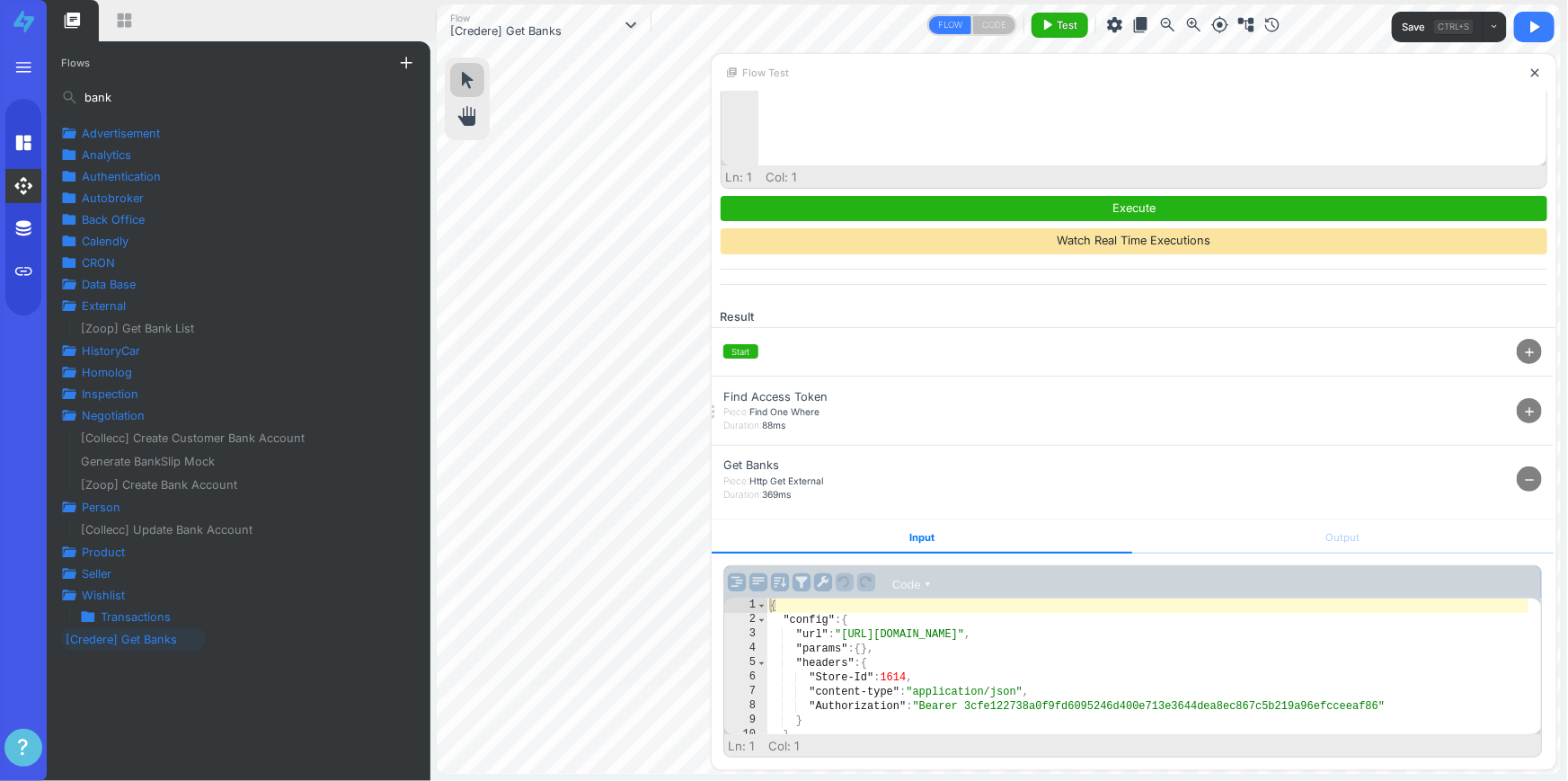 scroll, scrollTop: 322, scrollLeft: 0, axis: vertical 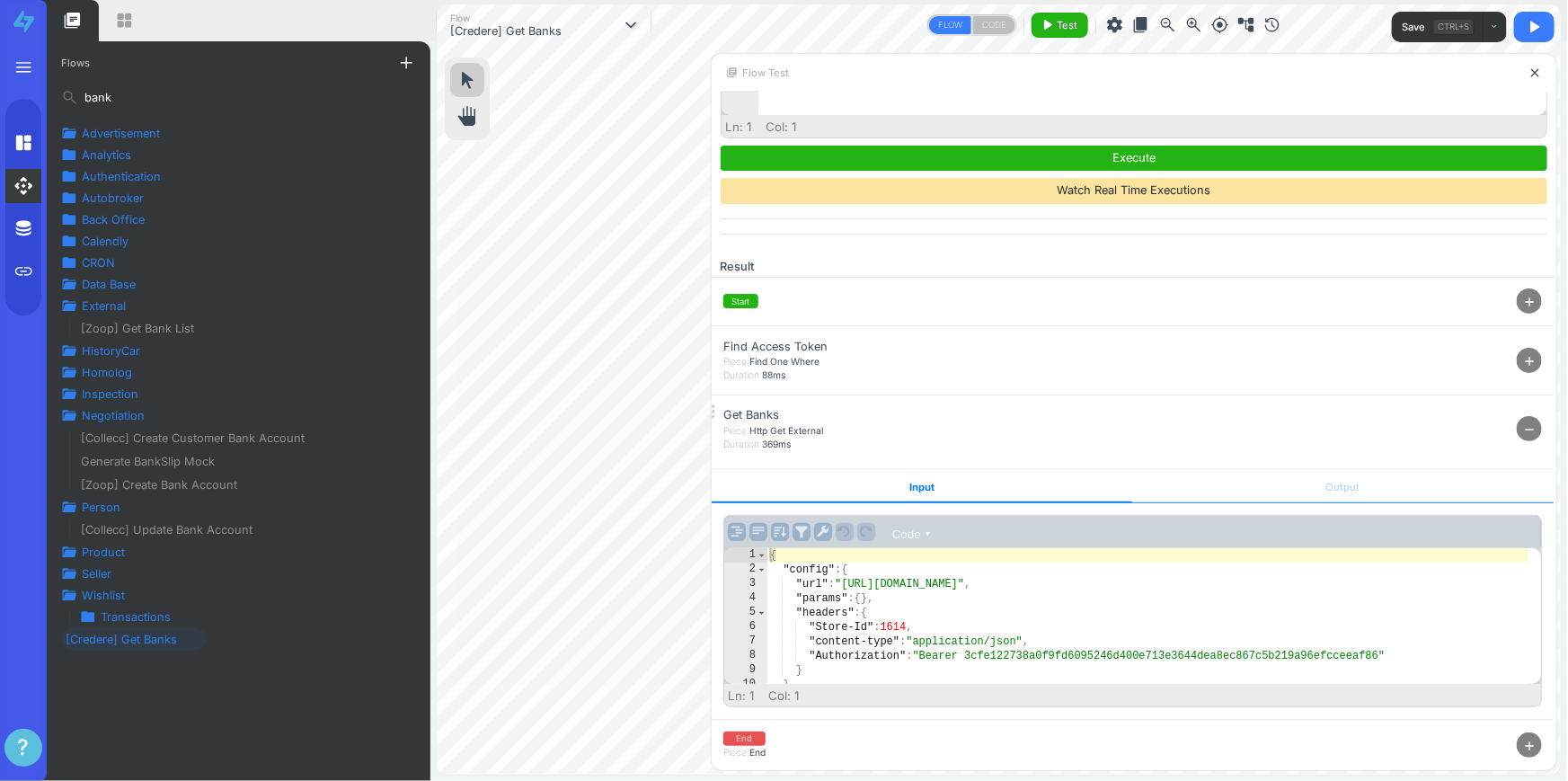 click on "Output" at bounding box center [1342, 486] 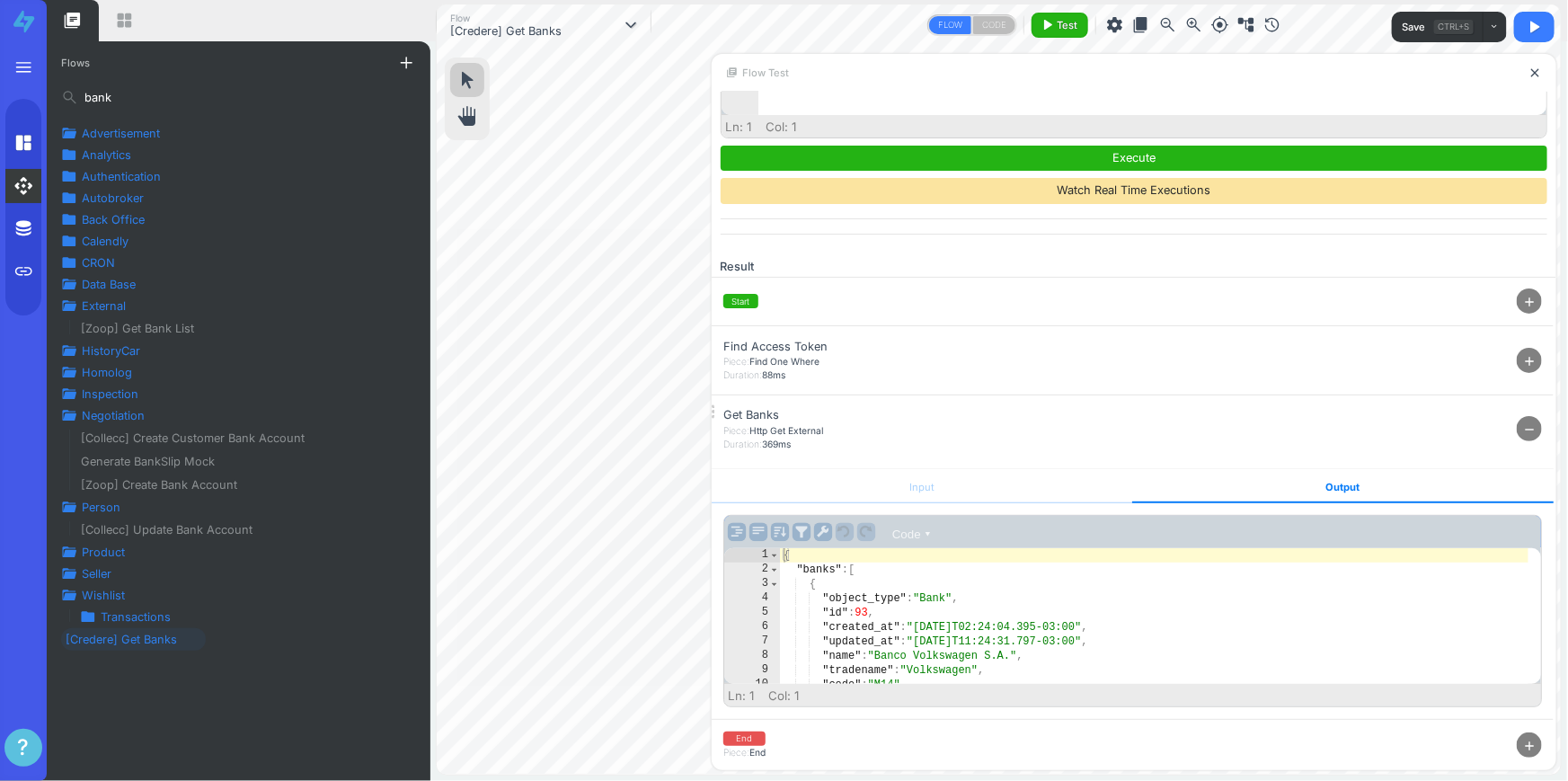 type on ""updated_at": "[DATE]T11:24:31.797-03:00"," 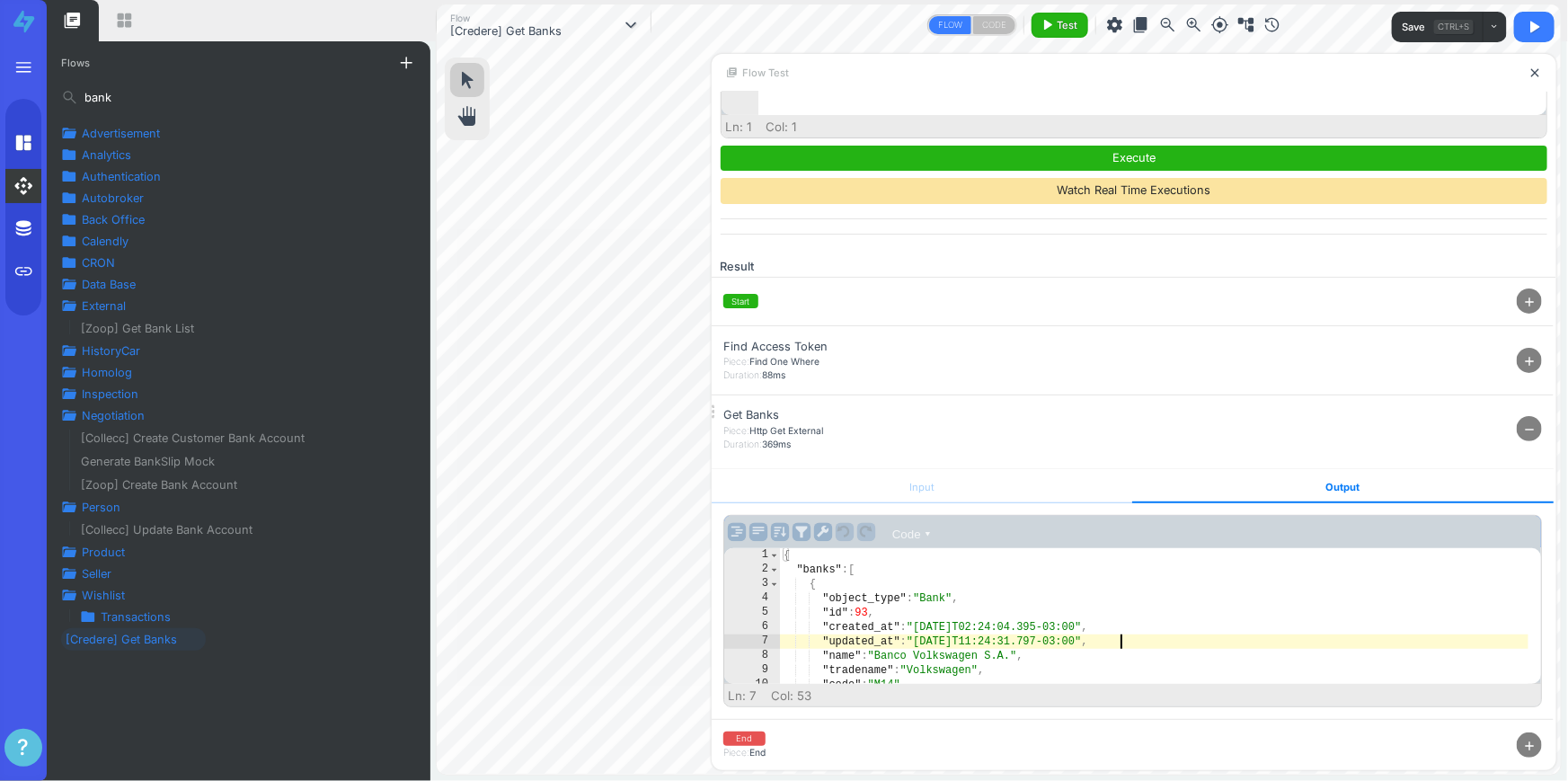 click on "{    "banks" :  [       {          "object_type" :  "Bank" ,          "id" :  93 ,          "created_at" :  "[DATE]T02:24:04.395-03:00" ,          "updated_at" :  "[DATE]T11:24:31.797-03:00" ,          "name" :  "Banco Volkswagen S.A." ,          "tradename" :  "Volkswagen" ,          "code" :  "M14"       } ," at bounding box center [1154, 630] 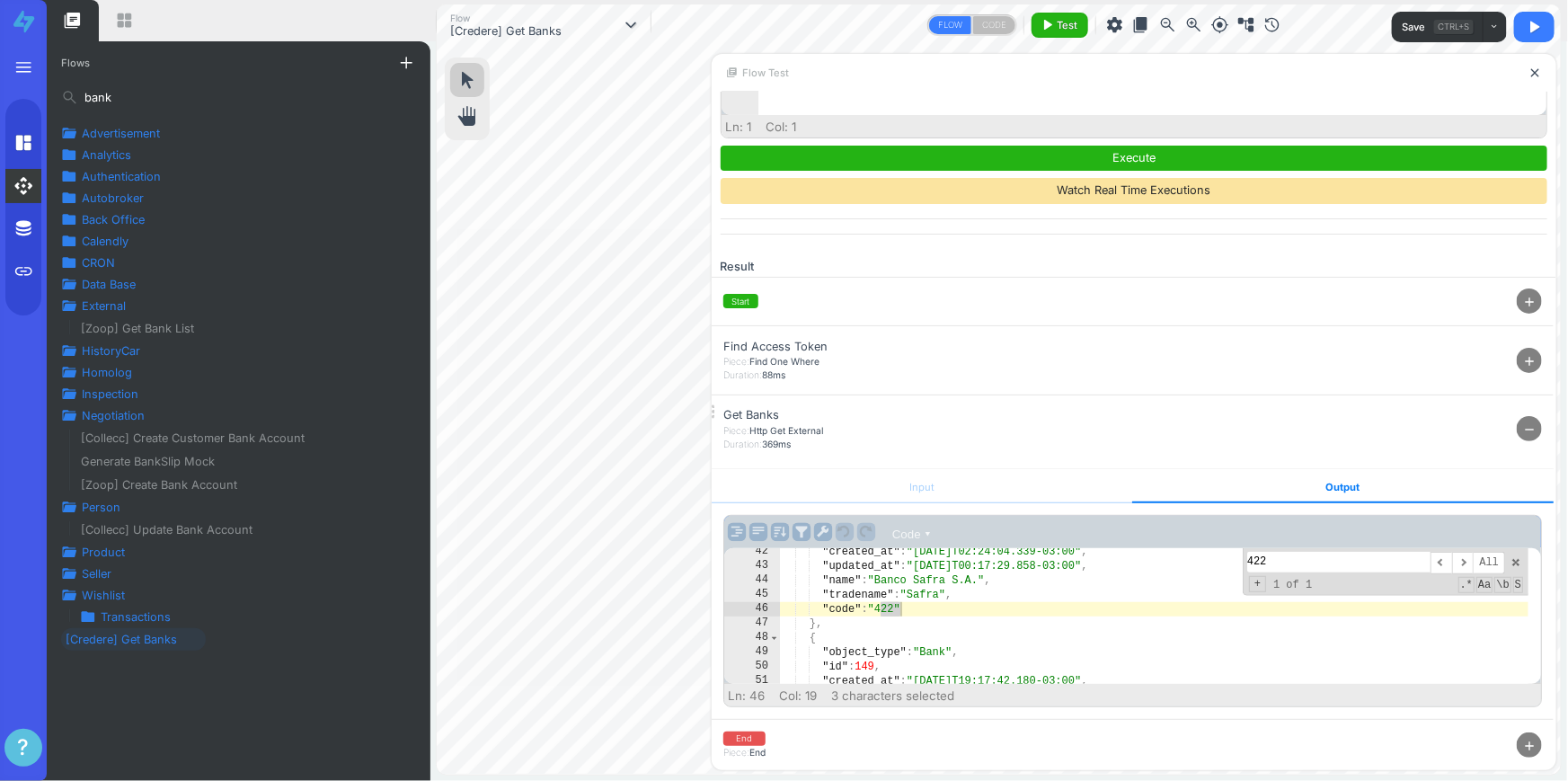 scroll, scrollTop: 593, scrollLeft: 0, axis: vertical 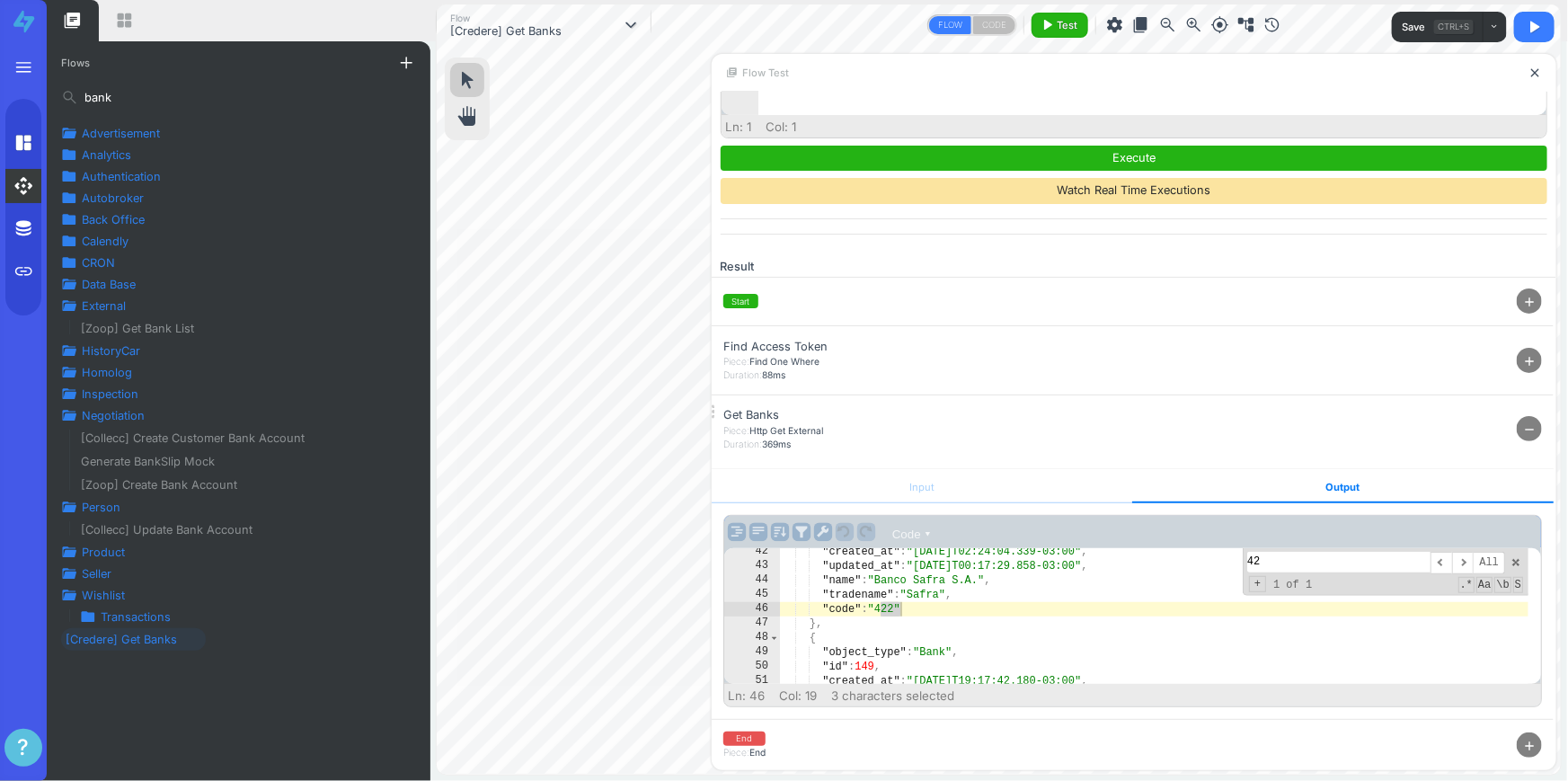 type on "4" 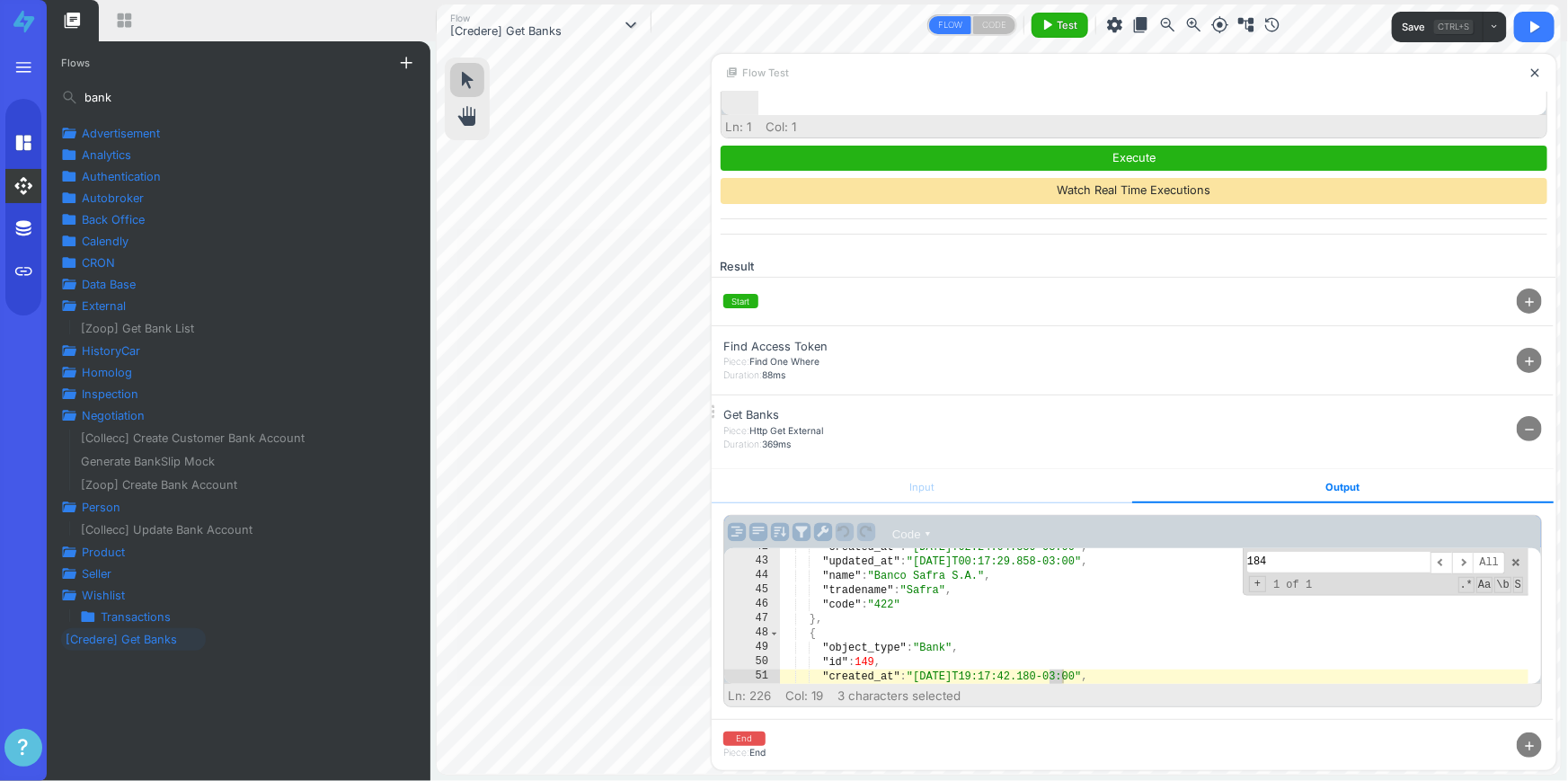 scroll, scrollTop: 3182, scrollLeft: 0, axis: vertical 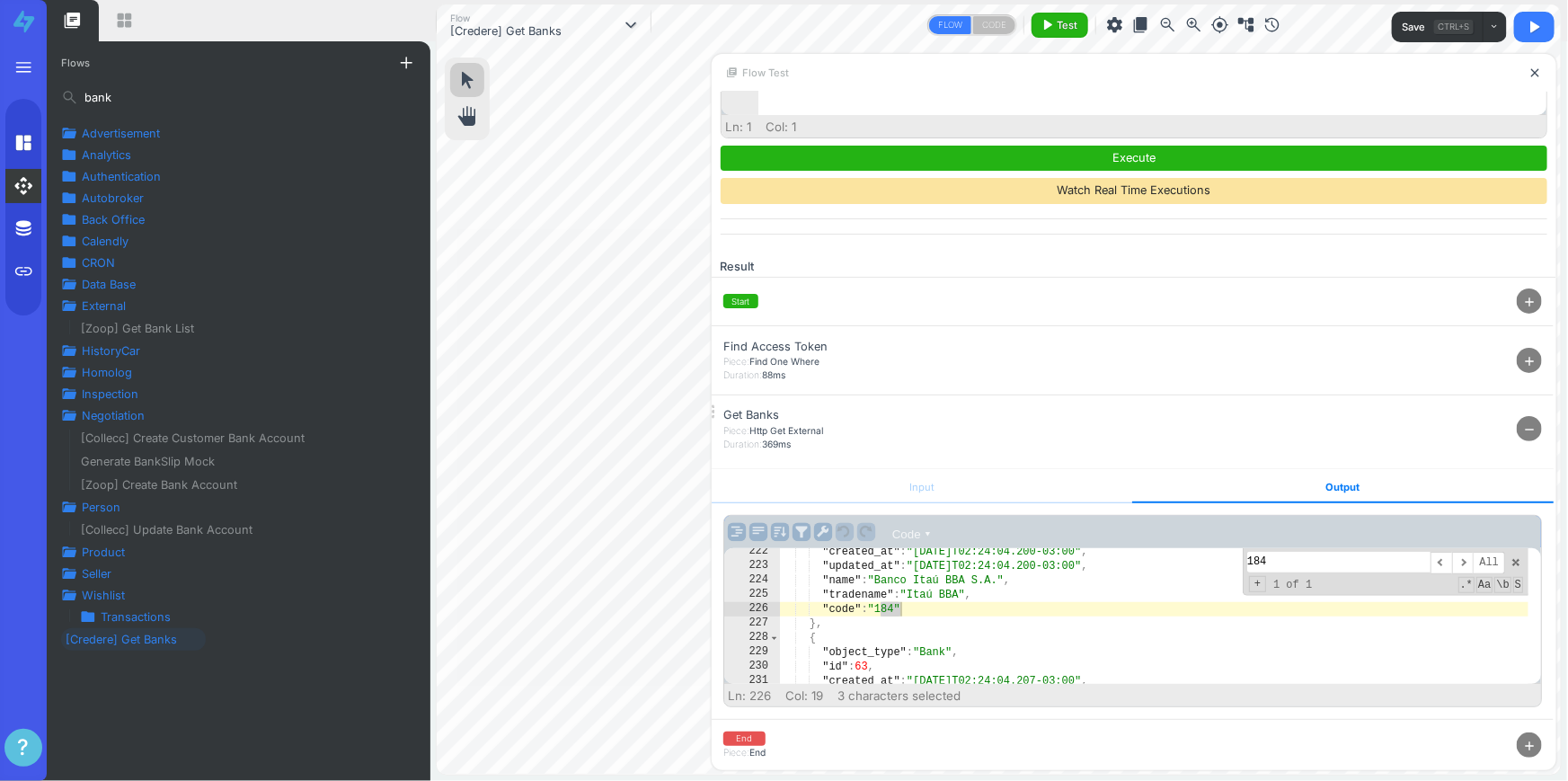 type on "184" 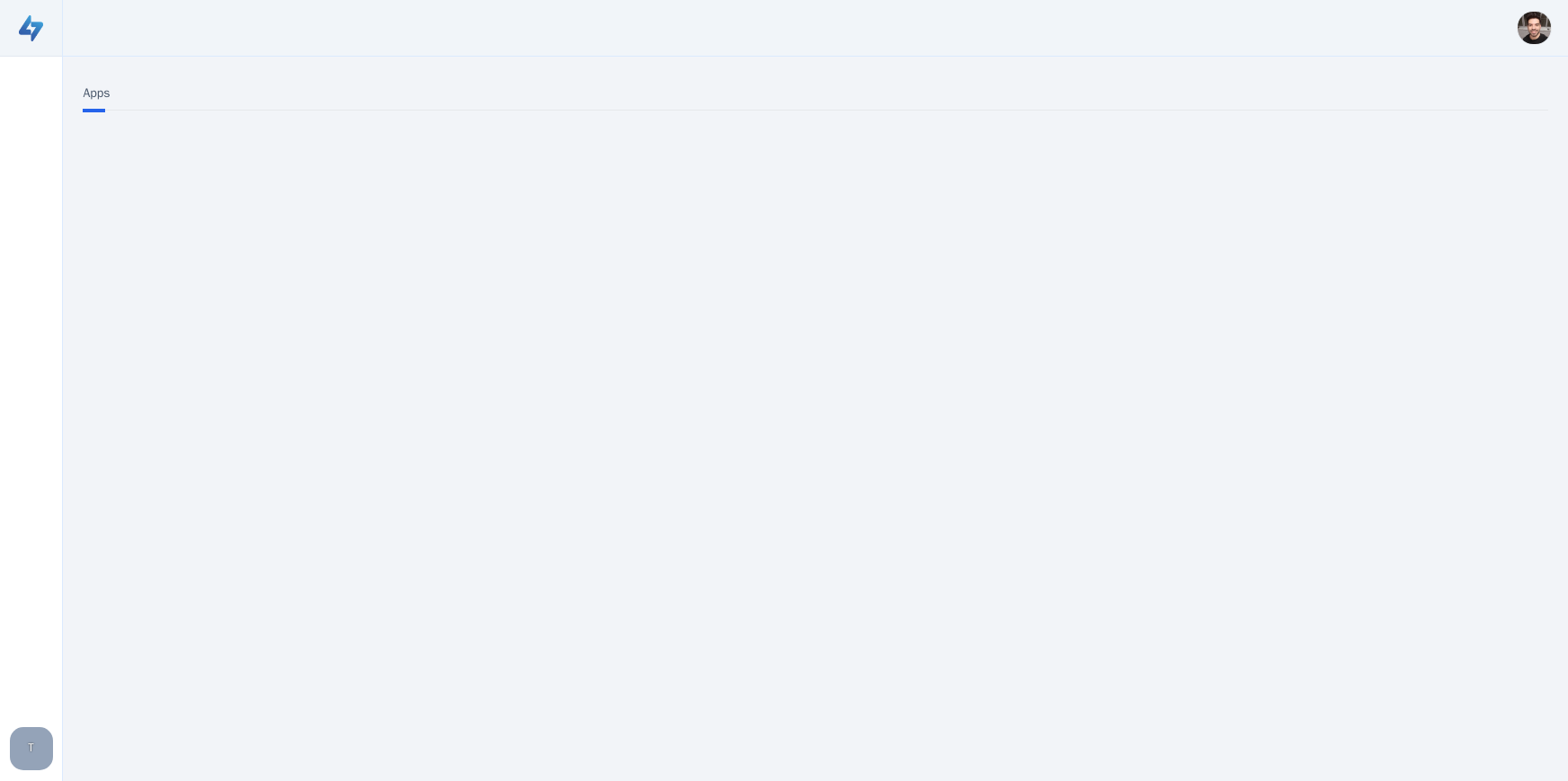scroll, scrollTop: 0, scrollLeft: 0, axis: both 